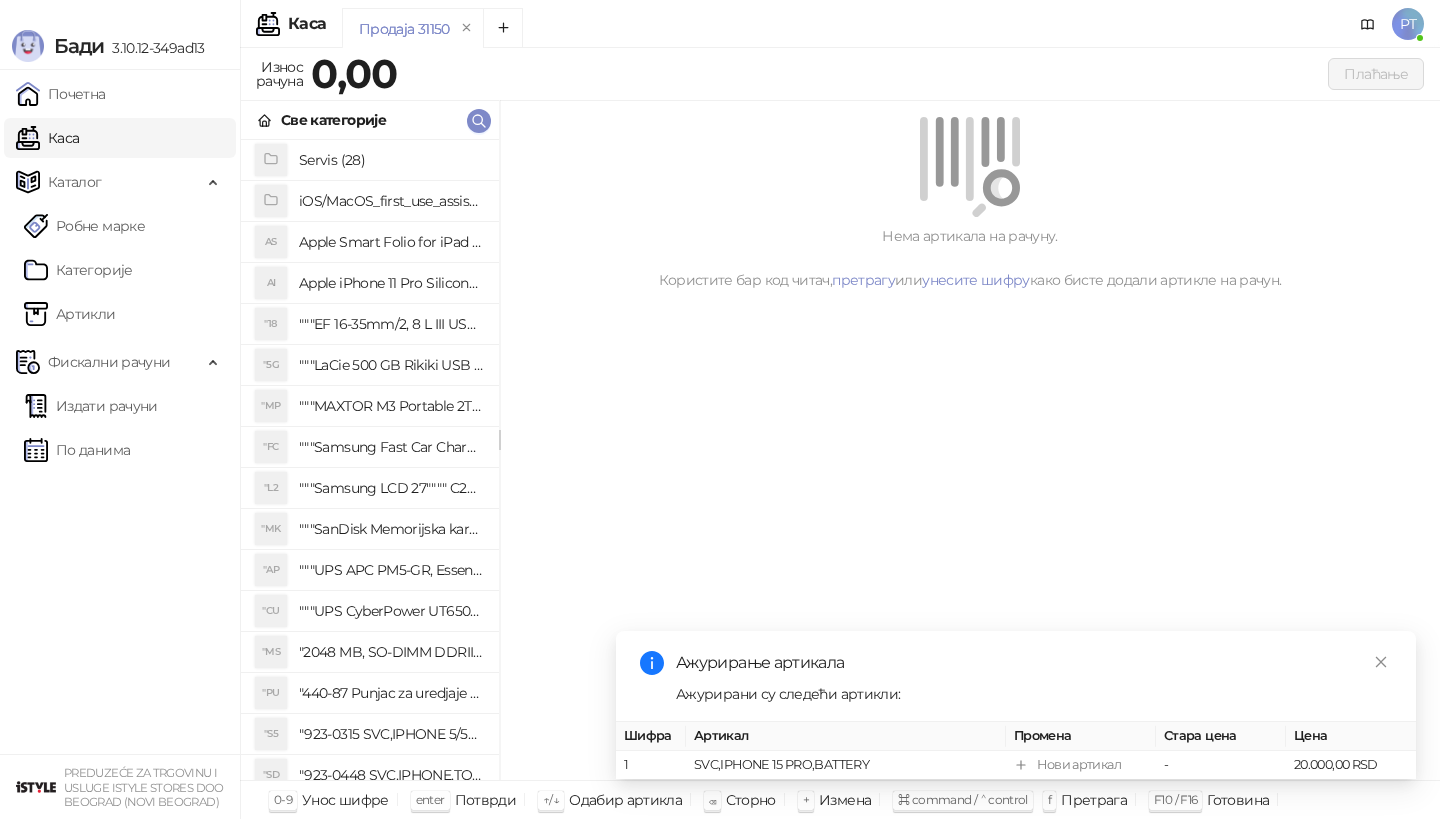 scroll, scrollTop: 0, scrollLeft: 0, axis: both 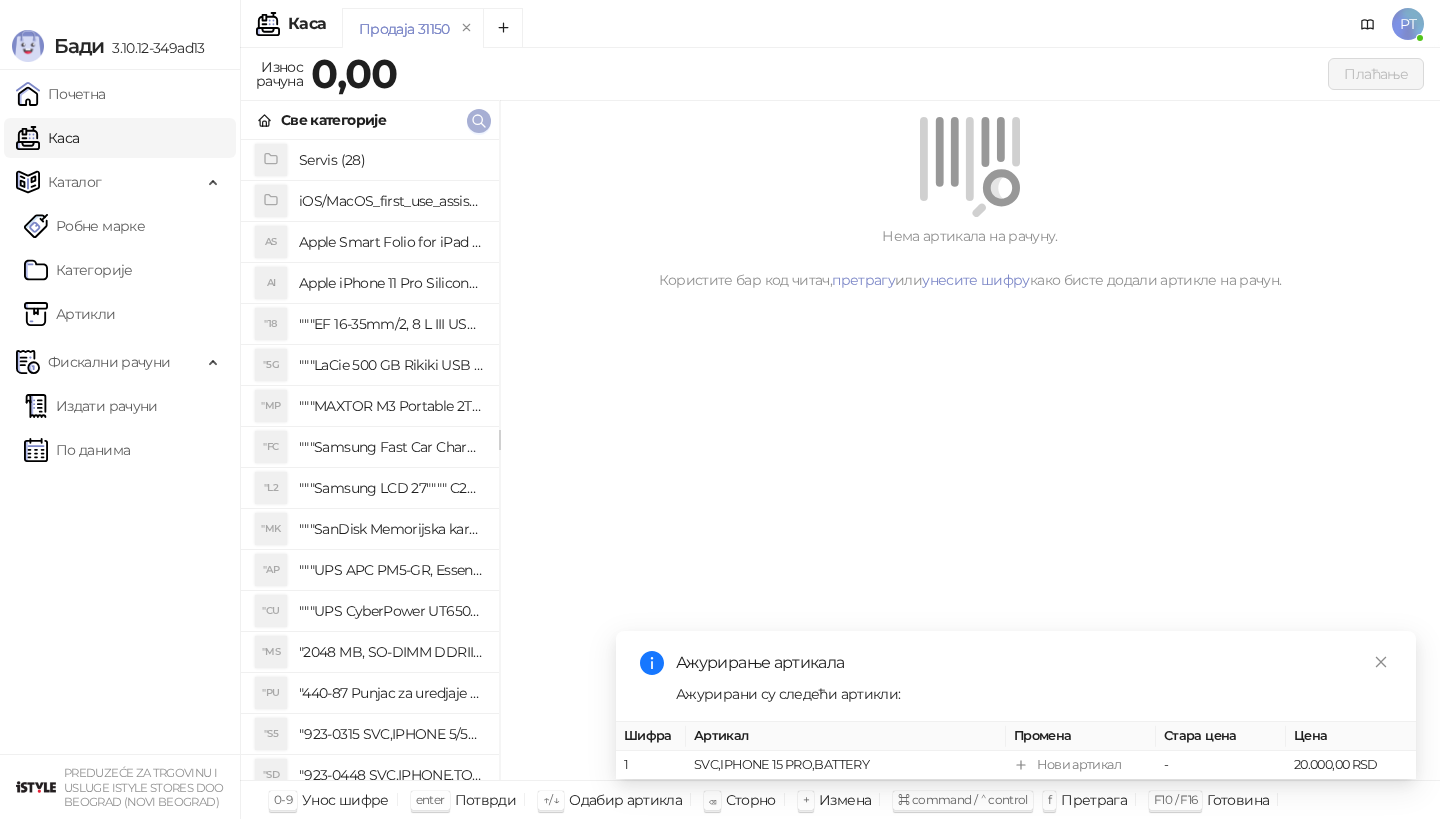 click 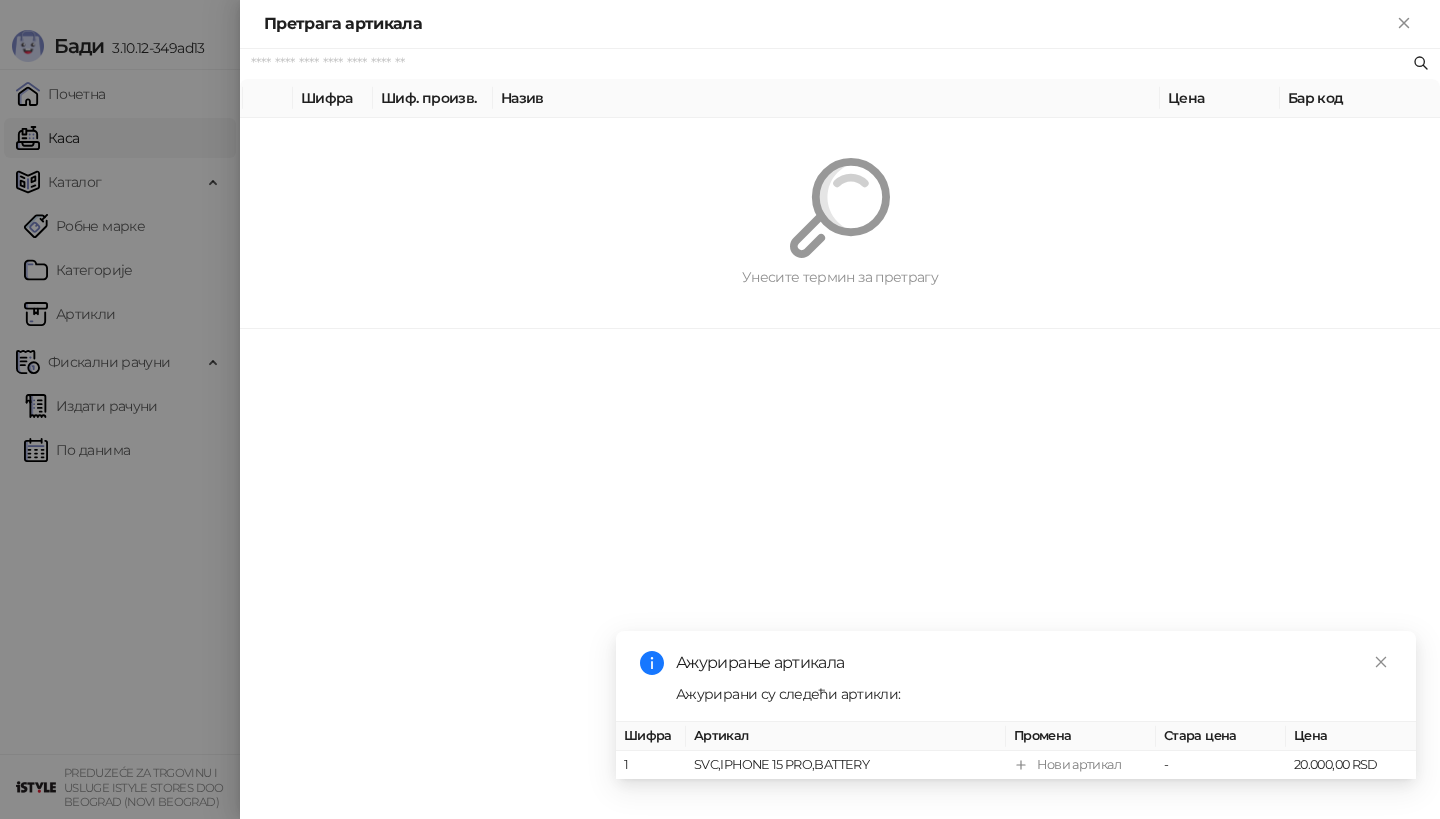 paste on "*********" 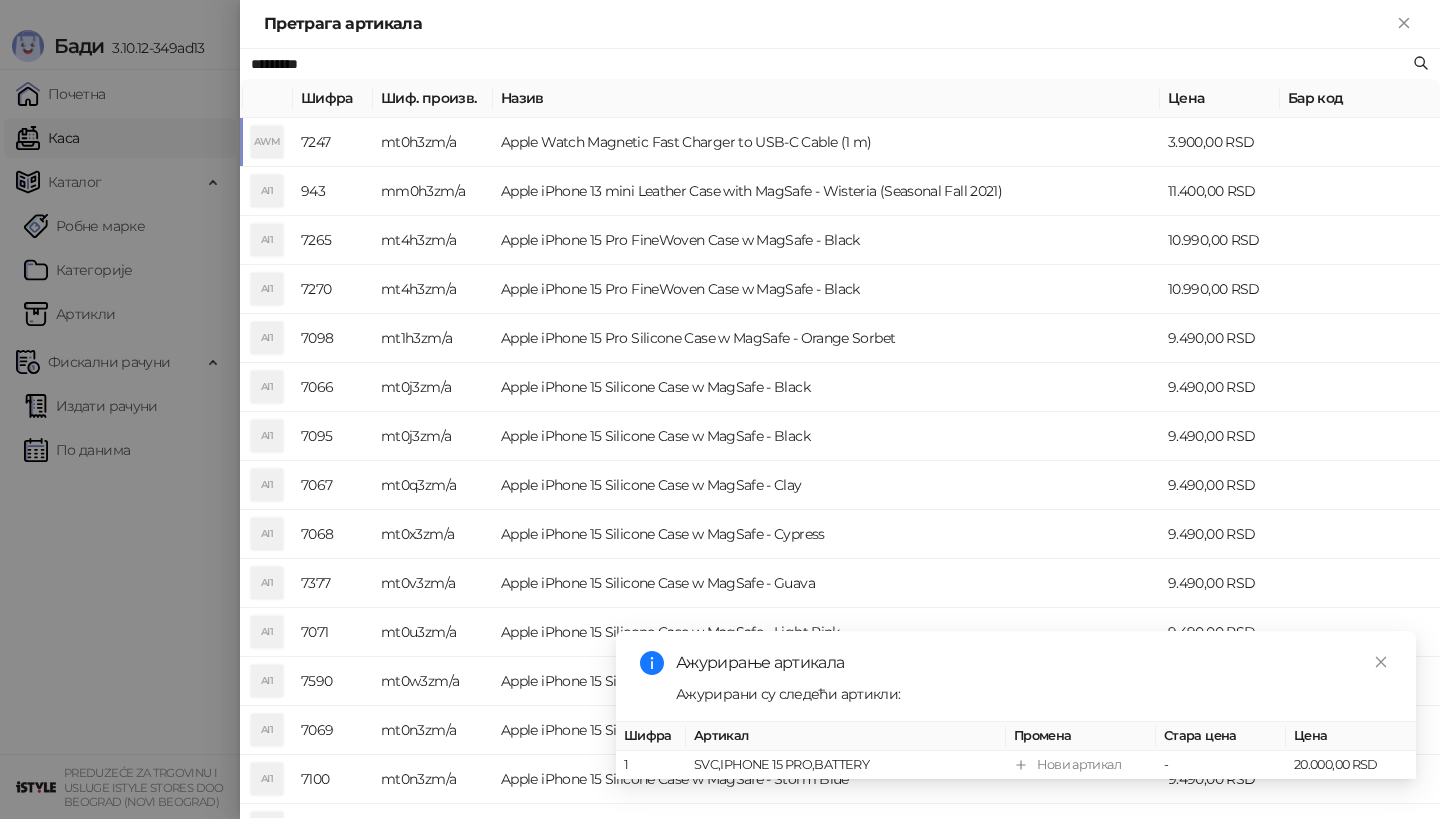 click on "AWM" at bounding box center [267, 142] 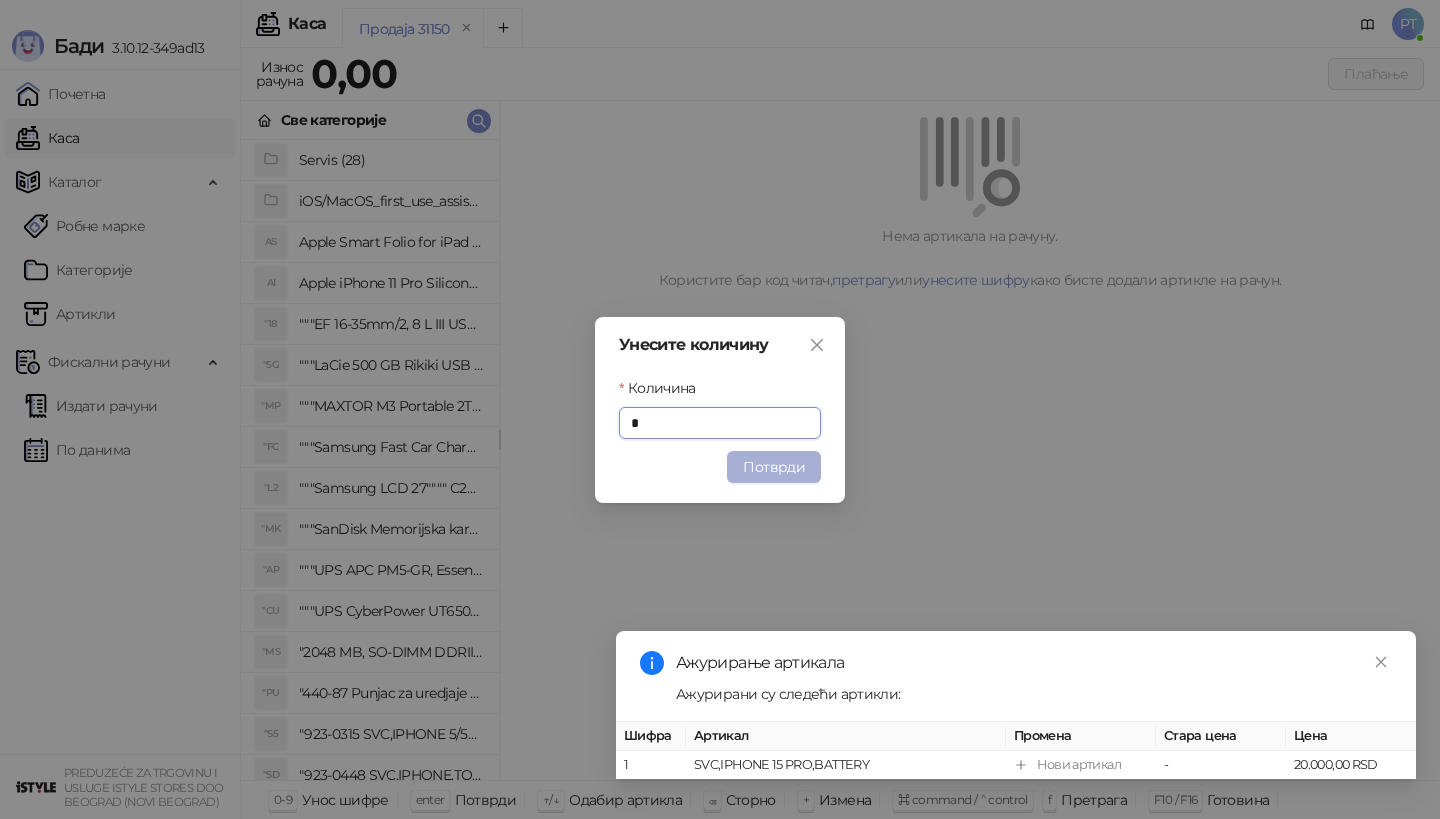 click on "Потврди" at bounding box center (774, 467) 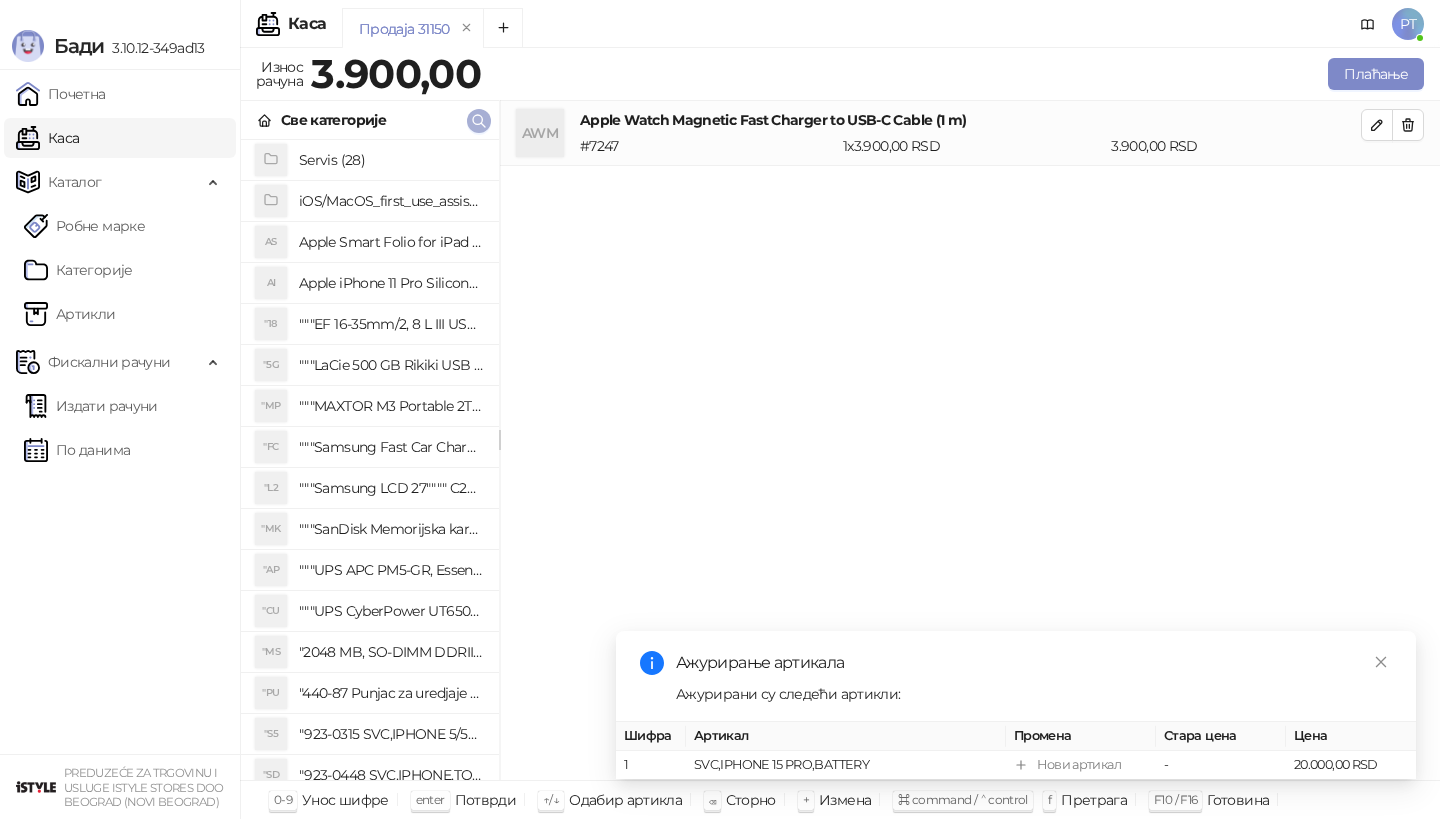 click 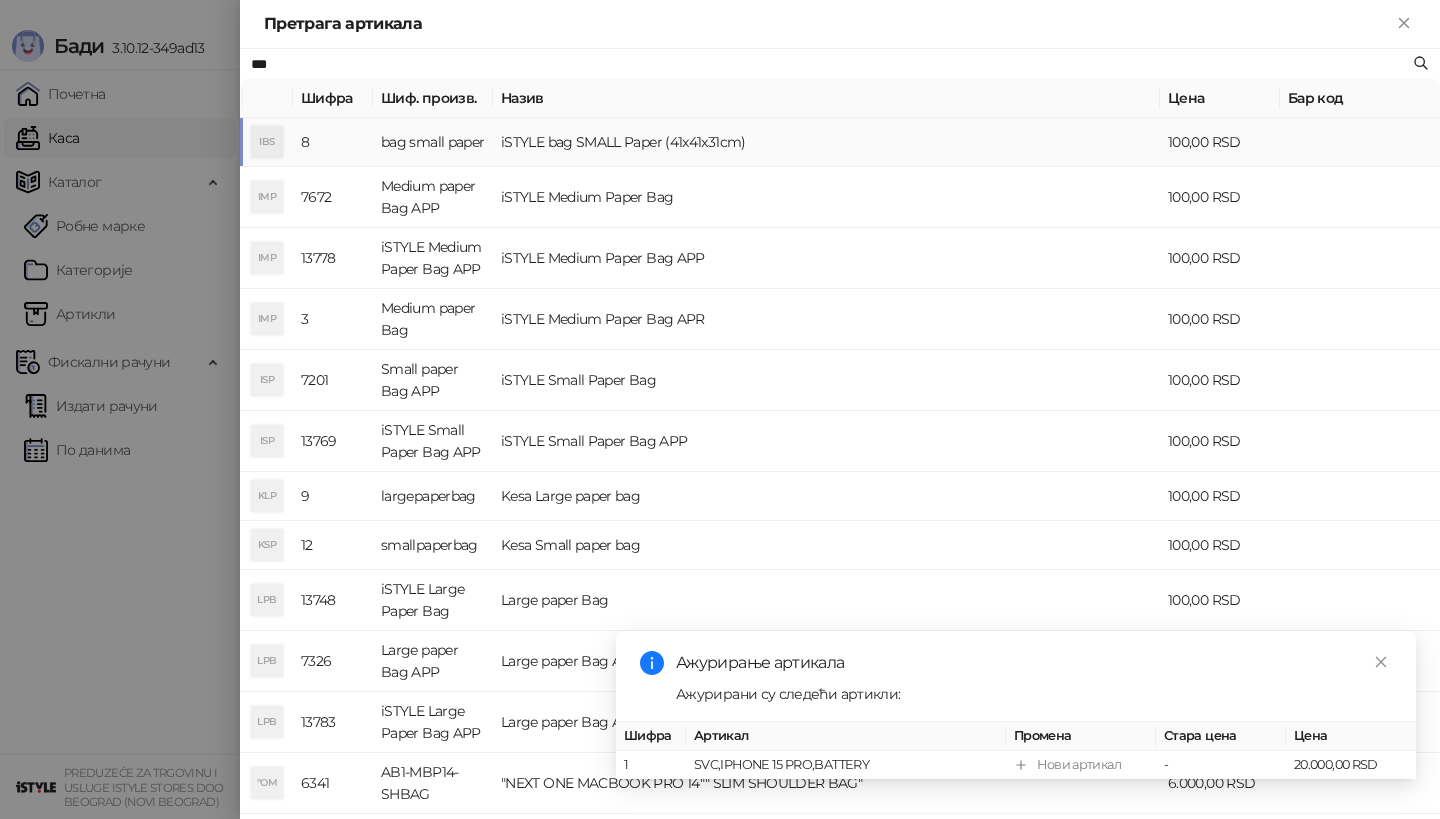 type on "***" 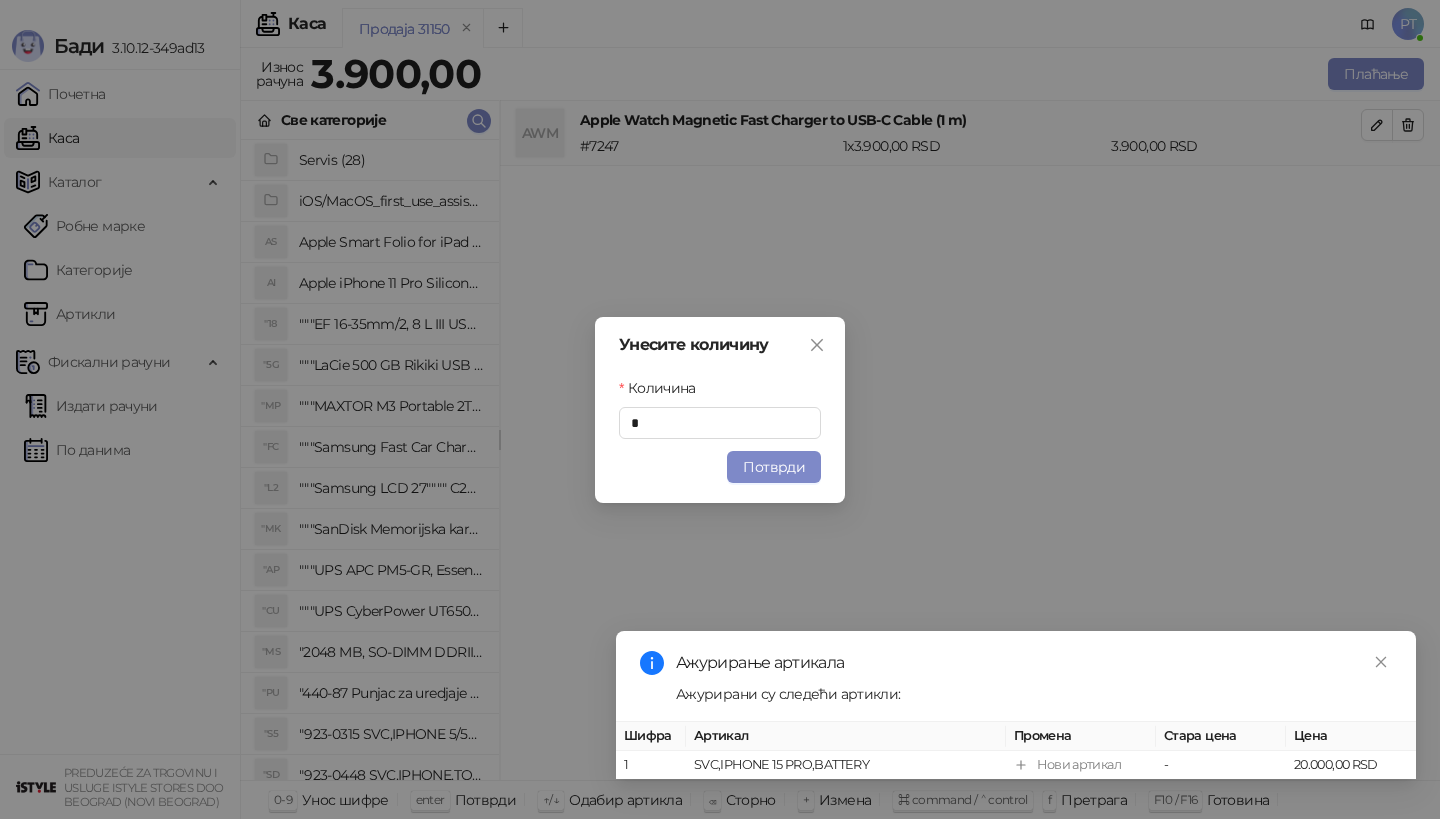 click on "Потврди" at bounding box center [774, 467] 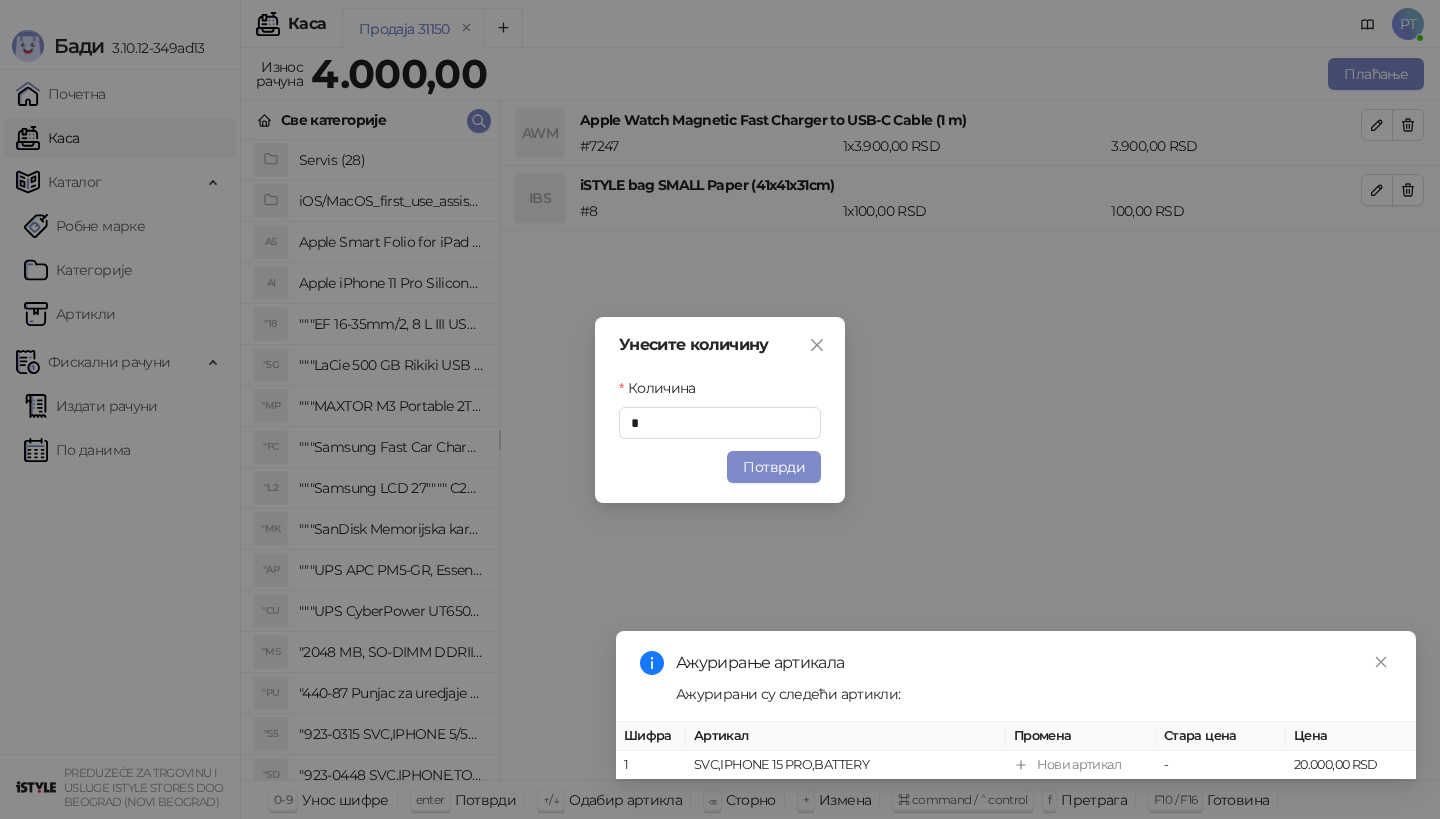 click on "Унесите количину Количина * Потврди" at bounding box center [720, 409] 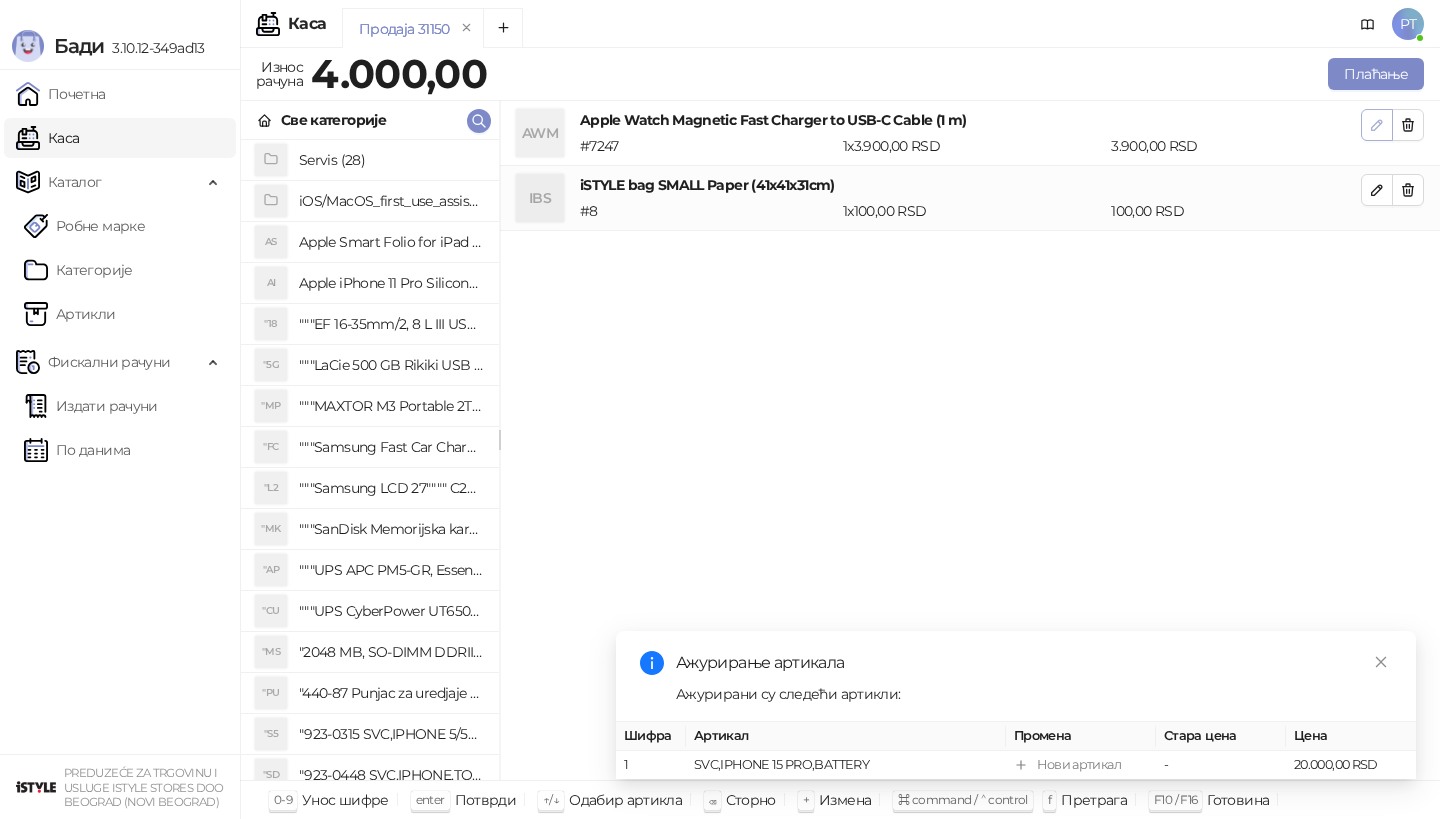 click at bounding box center [1377, 124] 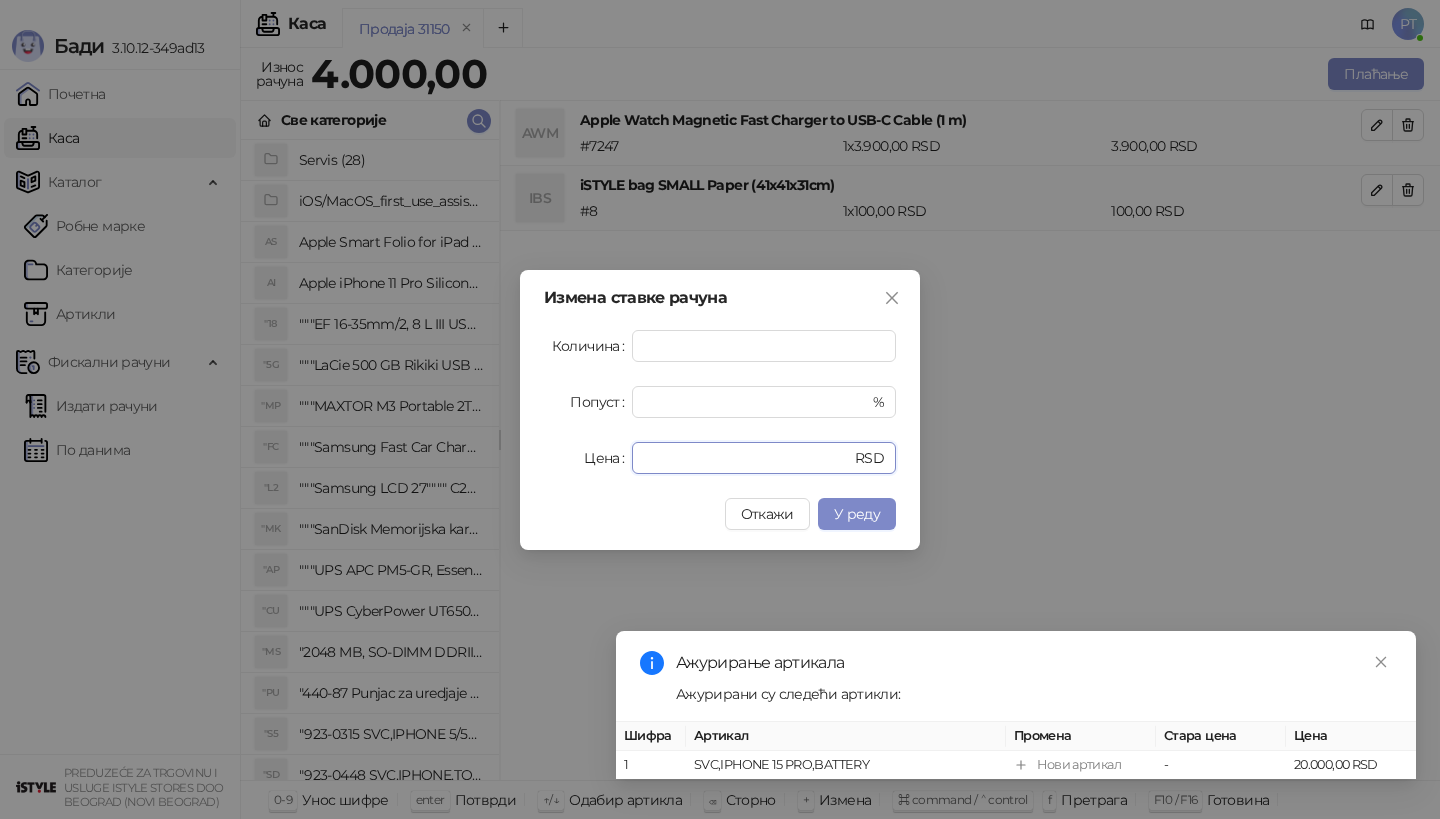 drag, startPoint x: 686, startPoint y: 465, endPoint x: 524, endPoint y: 465, distance: 162 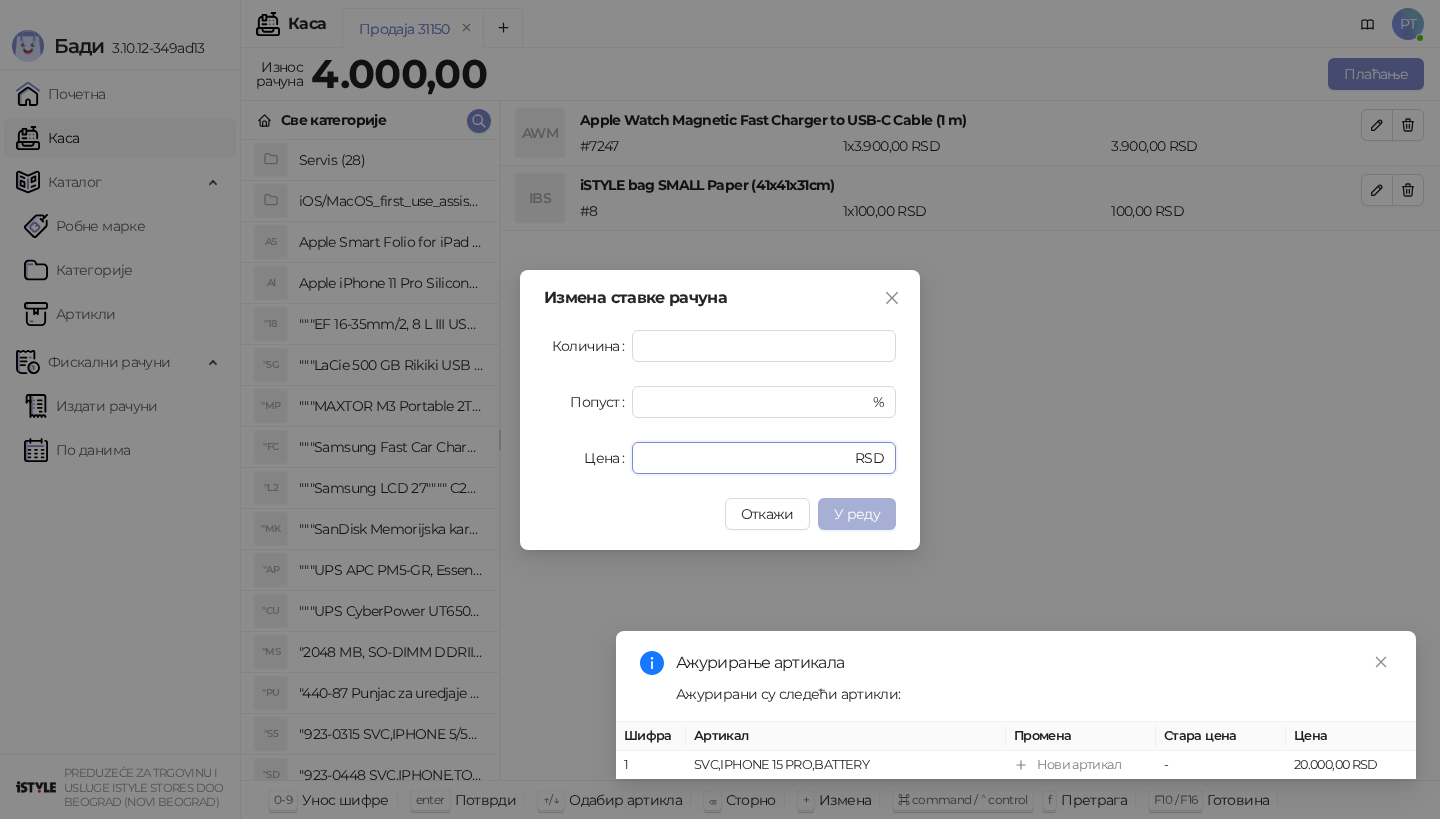 type on "****" 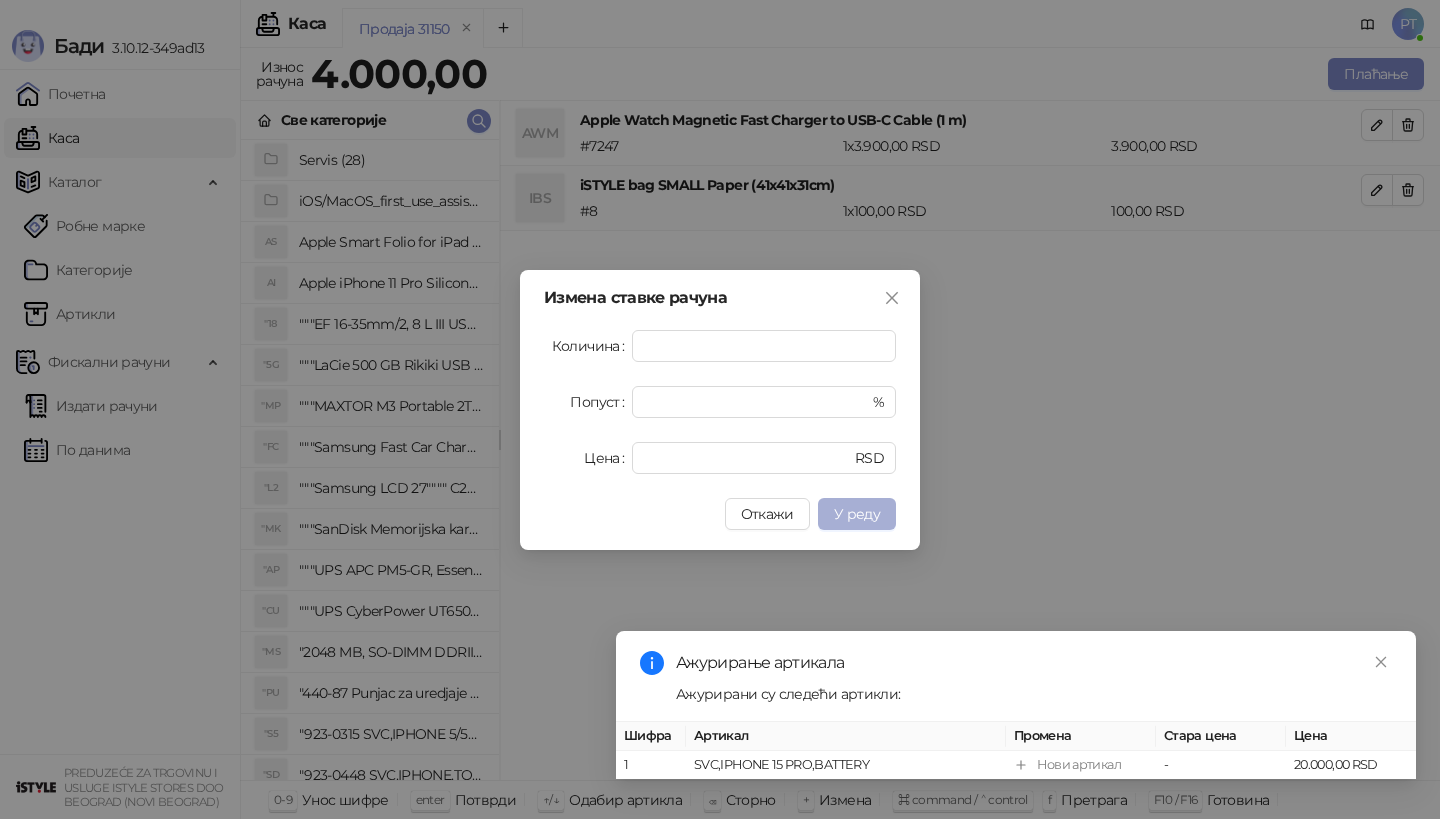 click on "У реду" at bounding box center (857, 514) 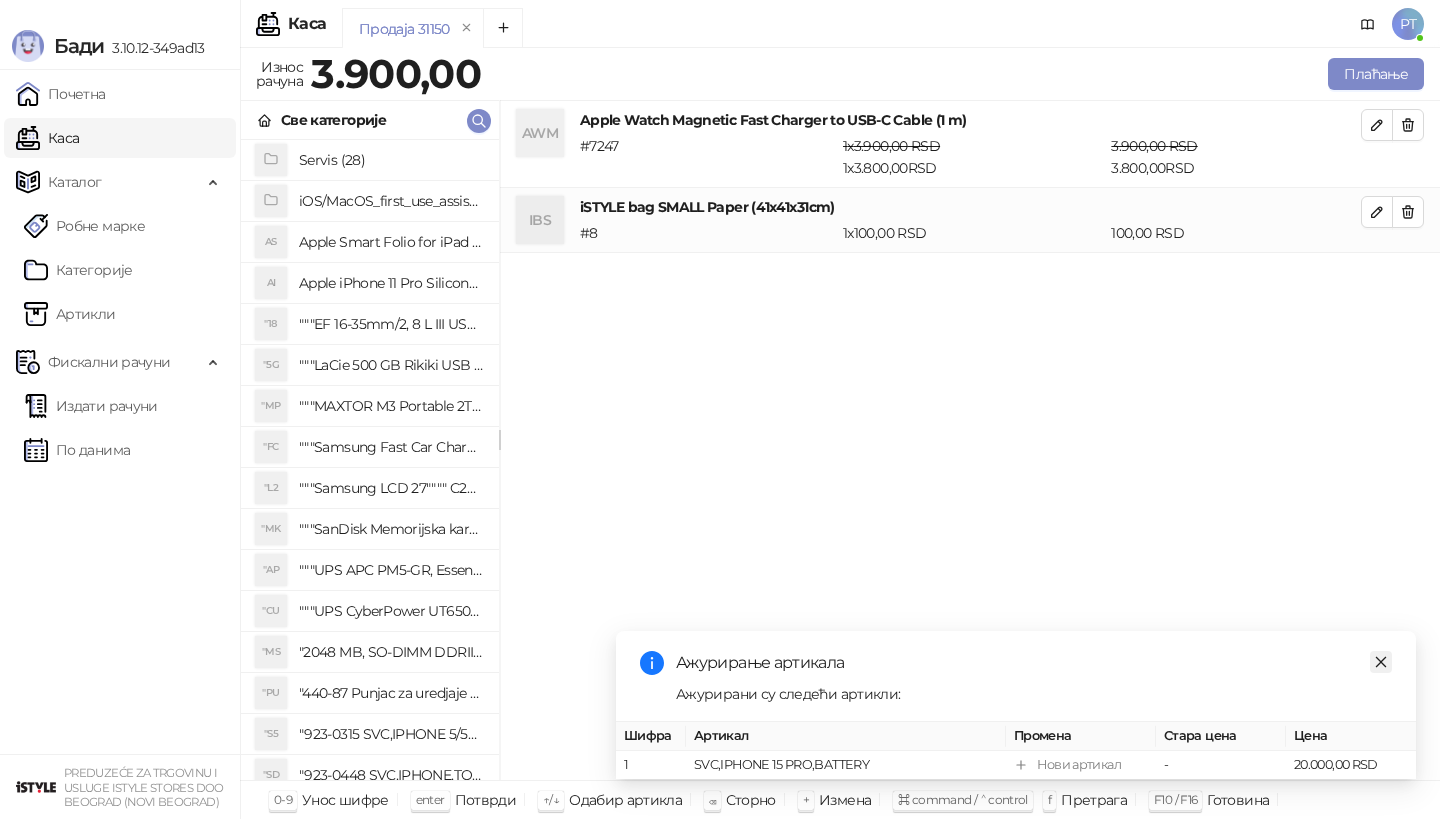 click 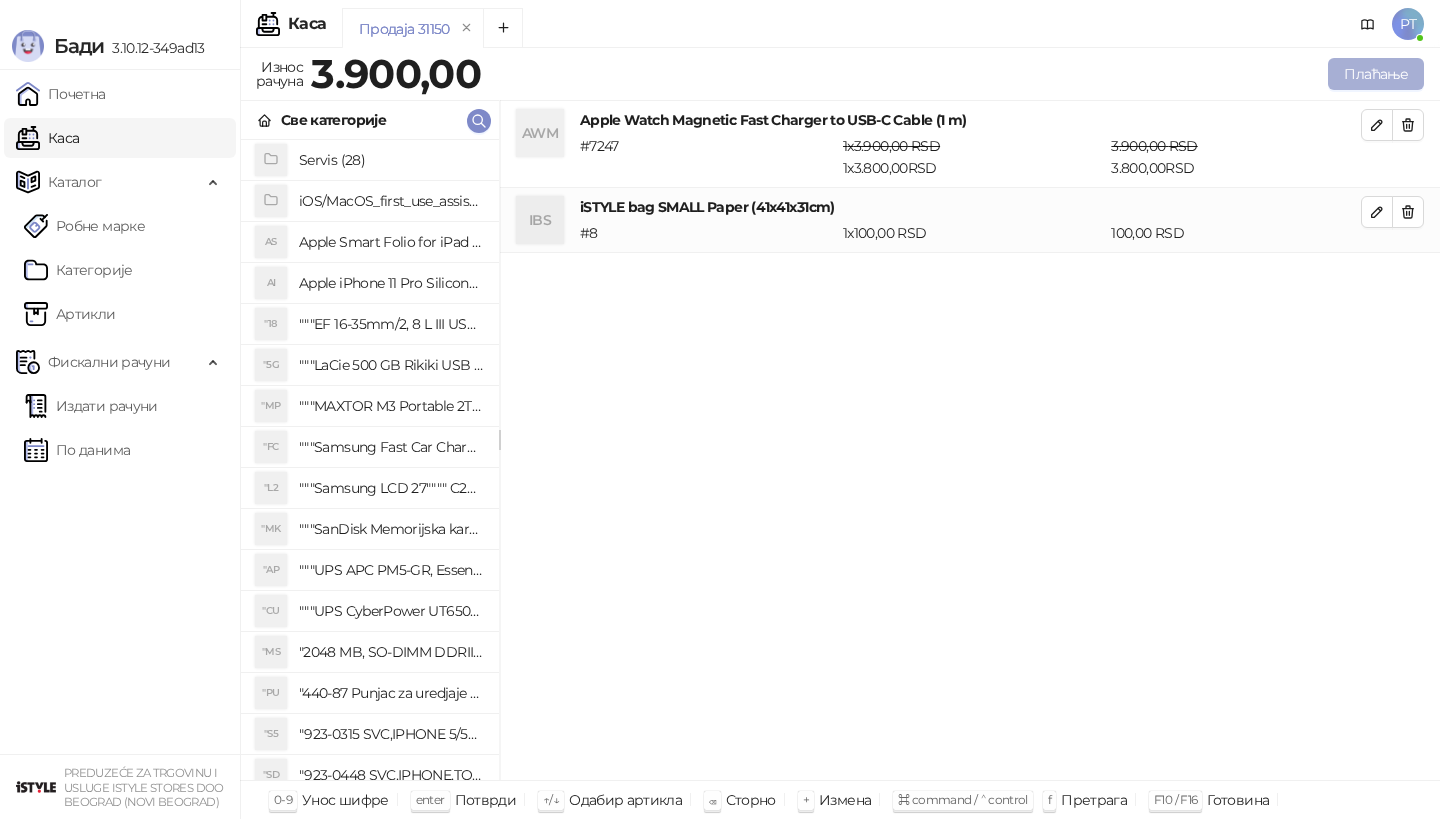 click on "Плаћање" at bounding box center [1376, 74] 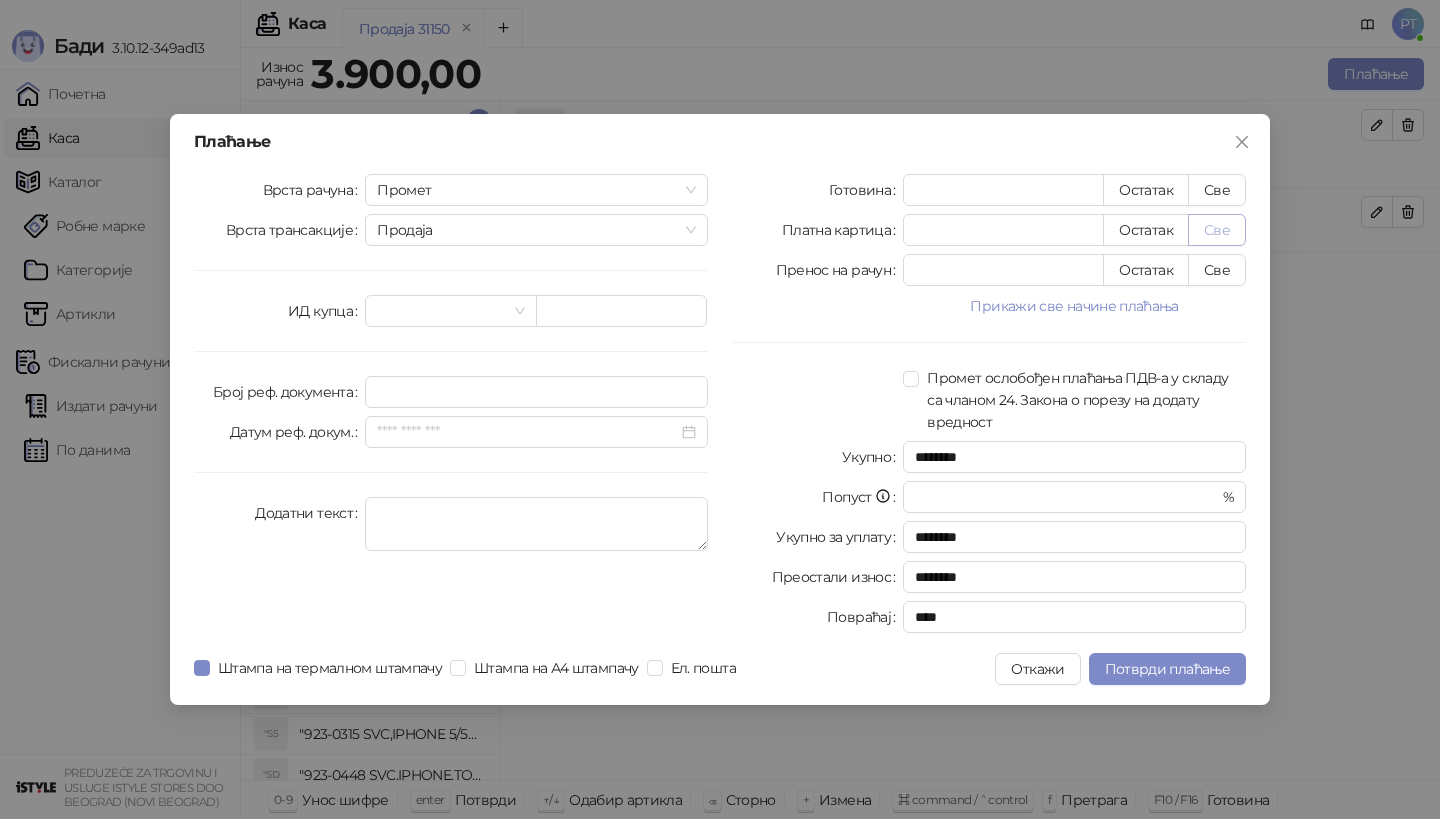 click on "Све" at bounding box center [1217, 230] 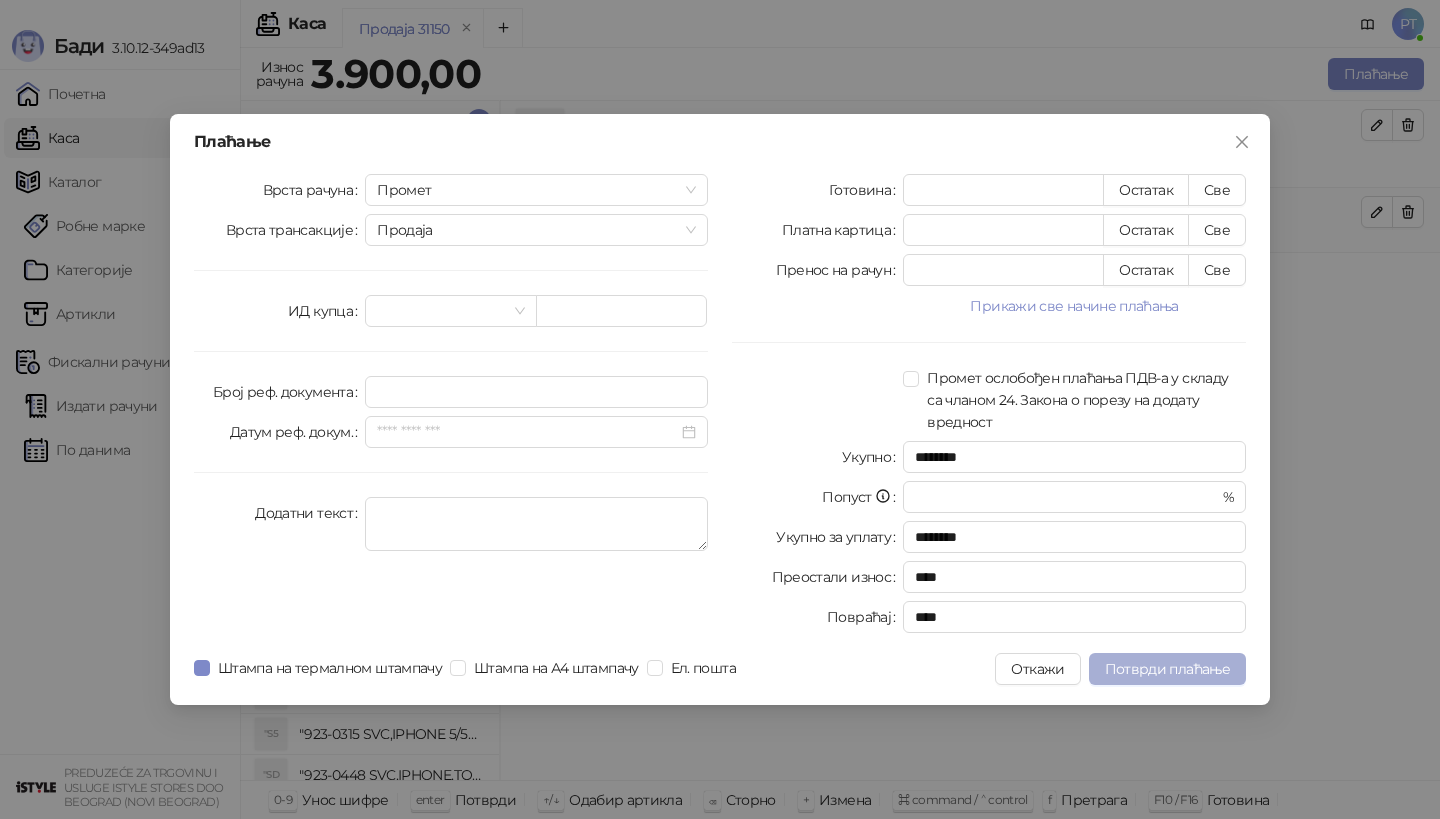 click on "Потврди плаћање" at bounding box center (1167, 669) 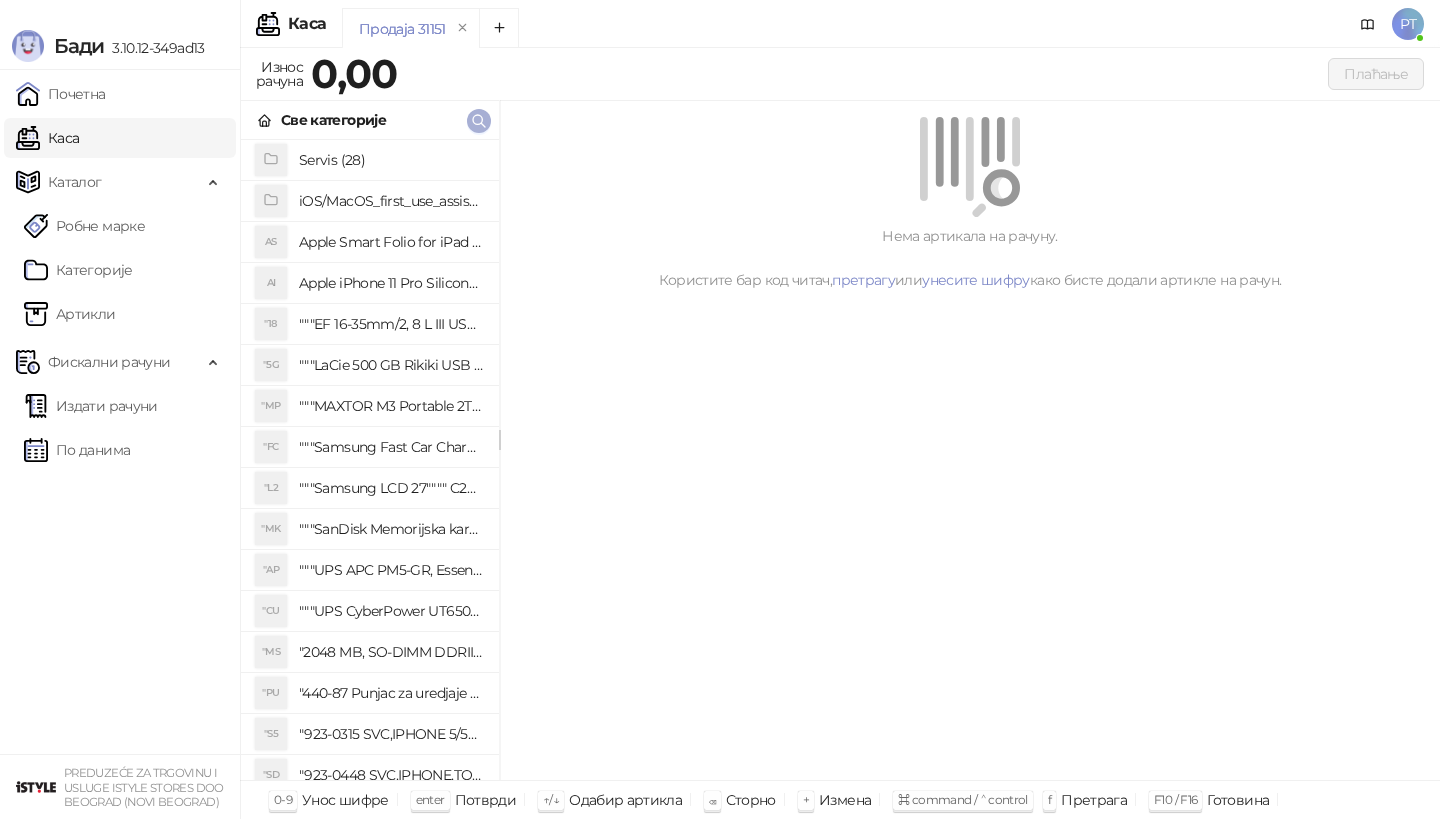 click 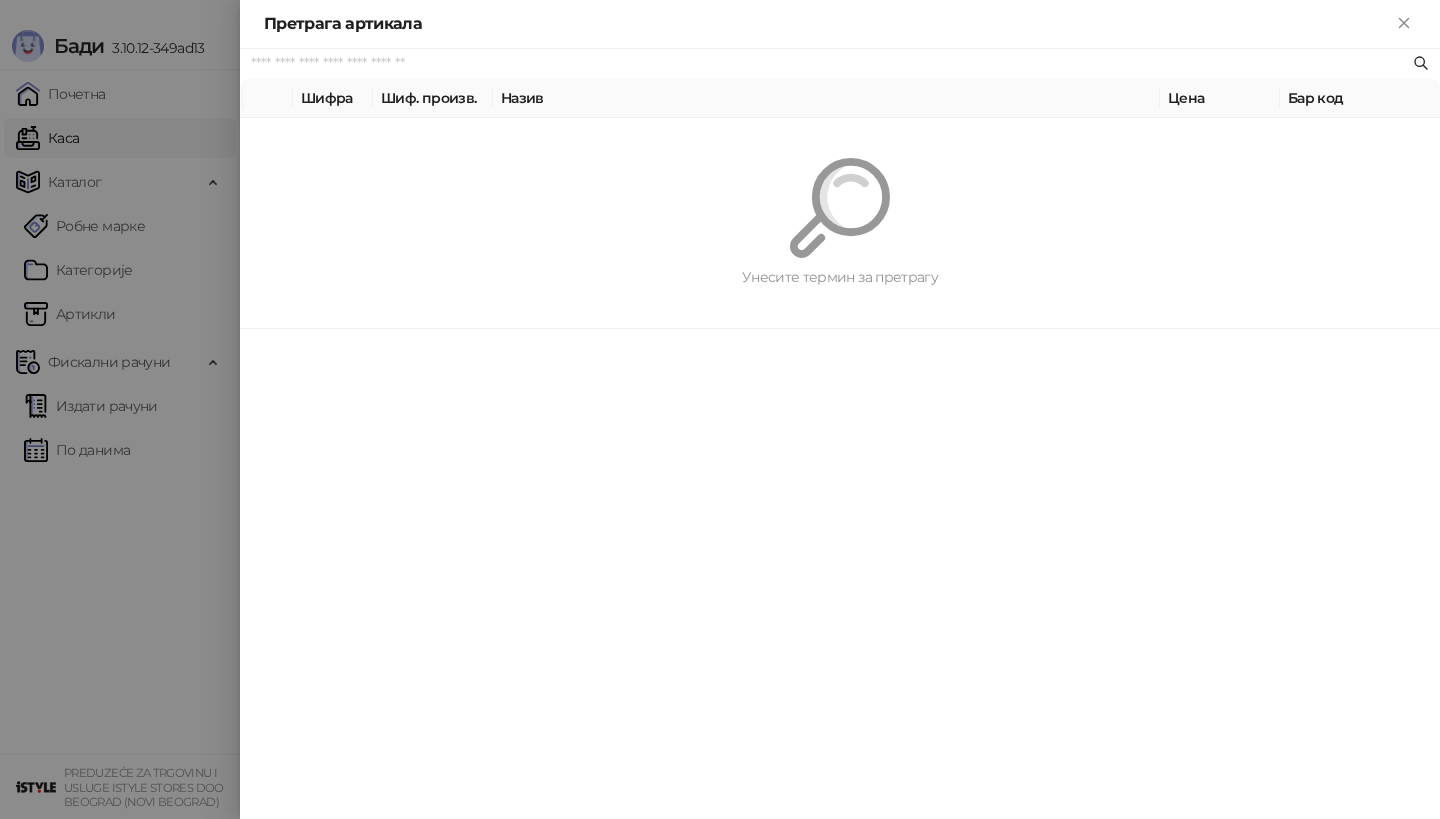 paste on "*********" 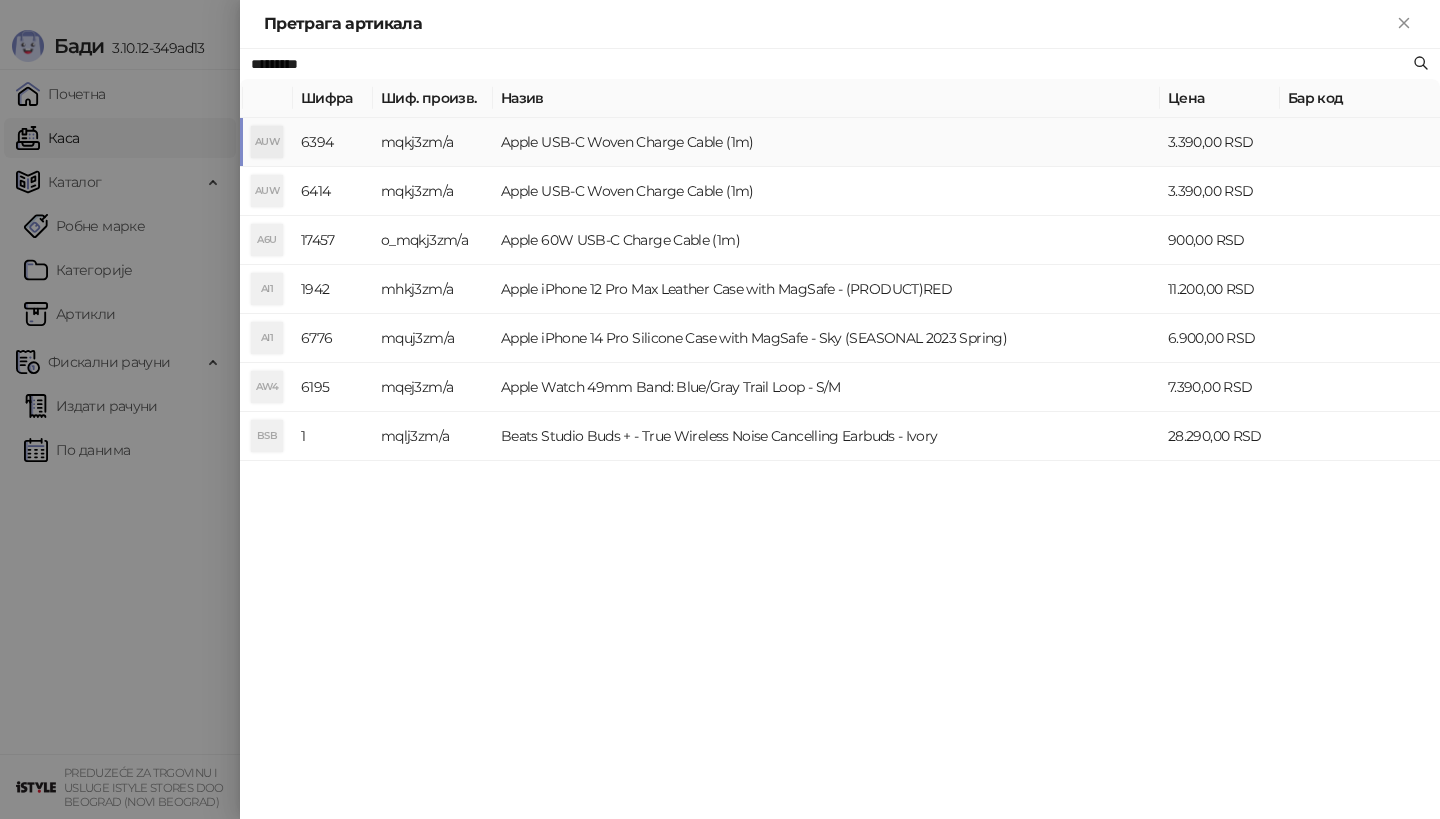 click on "AUW" at bounding box center (267, 142) 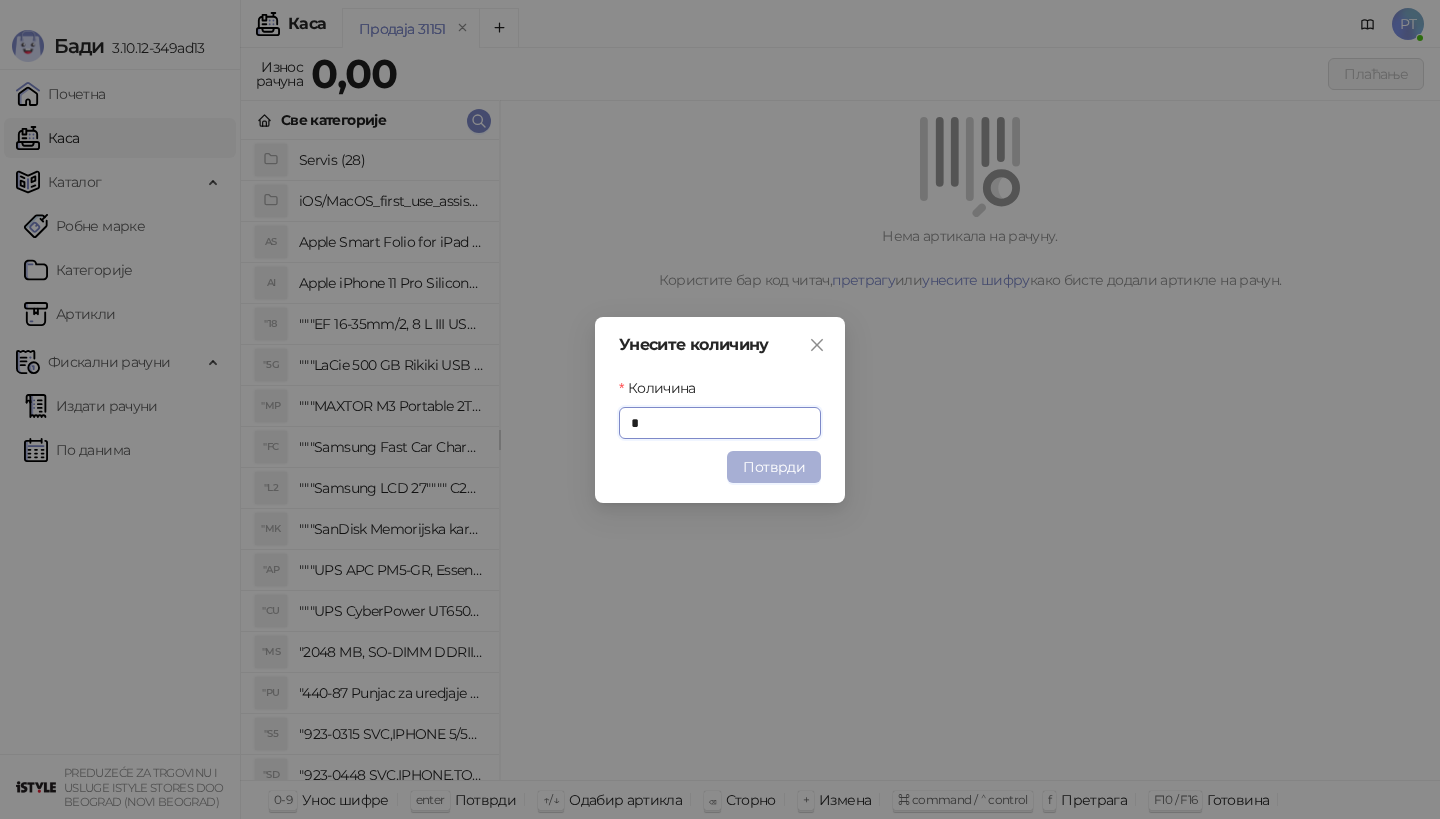 click on "Потврди" at bounding box center (774, 467) 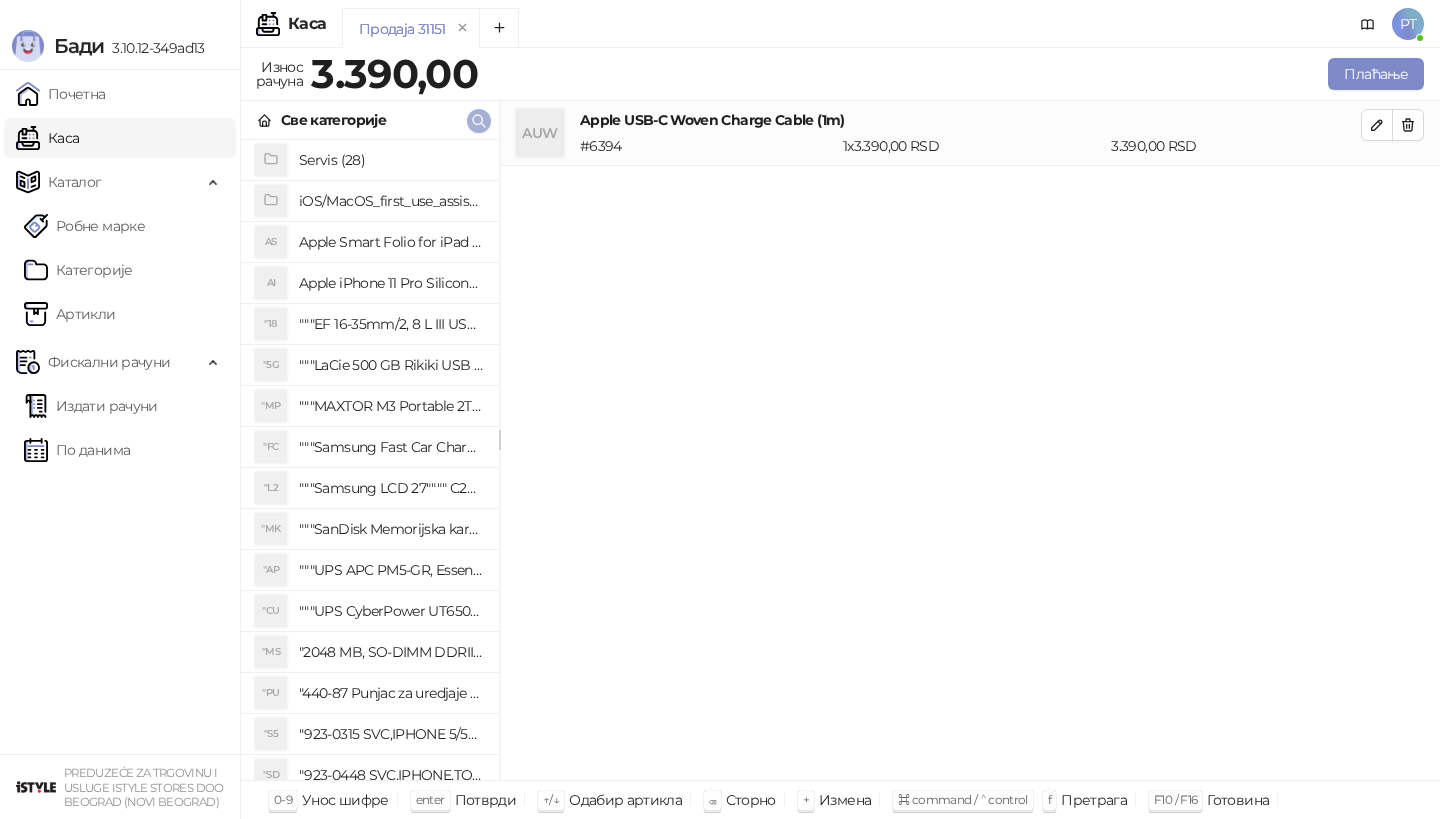 click 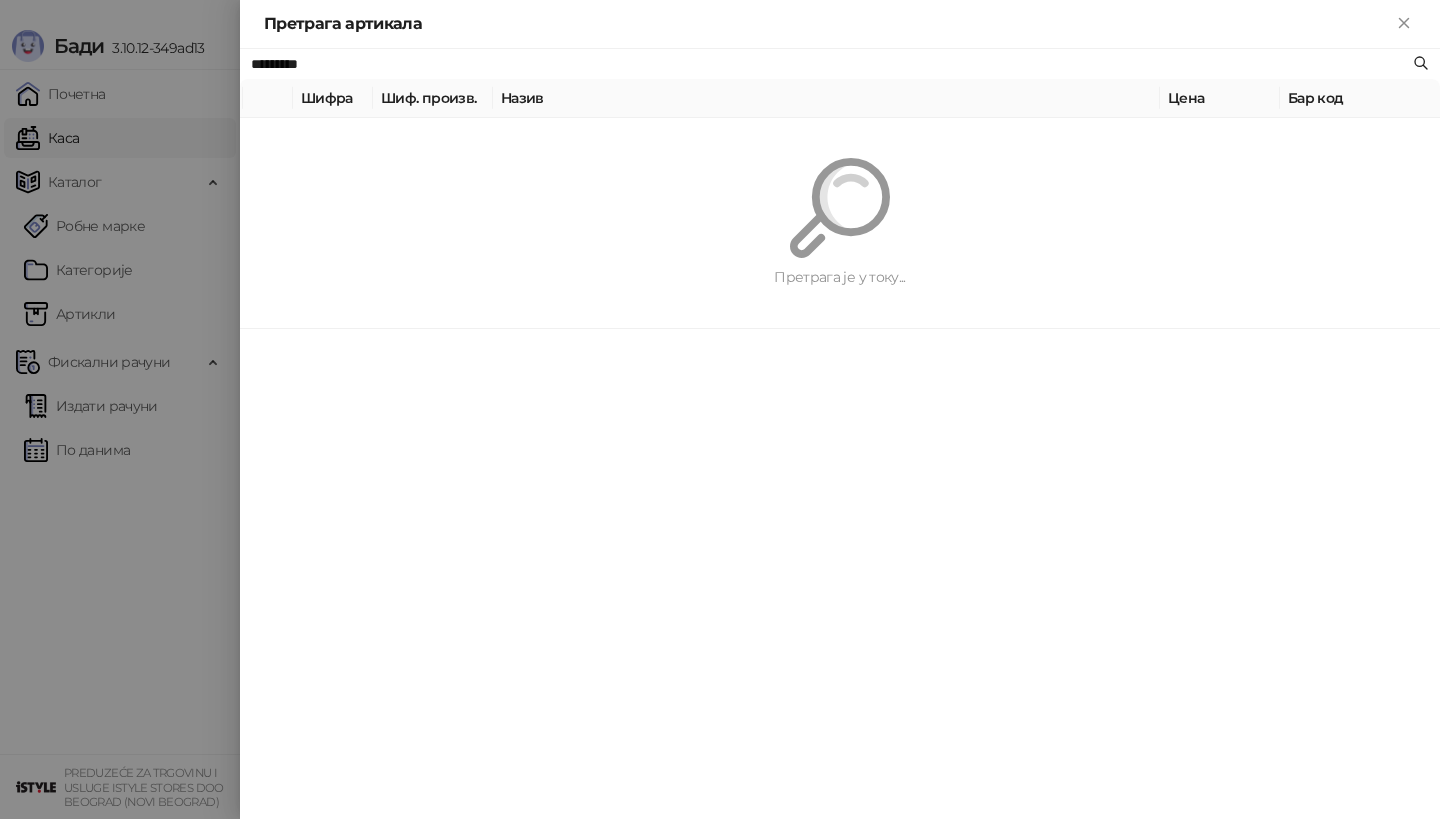 paste 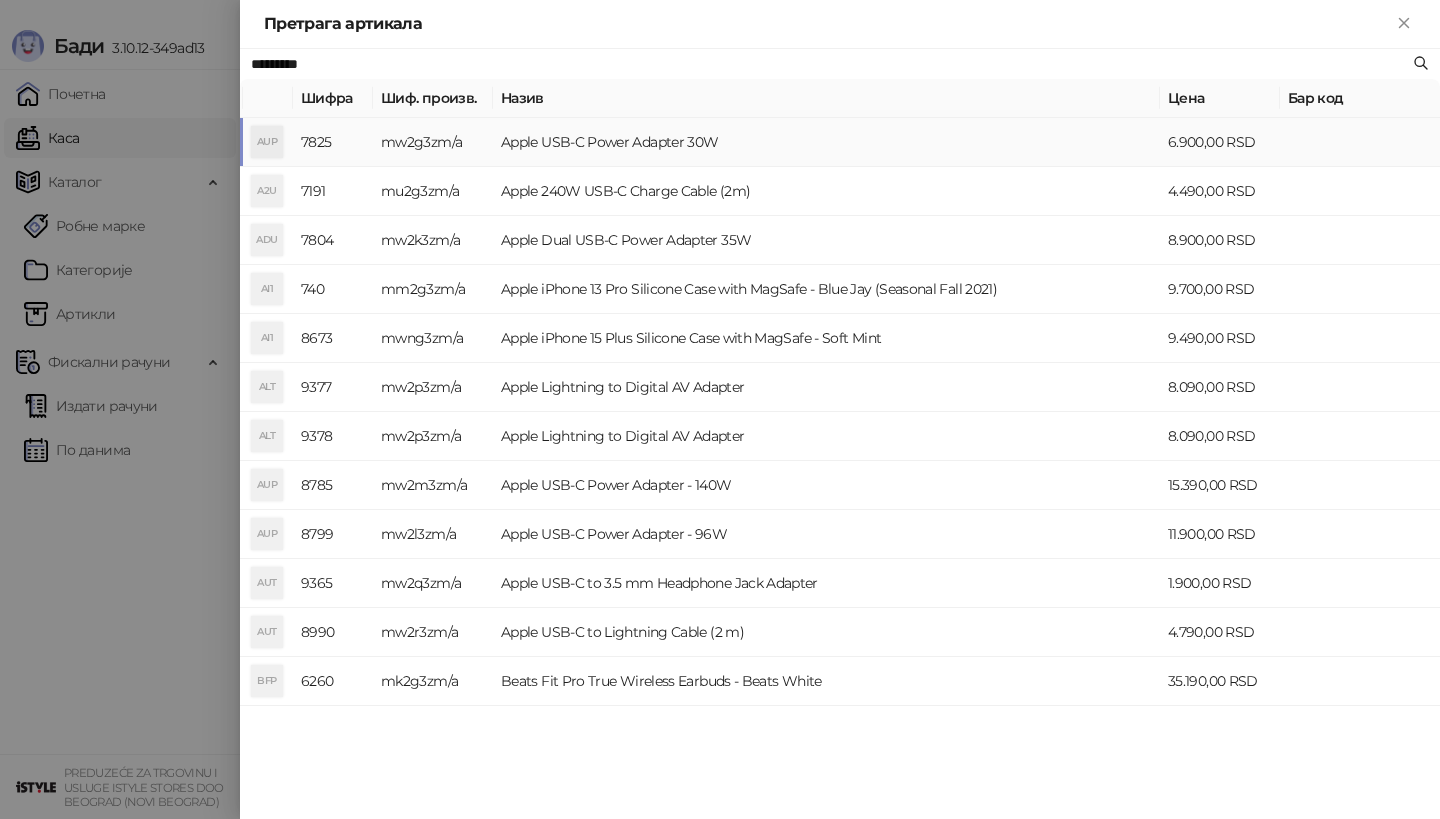 click on "AUP" at bounding box center (267, 142) 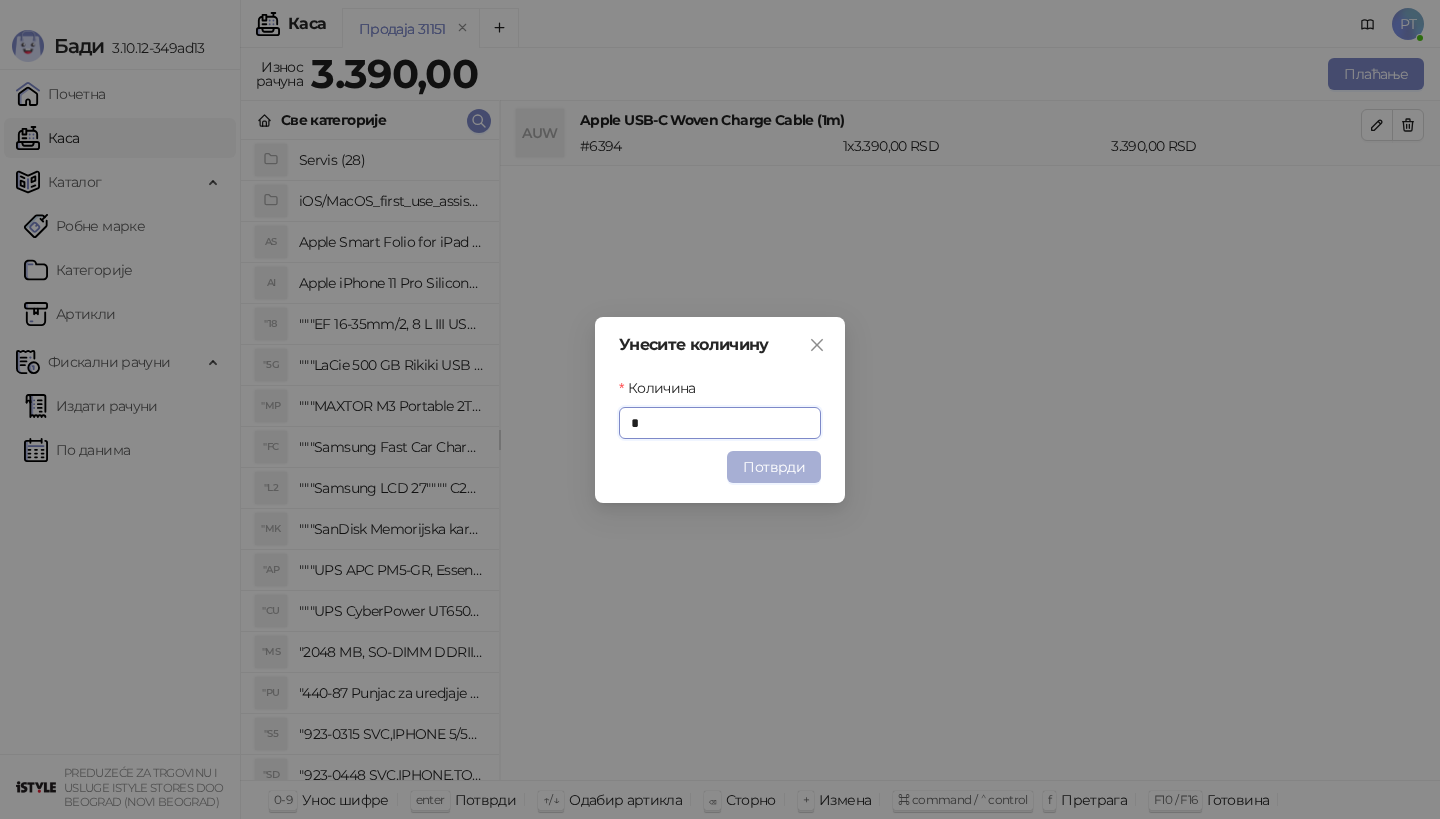click on "Потврди" at bounding box center (774, 467) 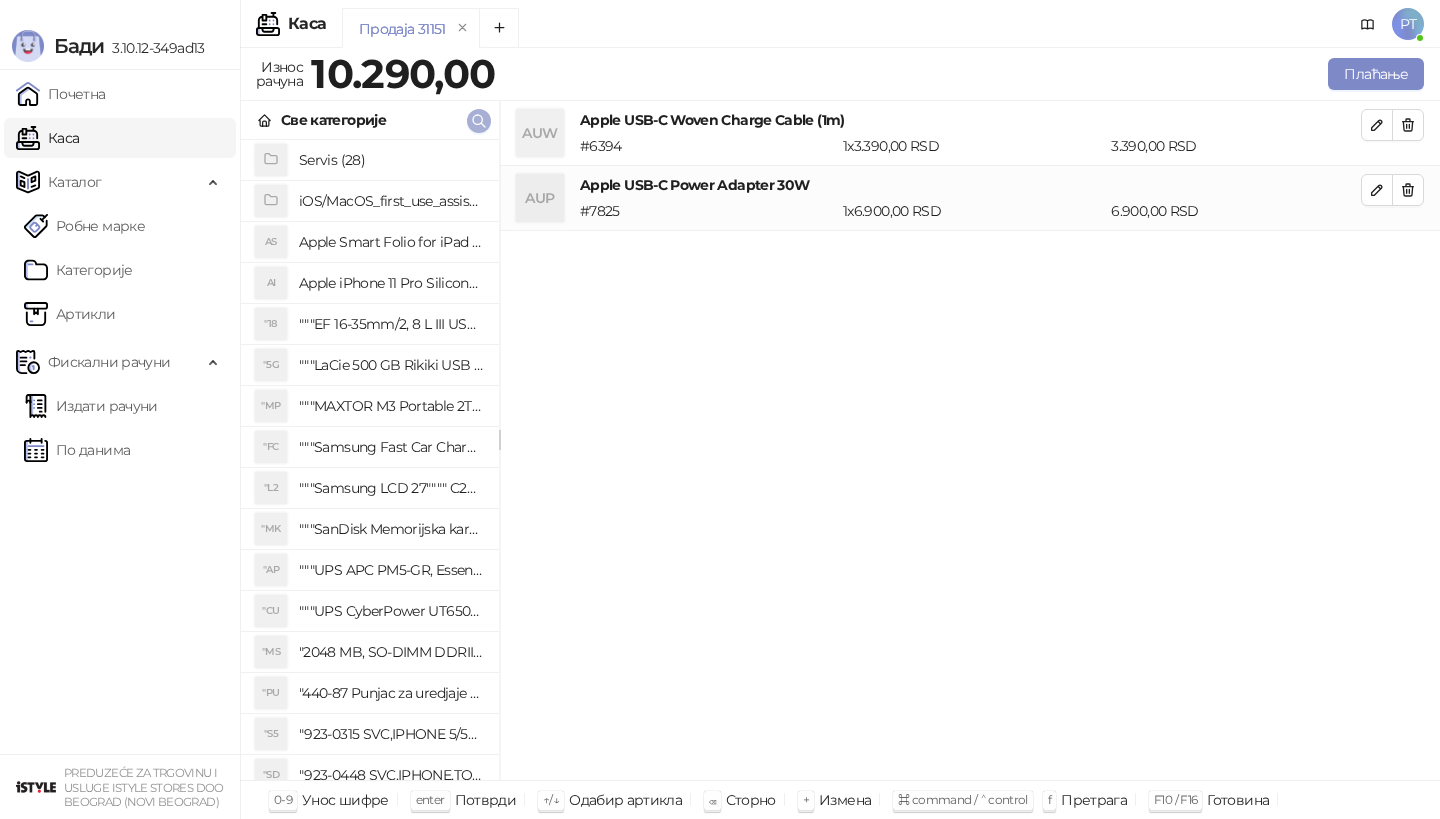 click 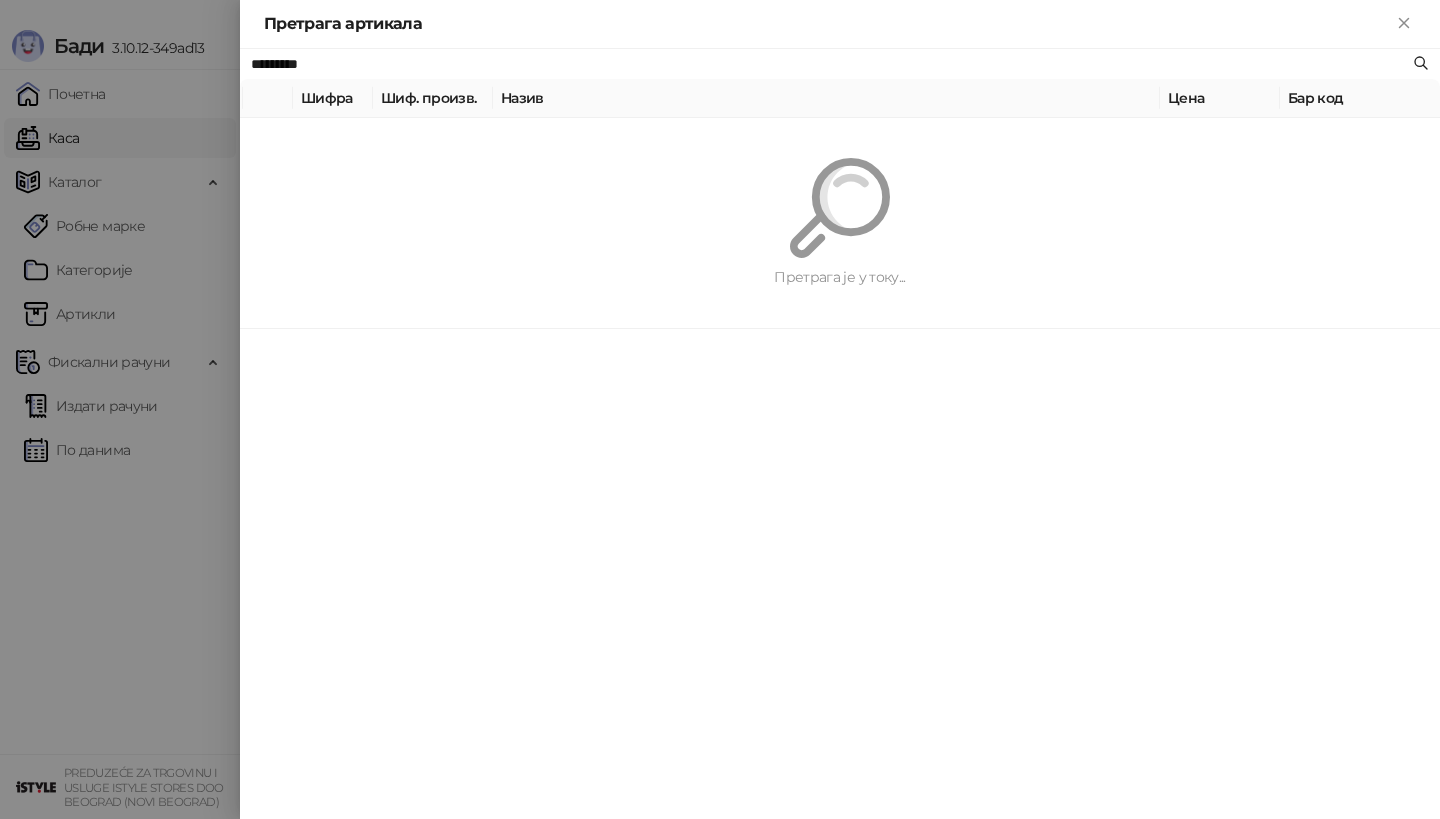 paste on "**********" 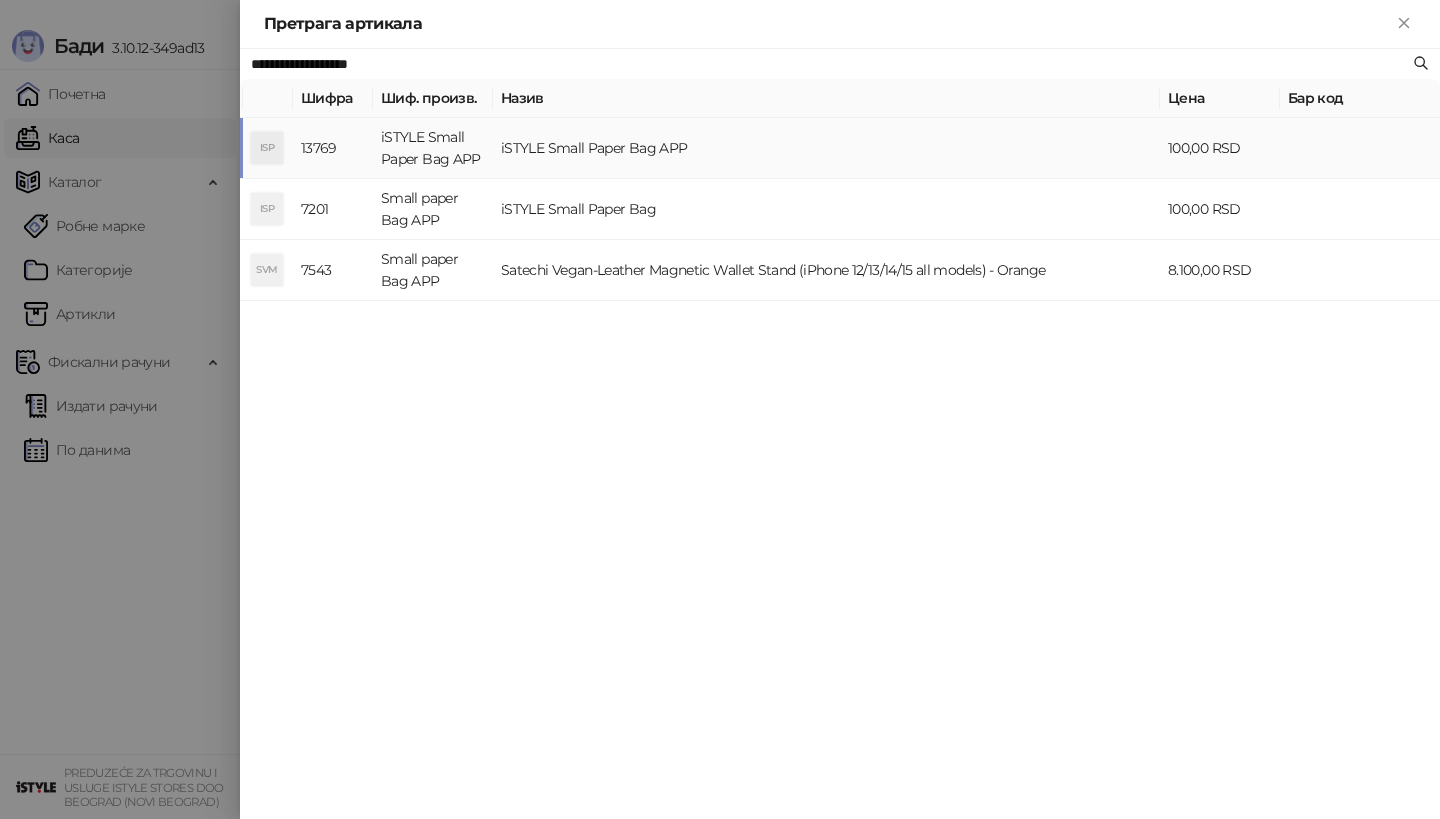 type on "**********" 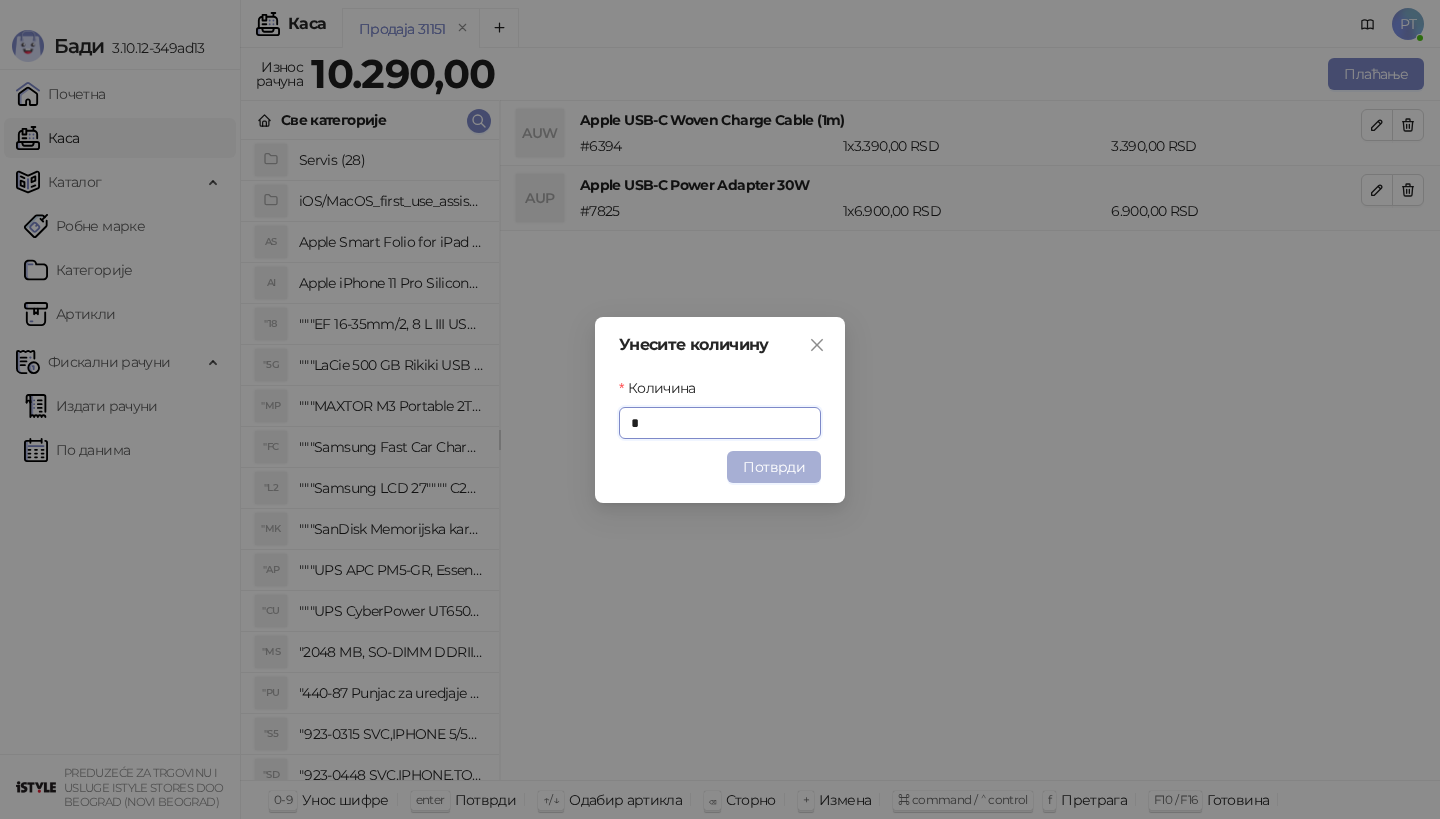 click on "Потврди" at bounding box center (774, 467) 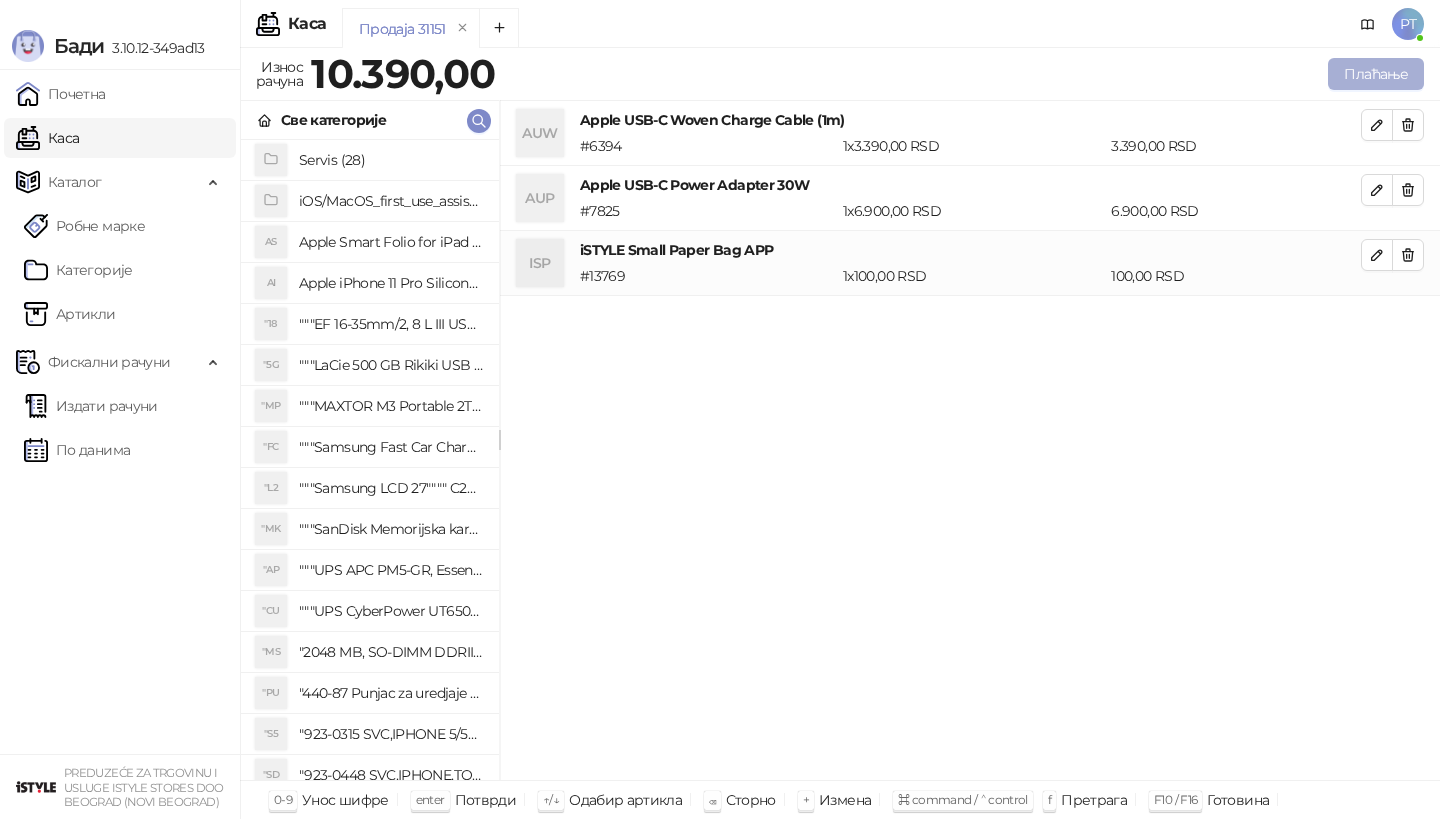 click on "Плаћање" at bounding box center [1376, 74] 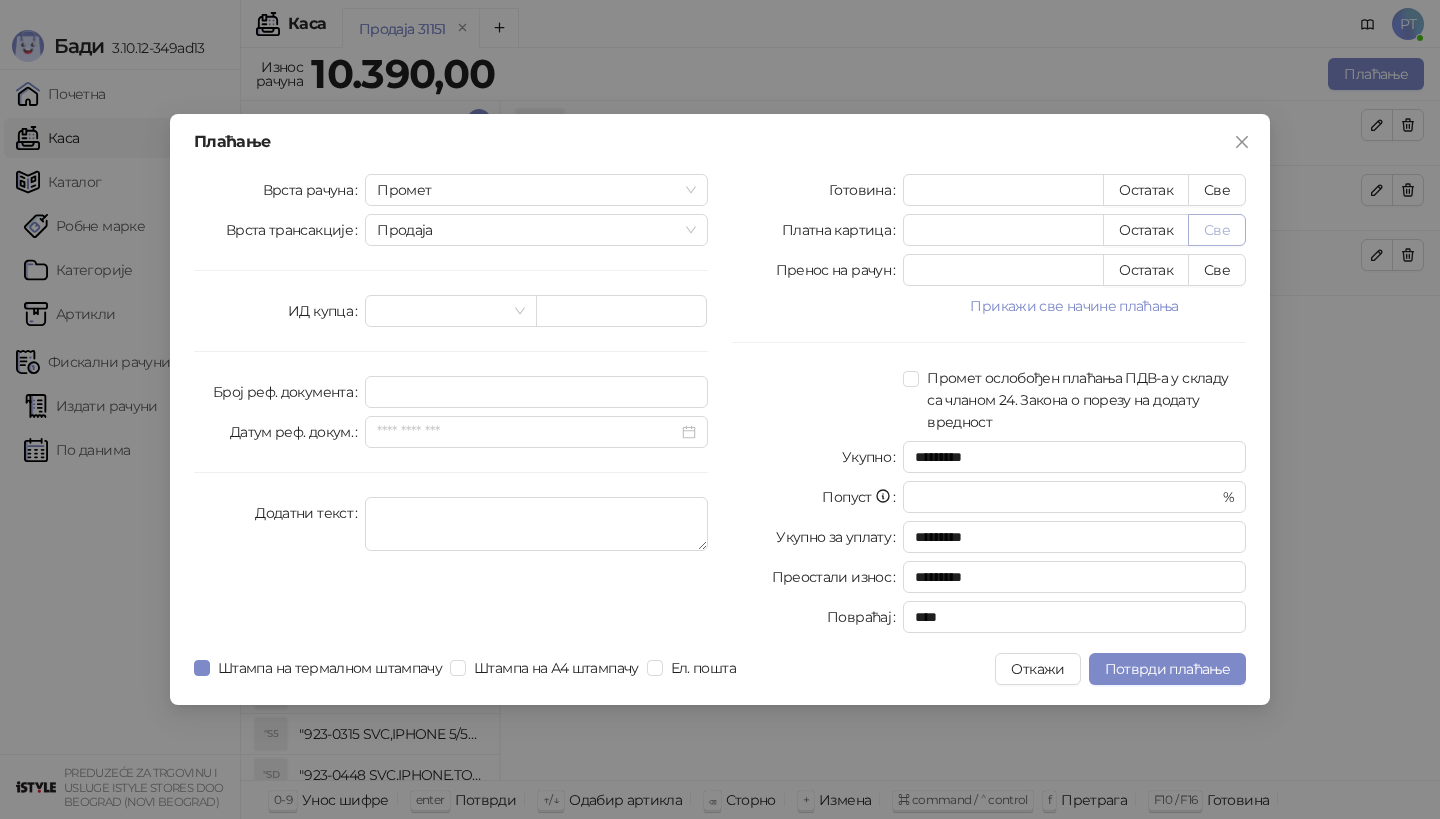 click on "Све" at bounding box center (1217, 230) 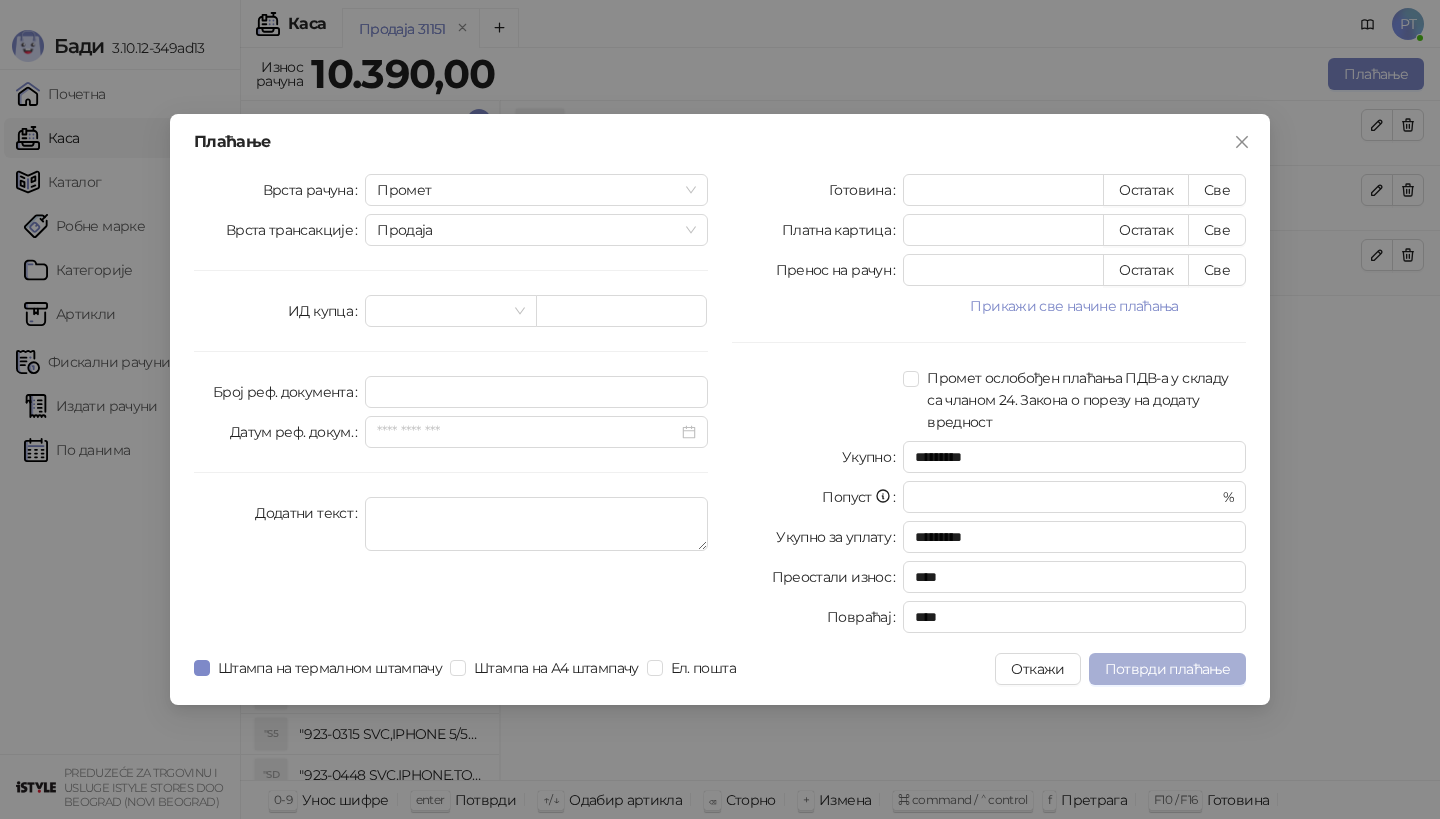 click on "Потврди плаћање" at bounding box center [1167, 669] 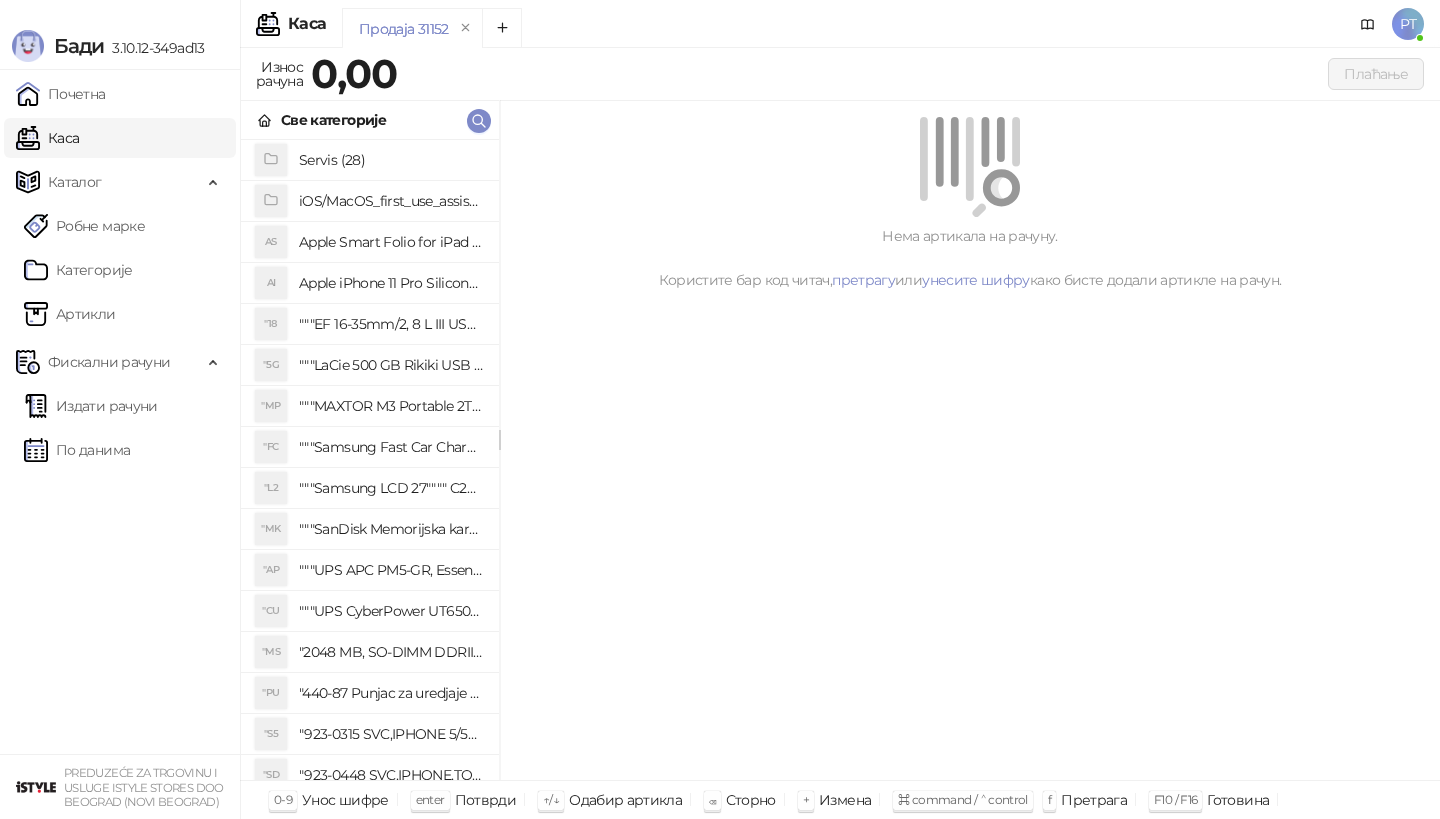 click on "Све категорије" at bounding box center (370, 120) 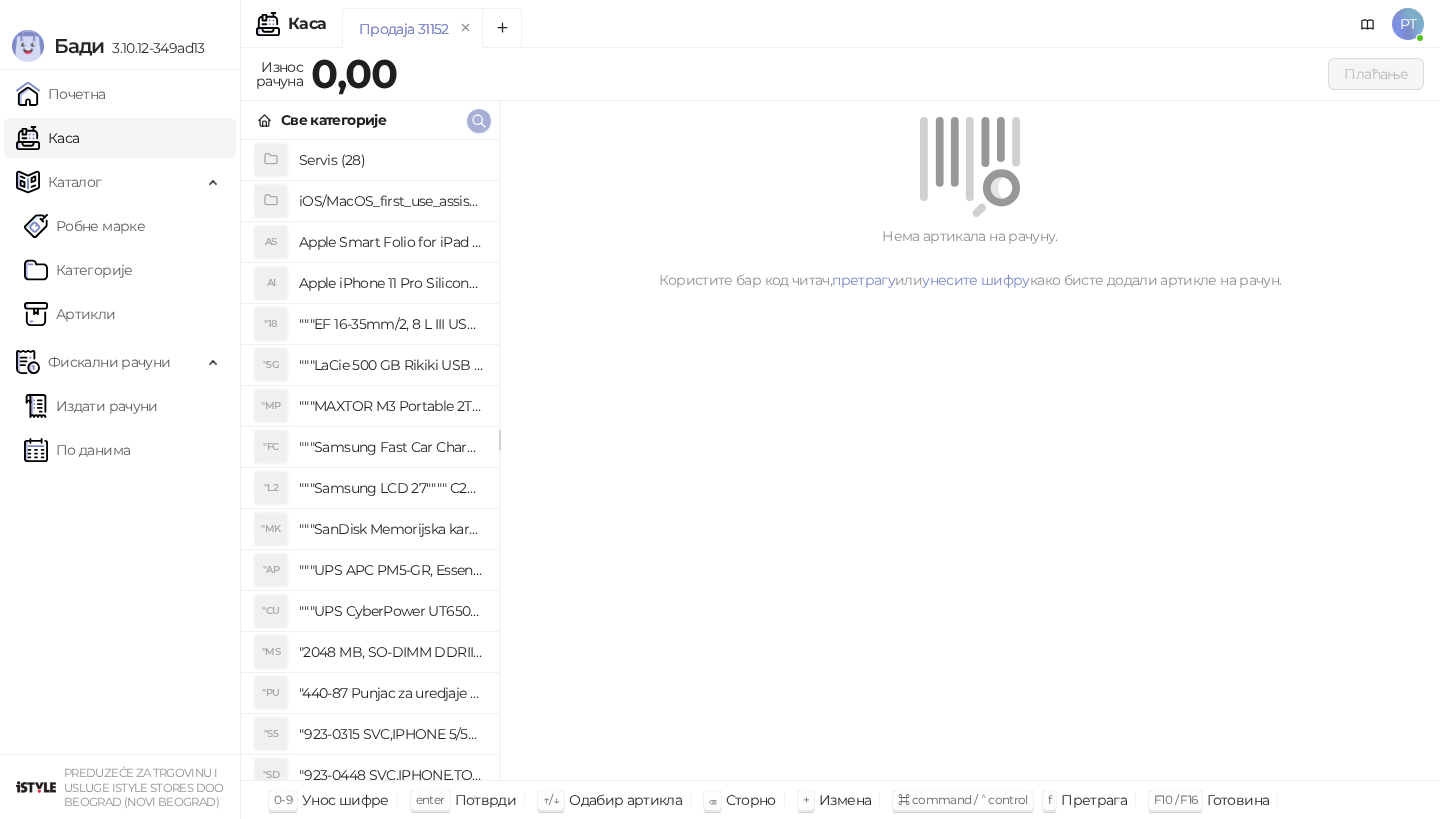 click 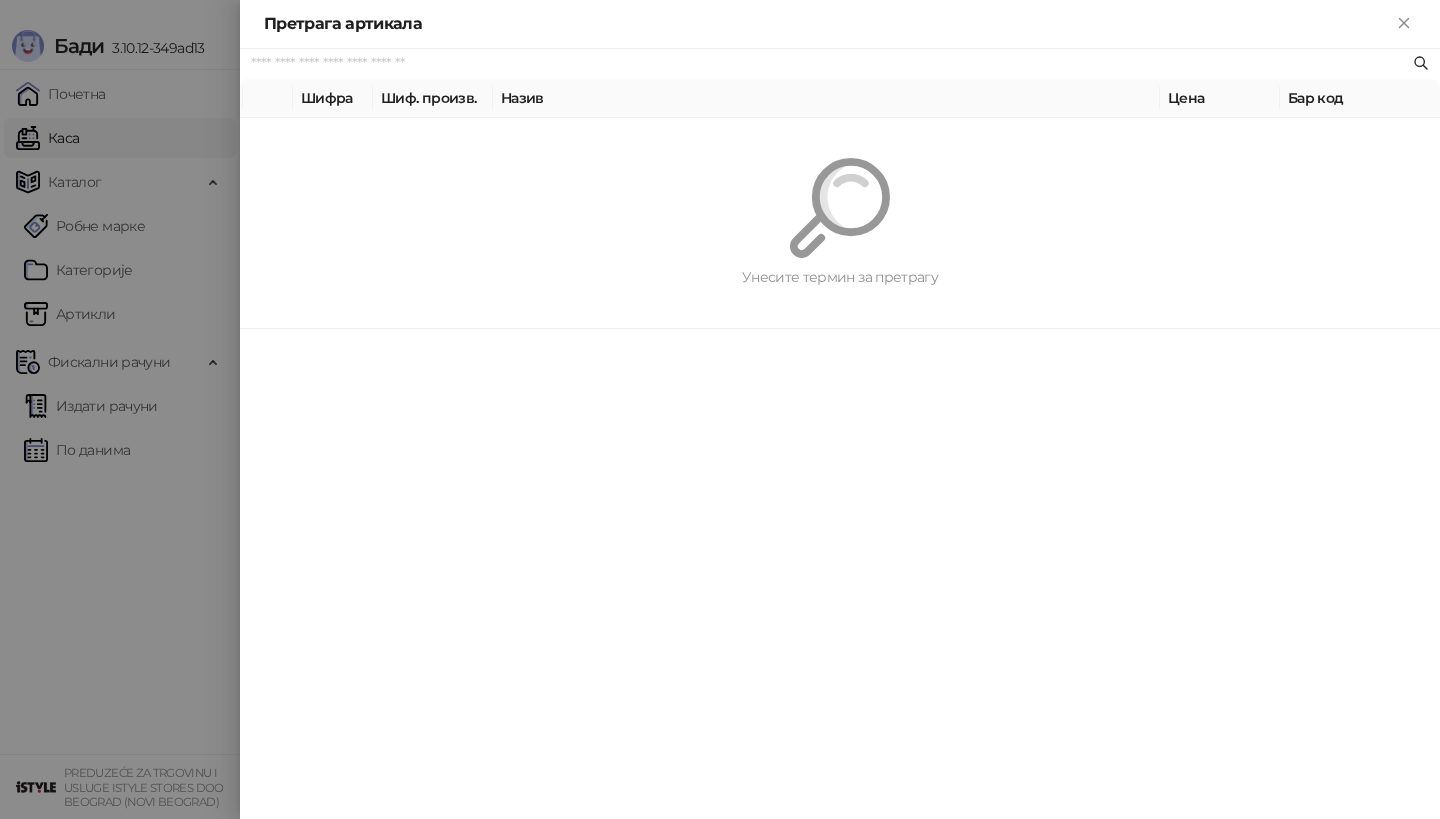 paste on "*********" 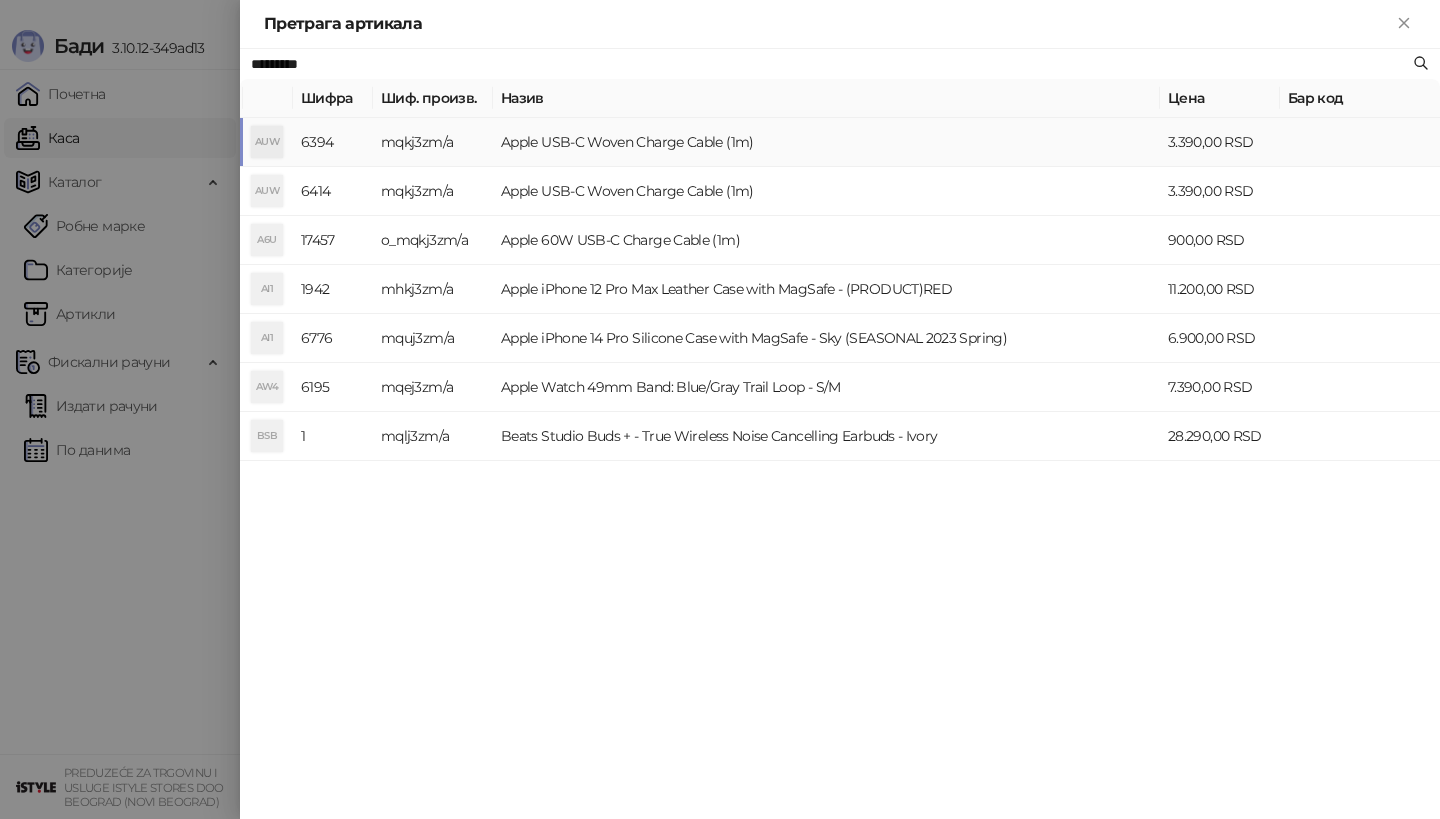 click on "AUW" at bounding box center [267, 142] 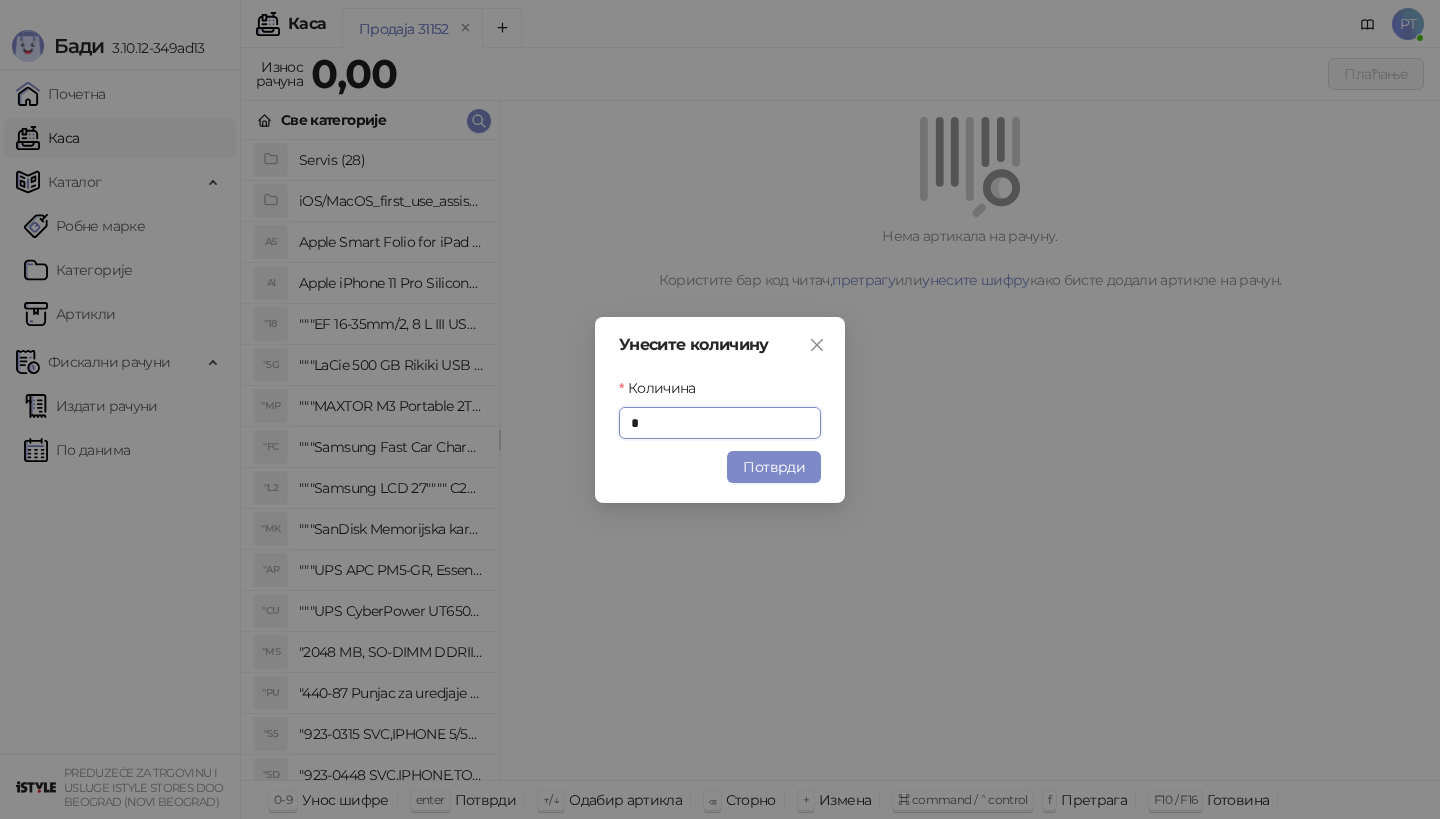 click on "Унесите количину Количина * Потврди" at bounding box center [720, 410] 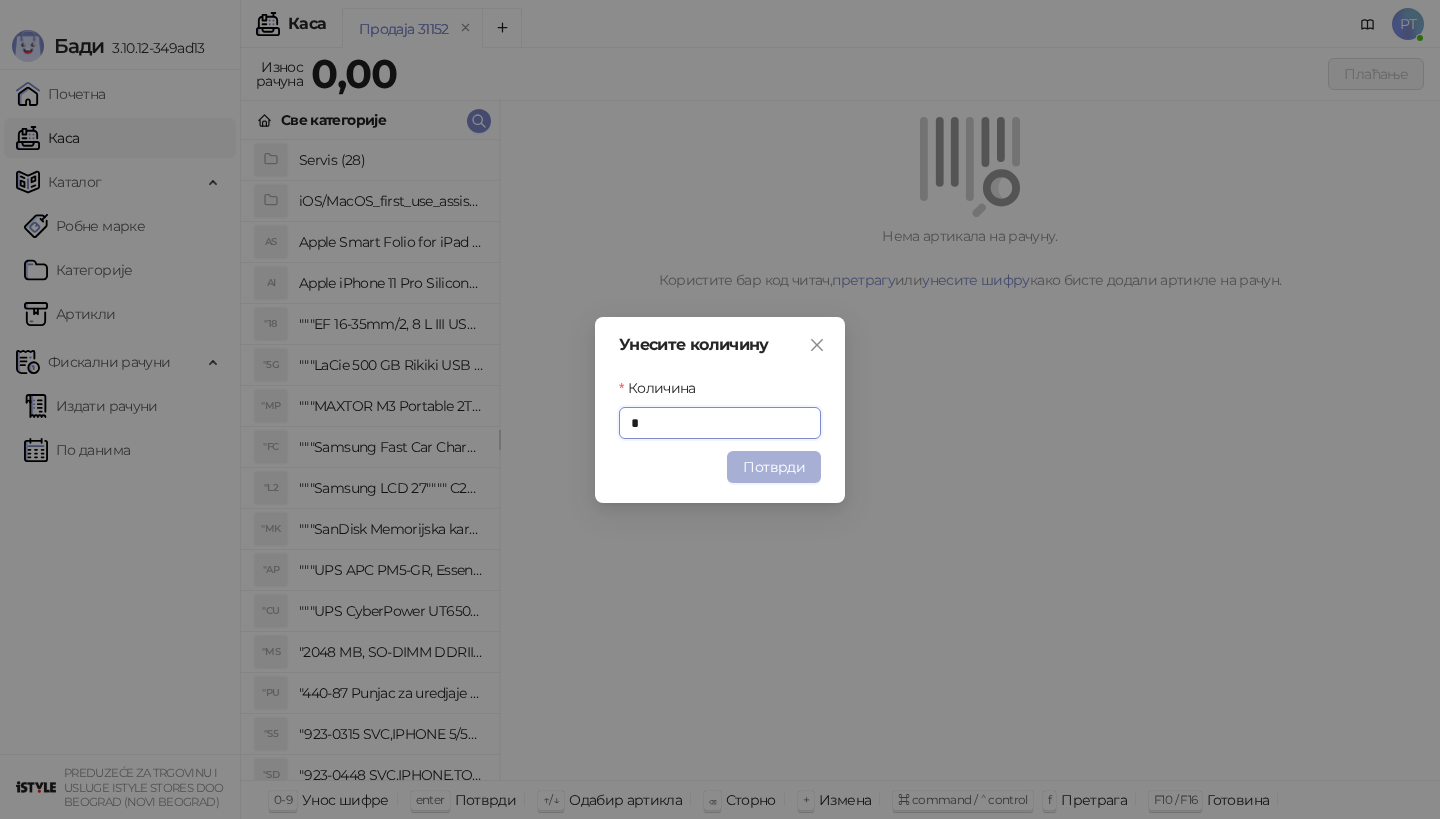 click on "Потврди" at bounding box center (774, 467) 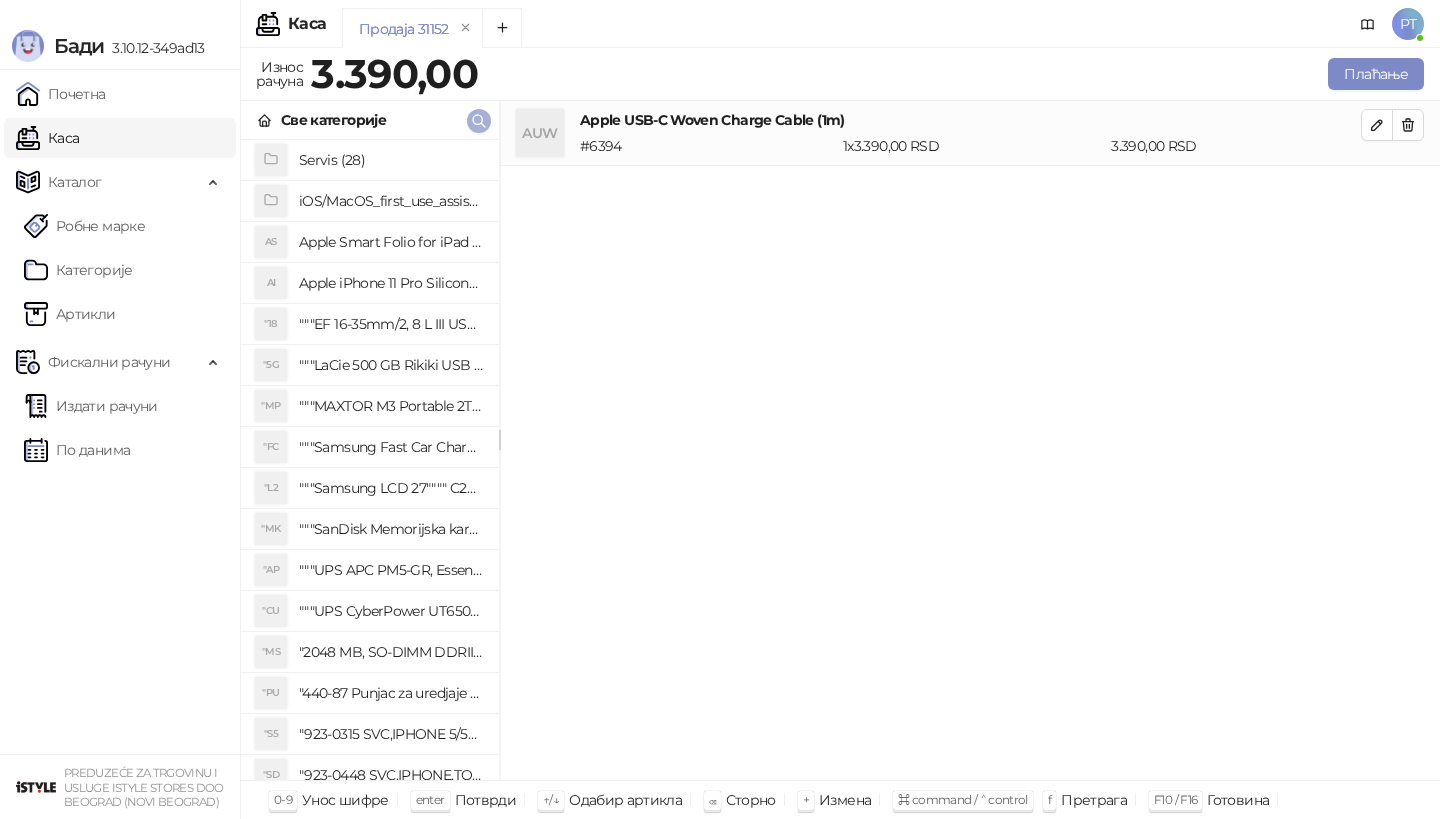 click 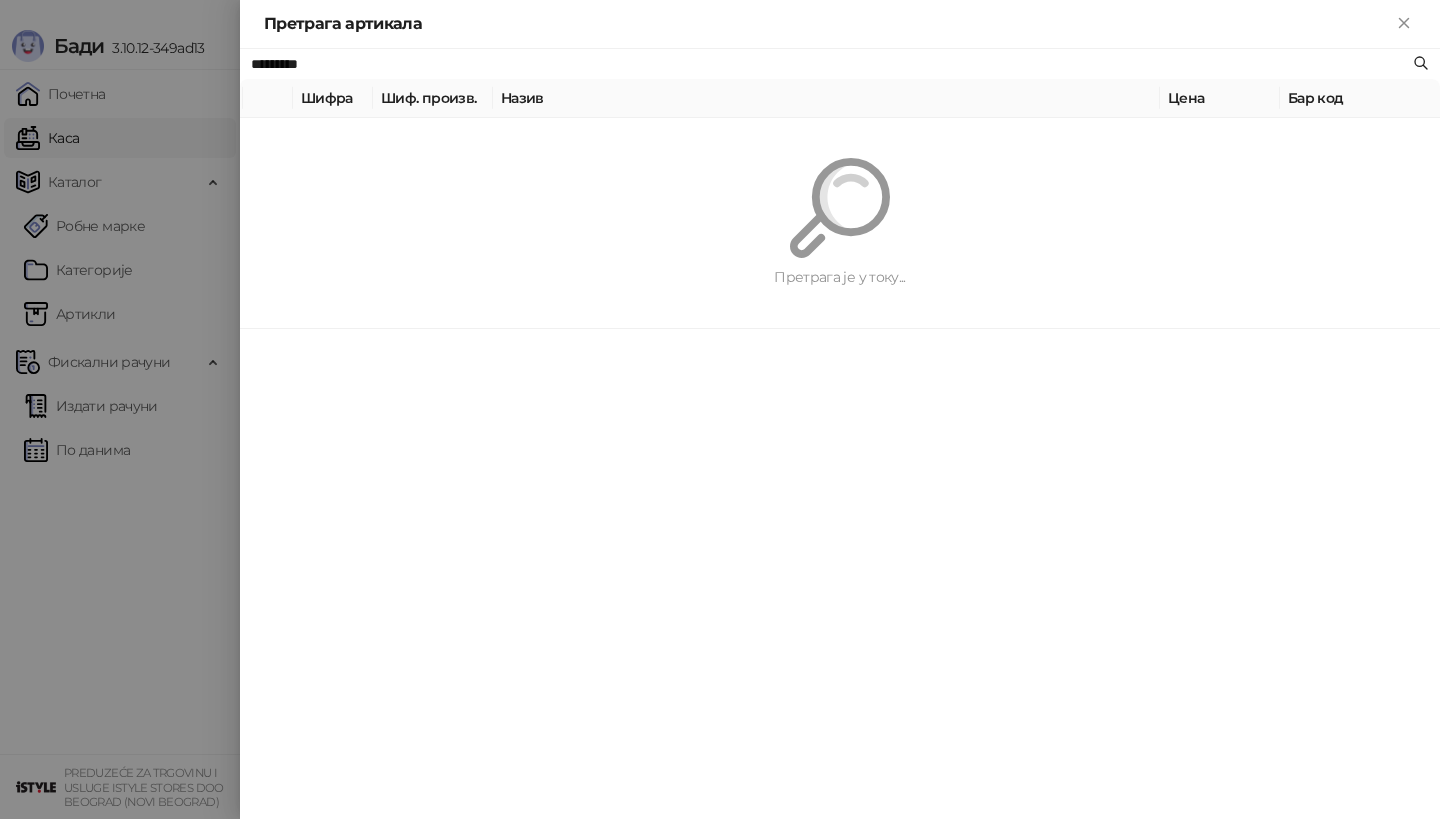 paste 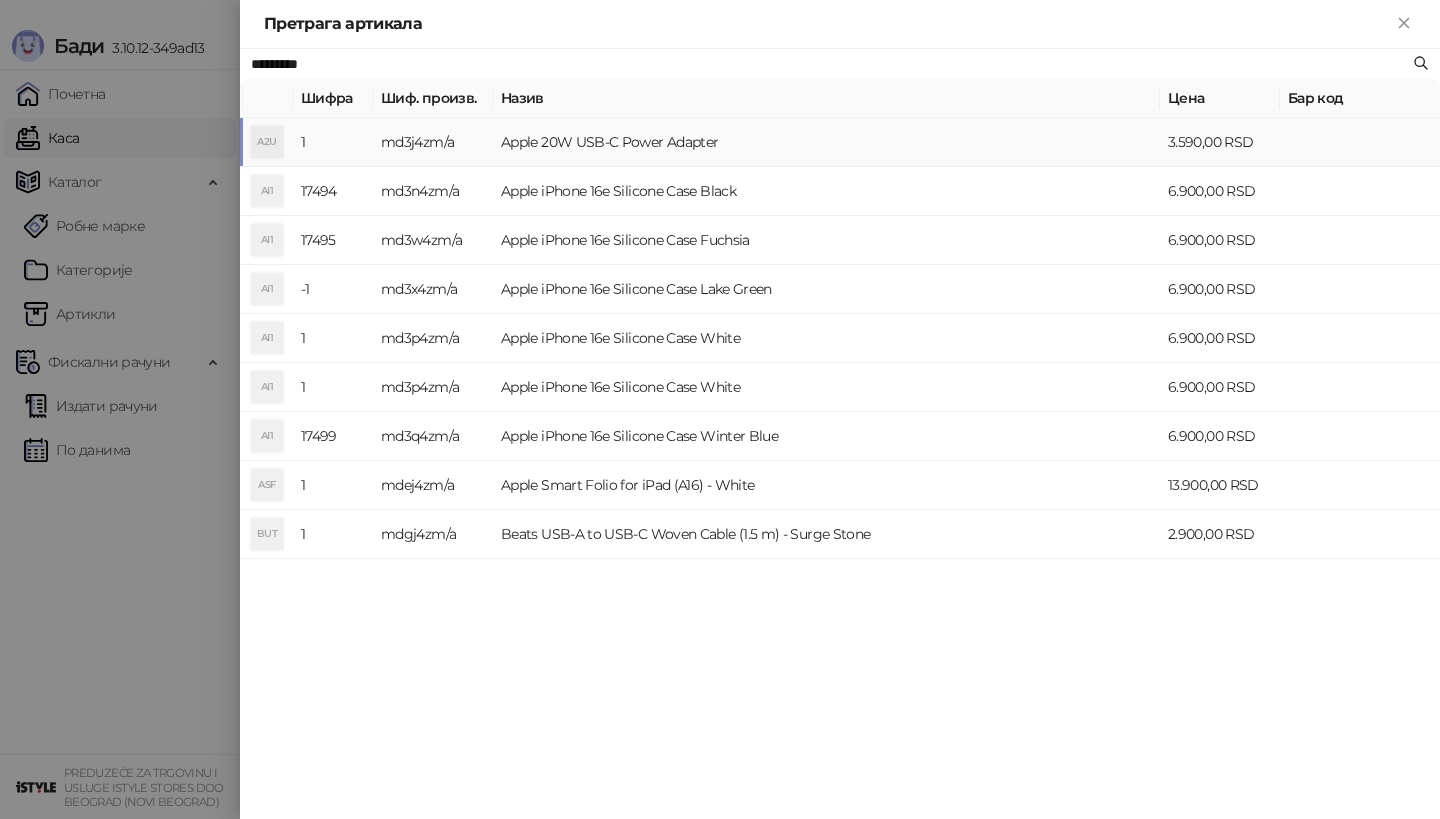 click on "A2U" at bounding box center (267, 142) 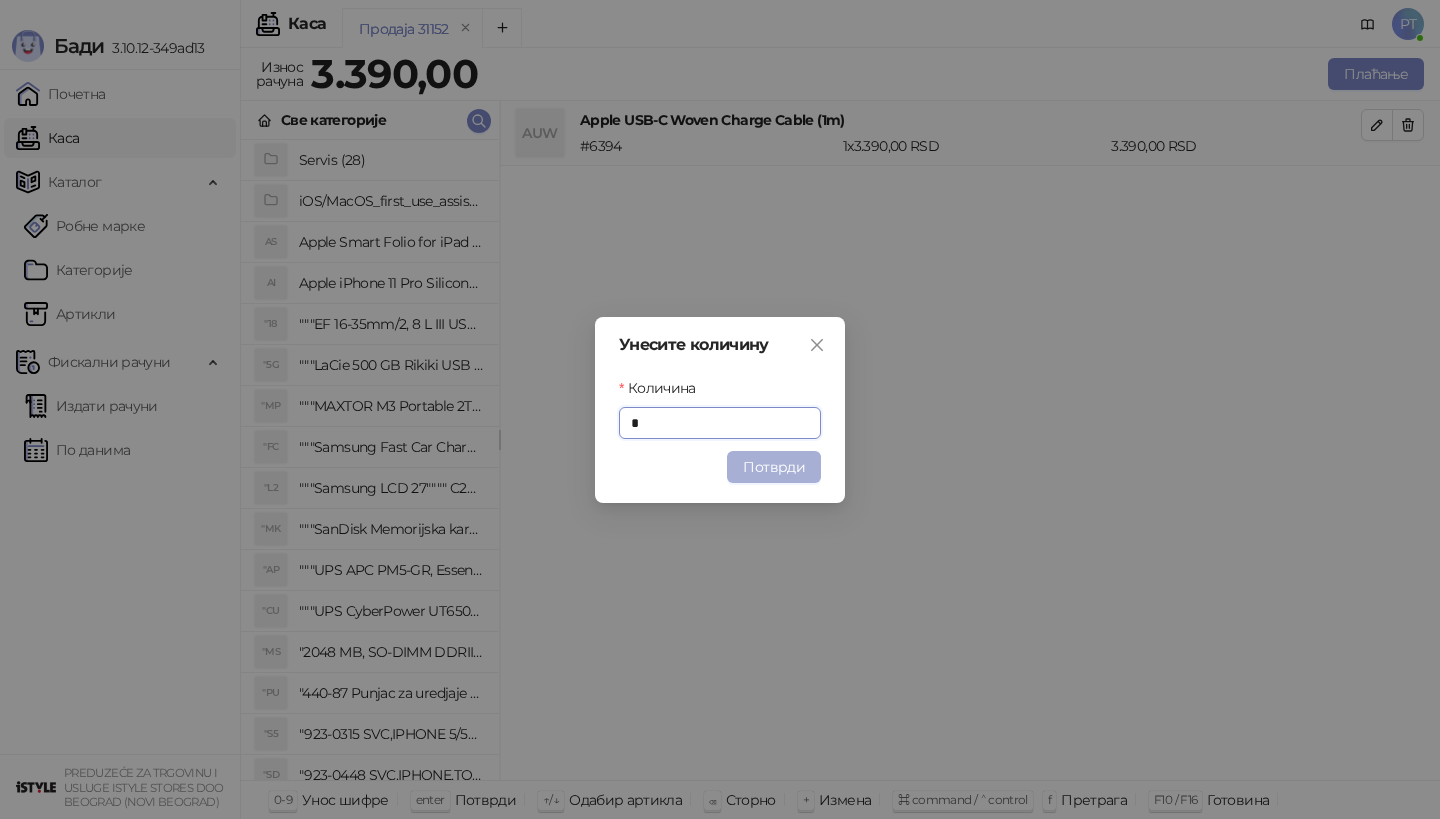 click on "Потврди" at bounding box center (774, 467) 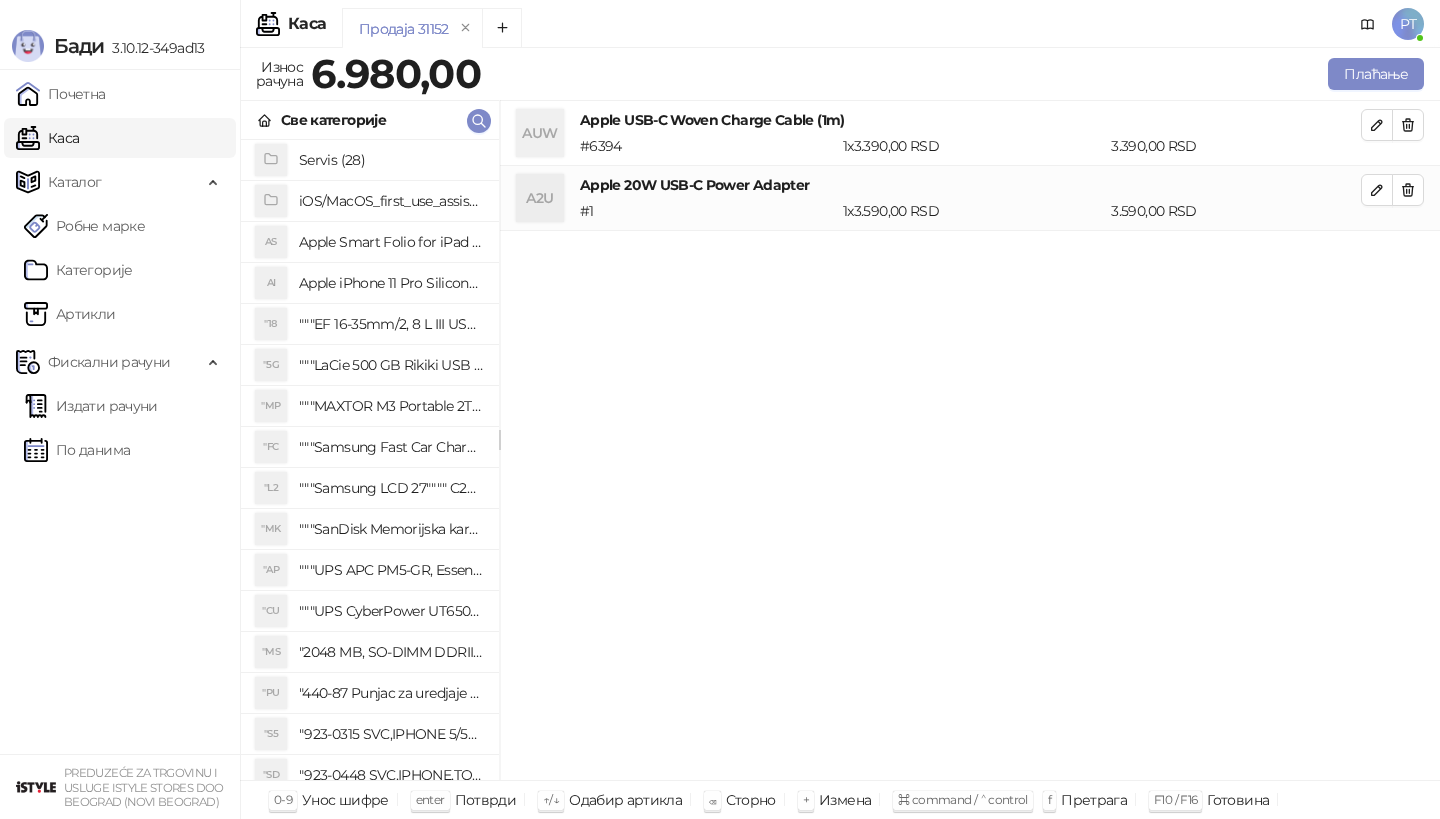 click on "Све категорије" at bounding box center [370, 120] 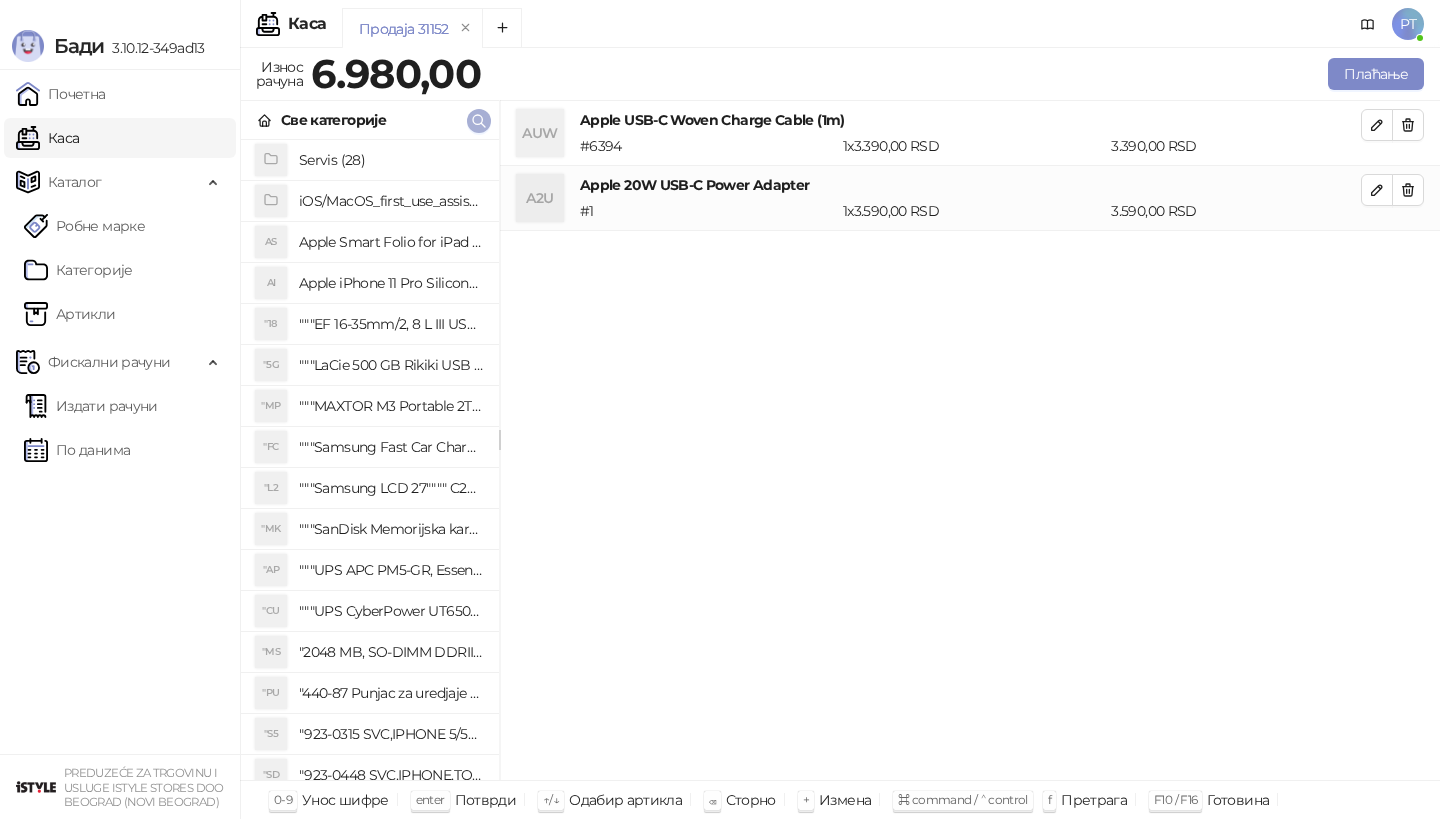 click 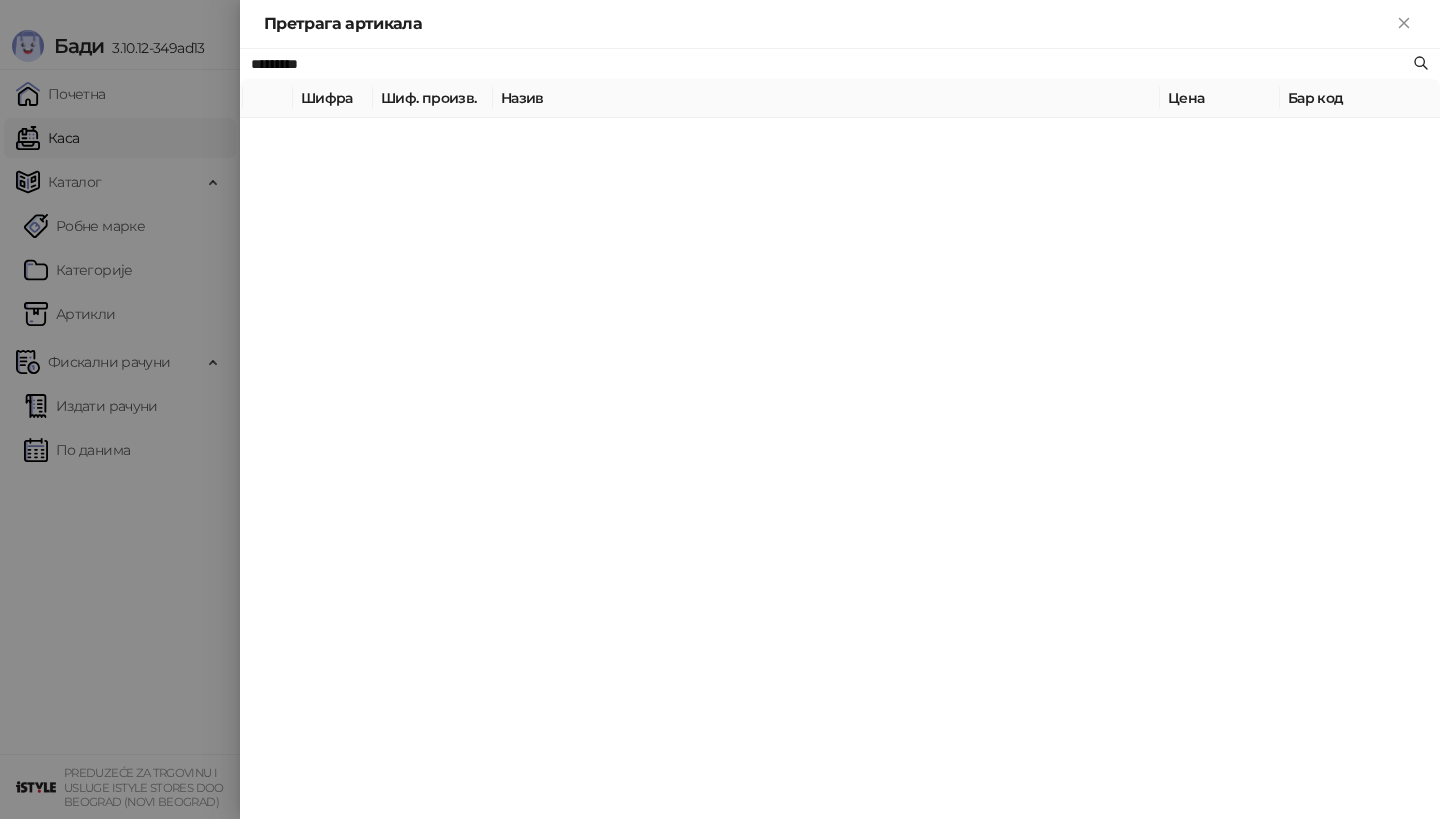 paste on "**********" 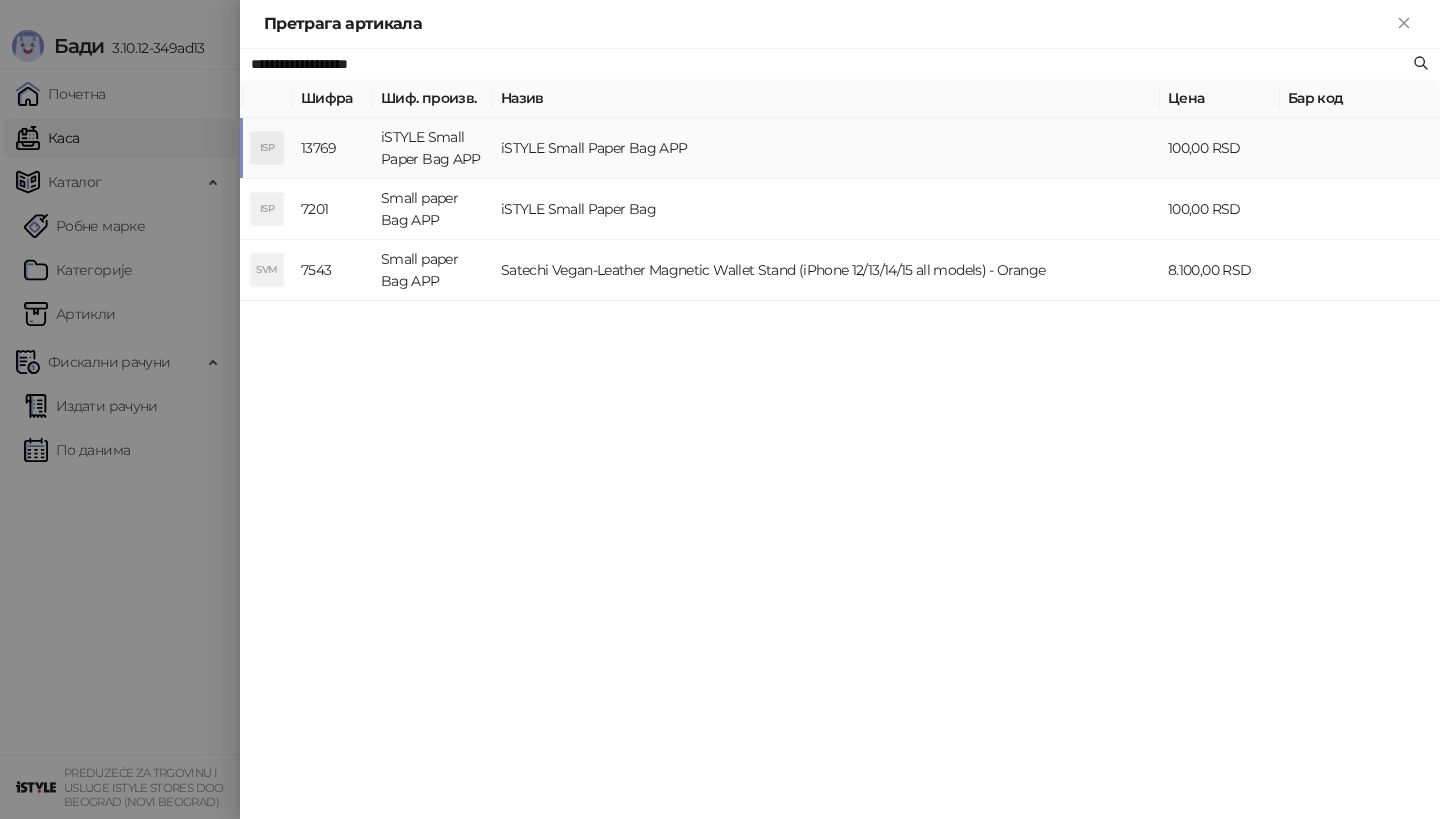 type on "**********" 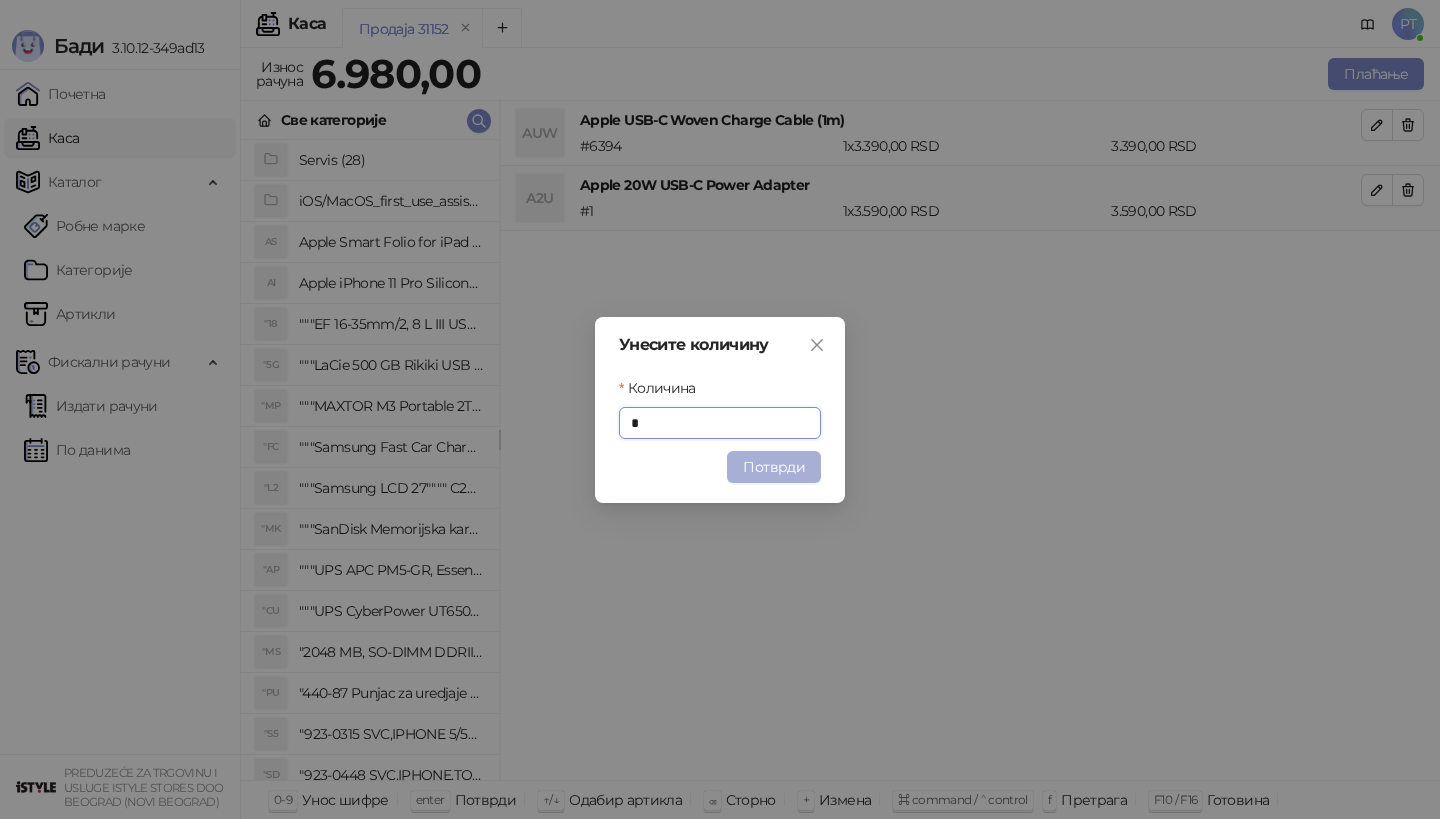 click on "Потврди" at bounding box center [774, 467] 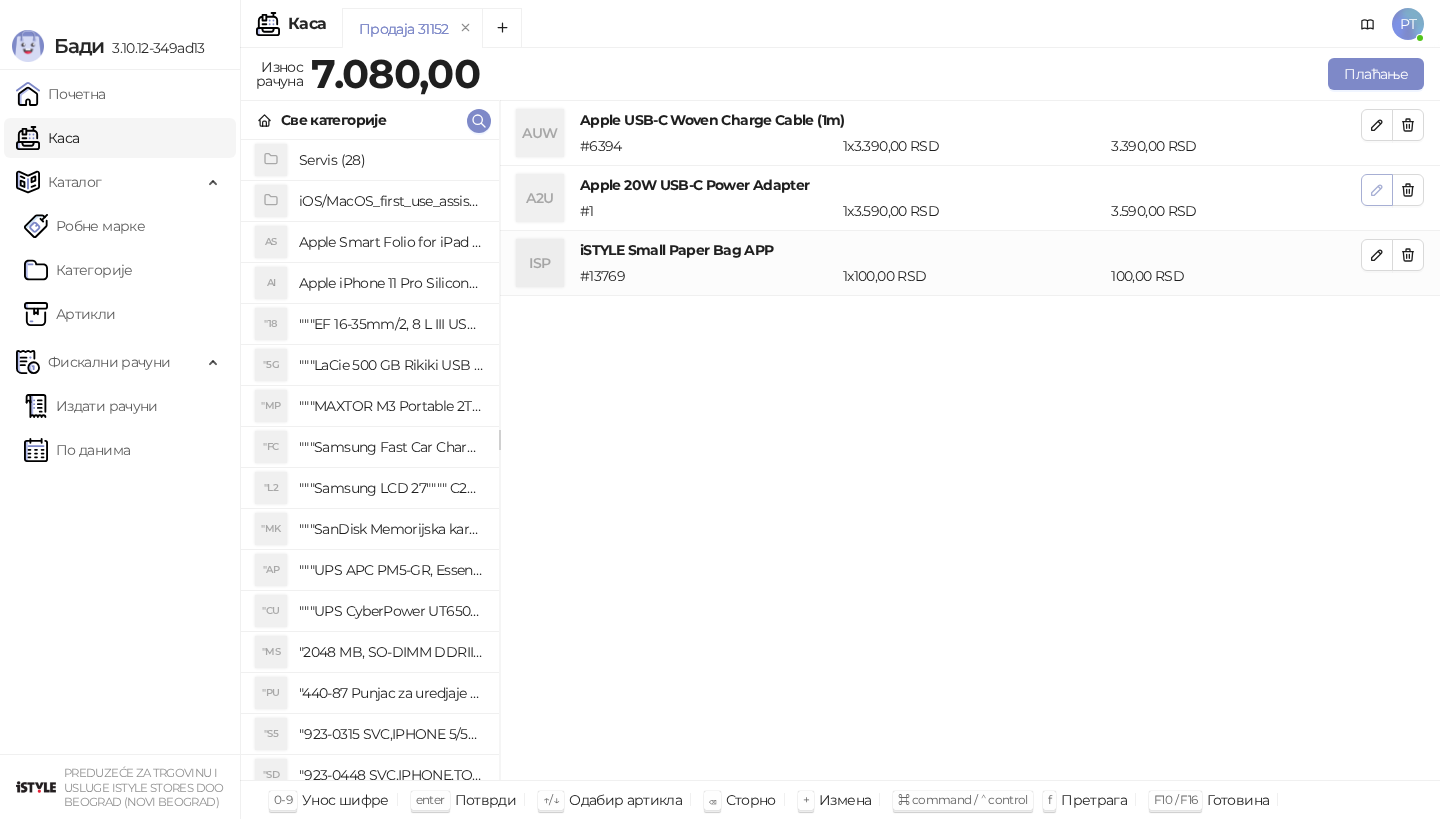 click 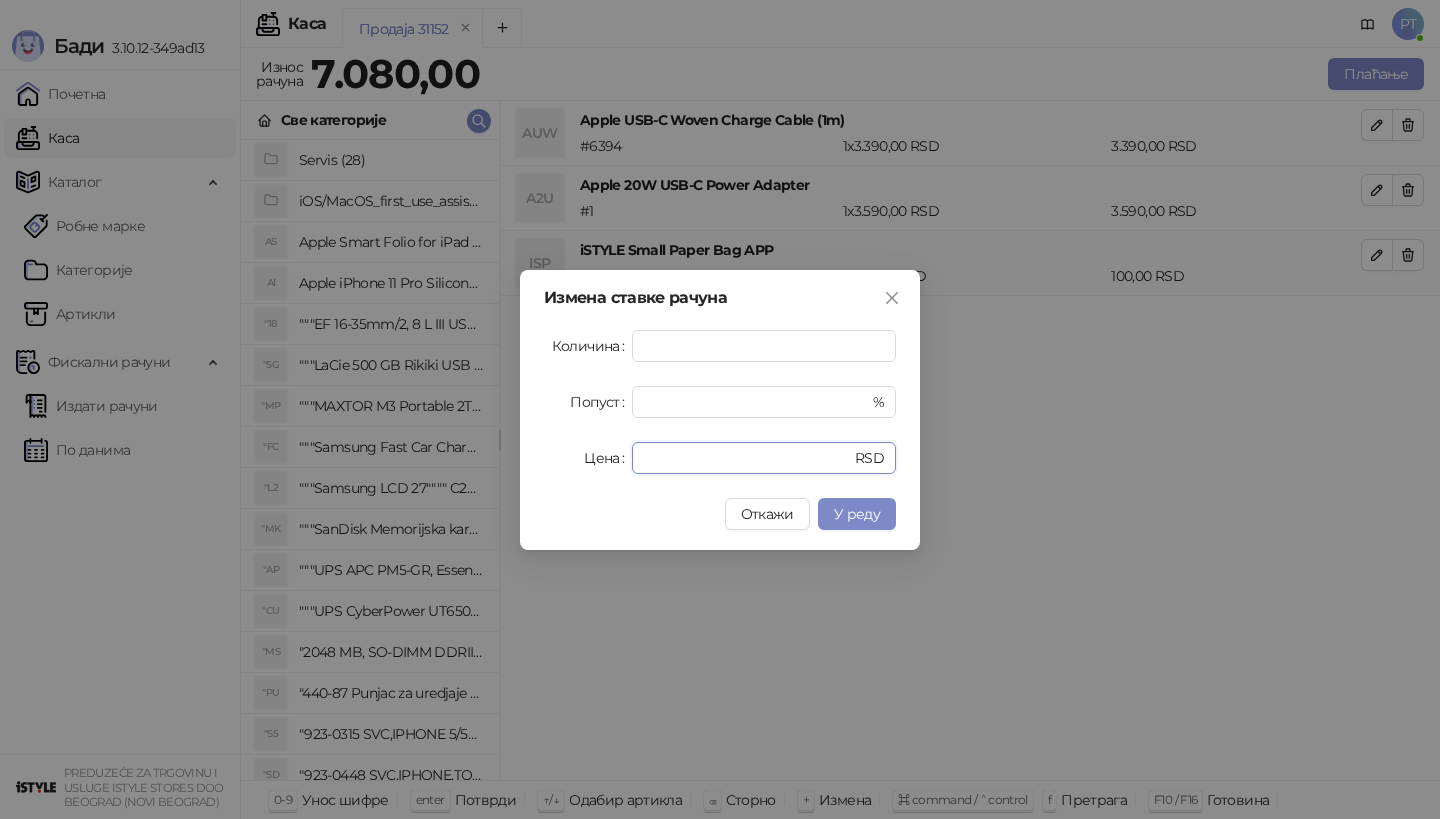 drag, startPoint x: 679, startPoint y: 462, endPoint x: 505, endPoint y: 462, distance: 174 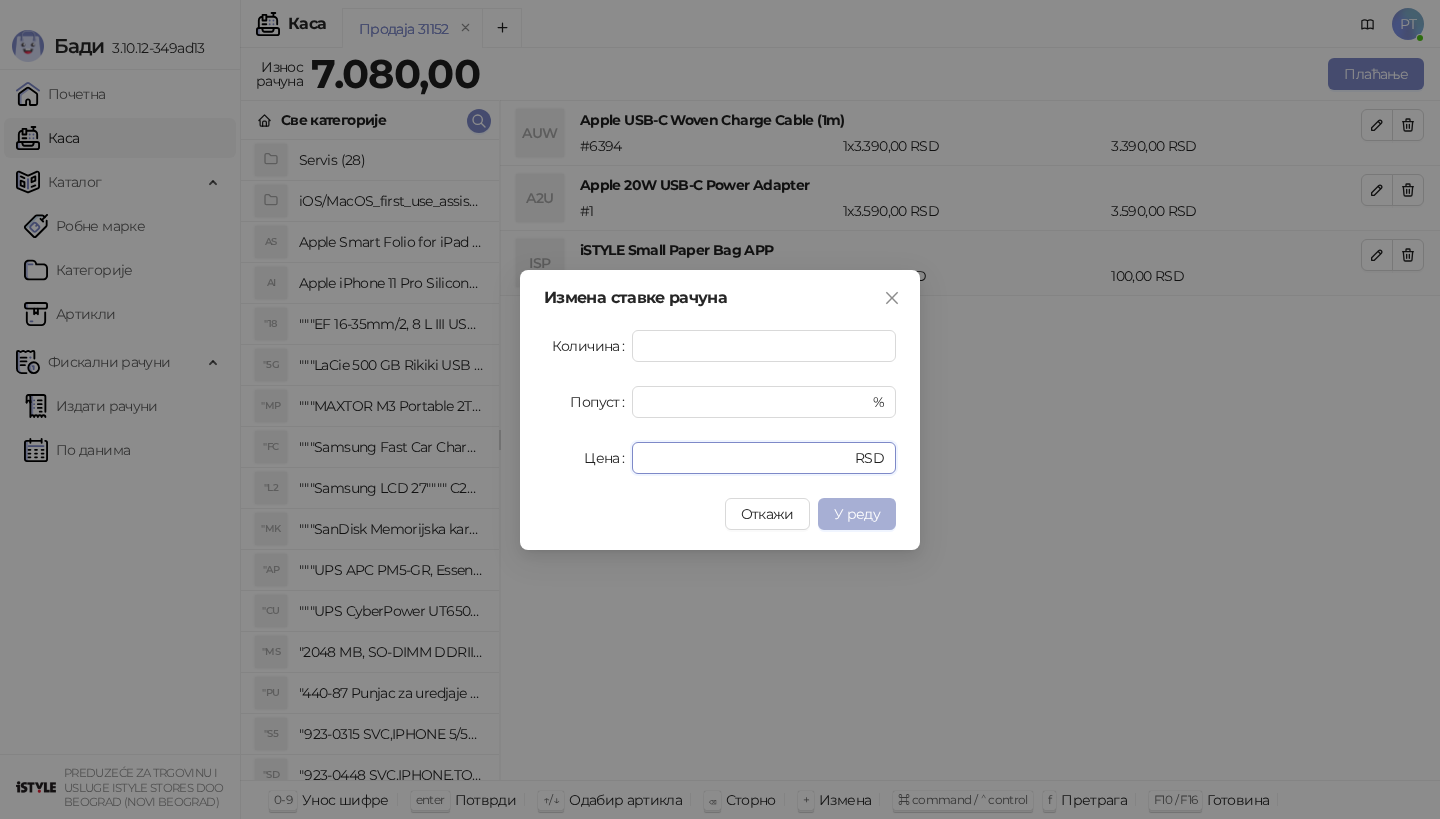type on "****" 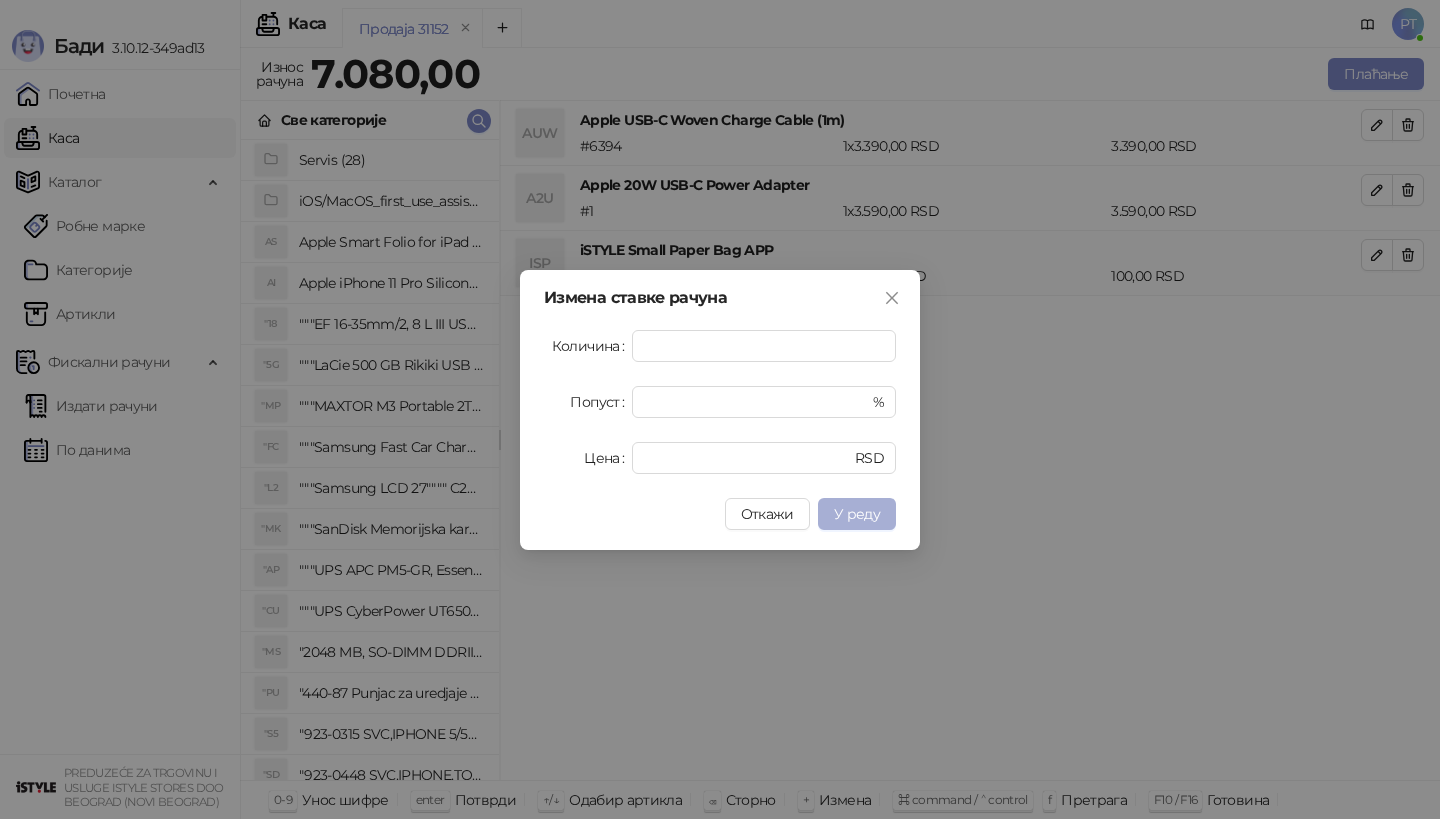 click on "У реду" at bounding box center (857, 514) 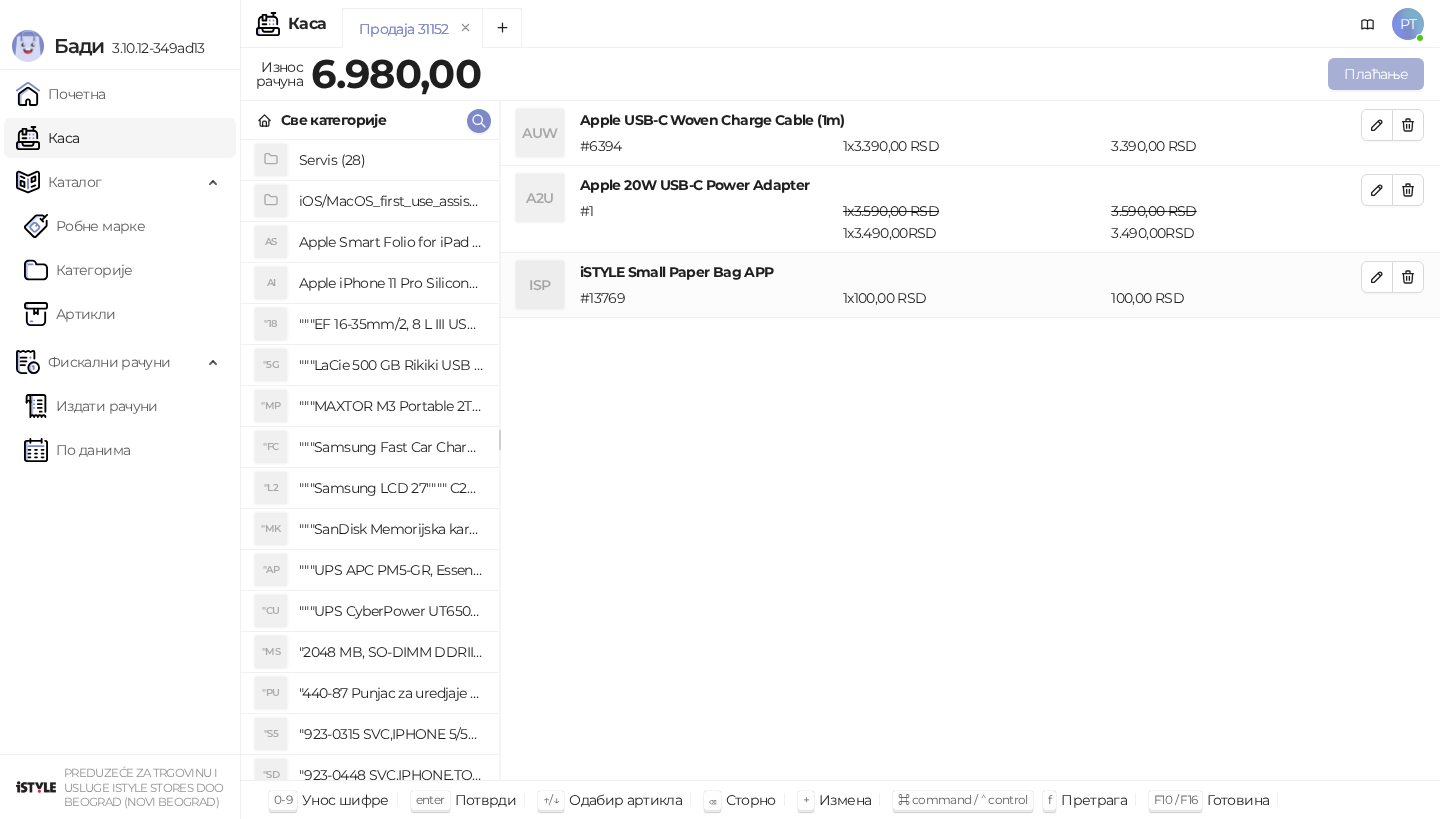 click on "Плаћање" at bounding box center (1376, 74) 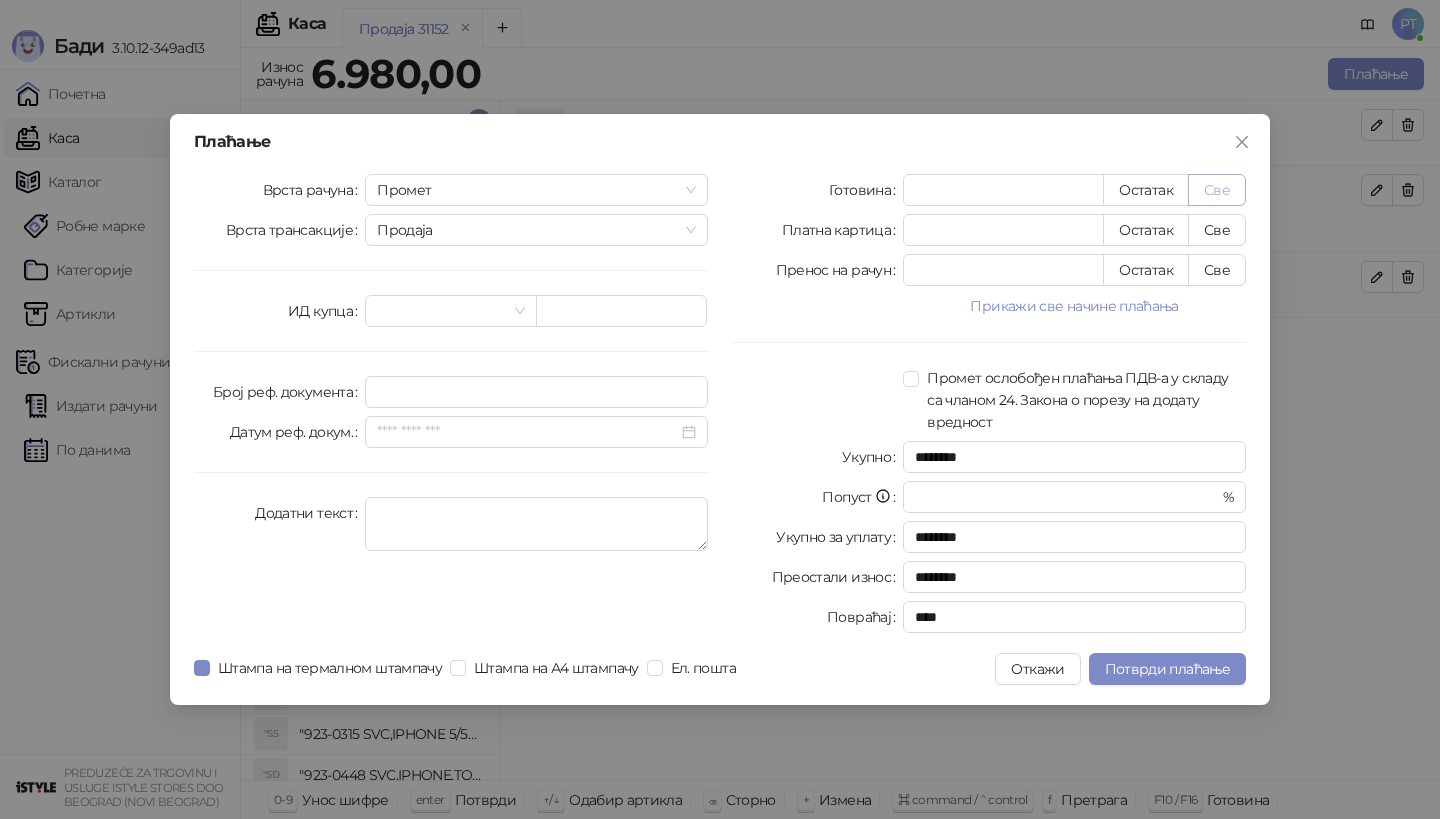 click on "Све" at bounding box center [1217, 190] 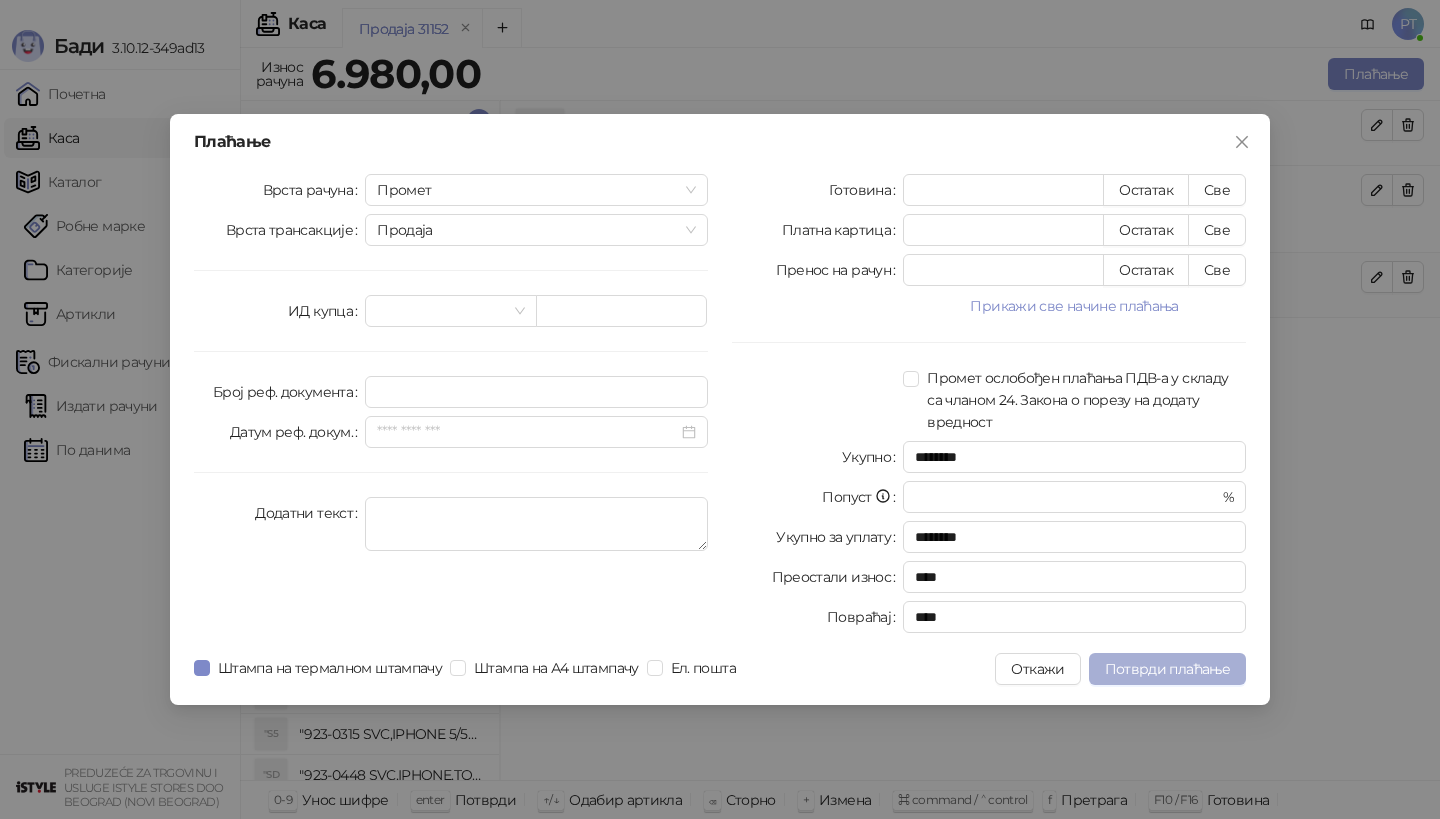 click on "Потврди плаћање" at bounding box center [1167, 669] 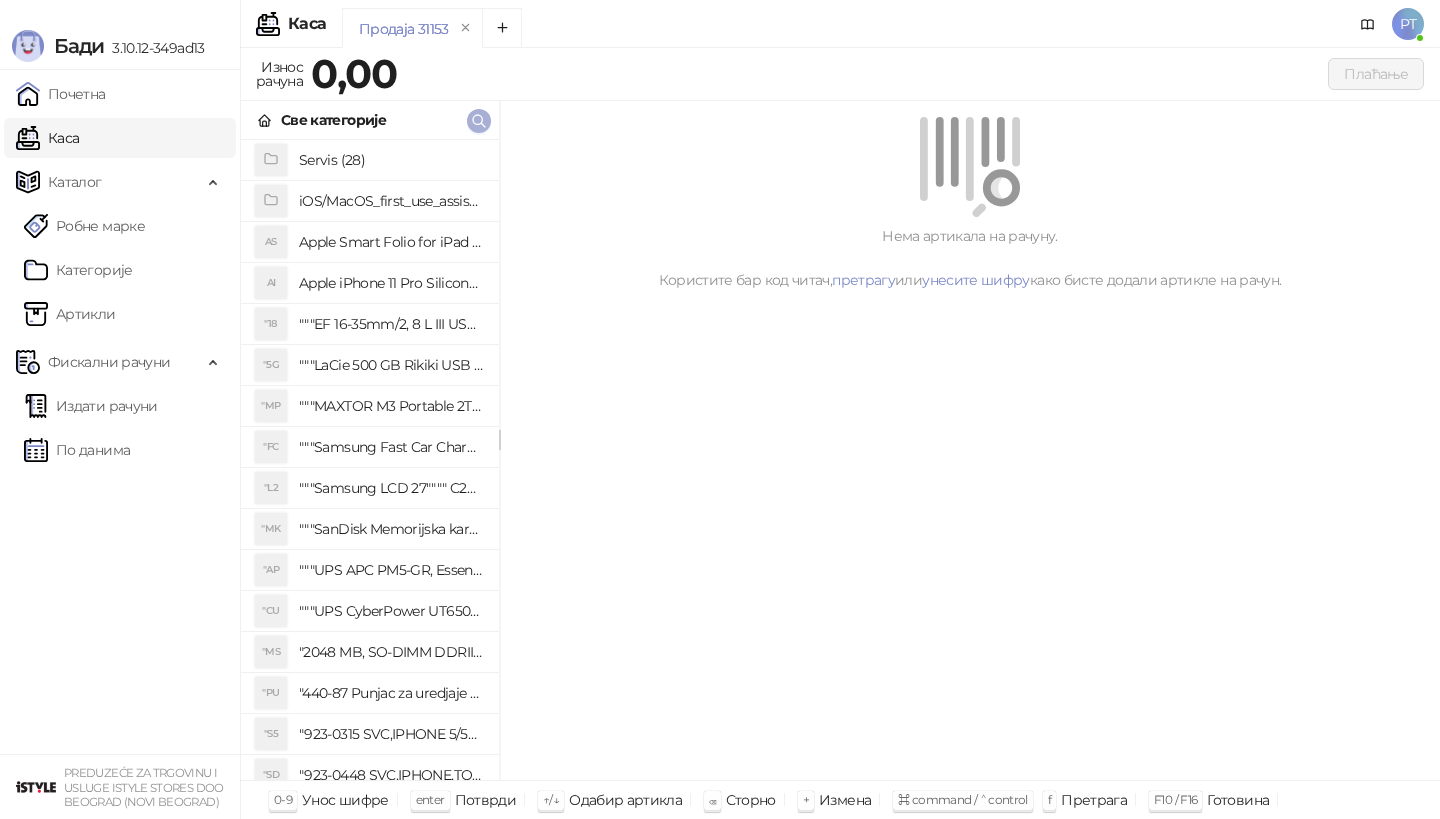 click 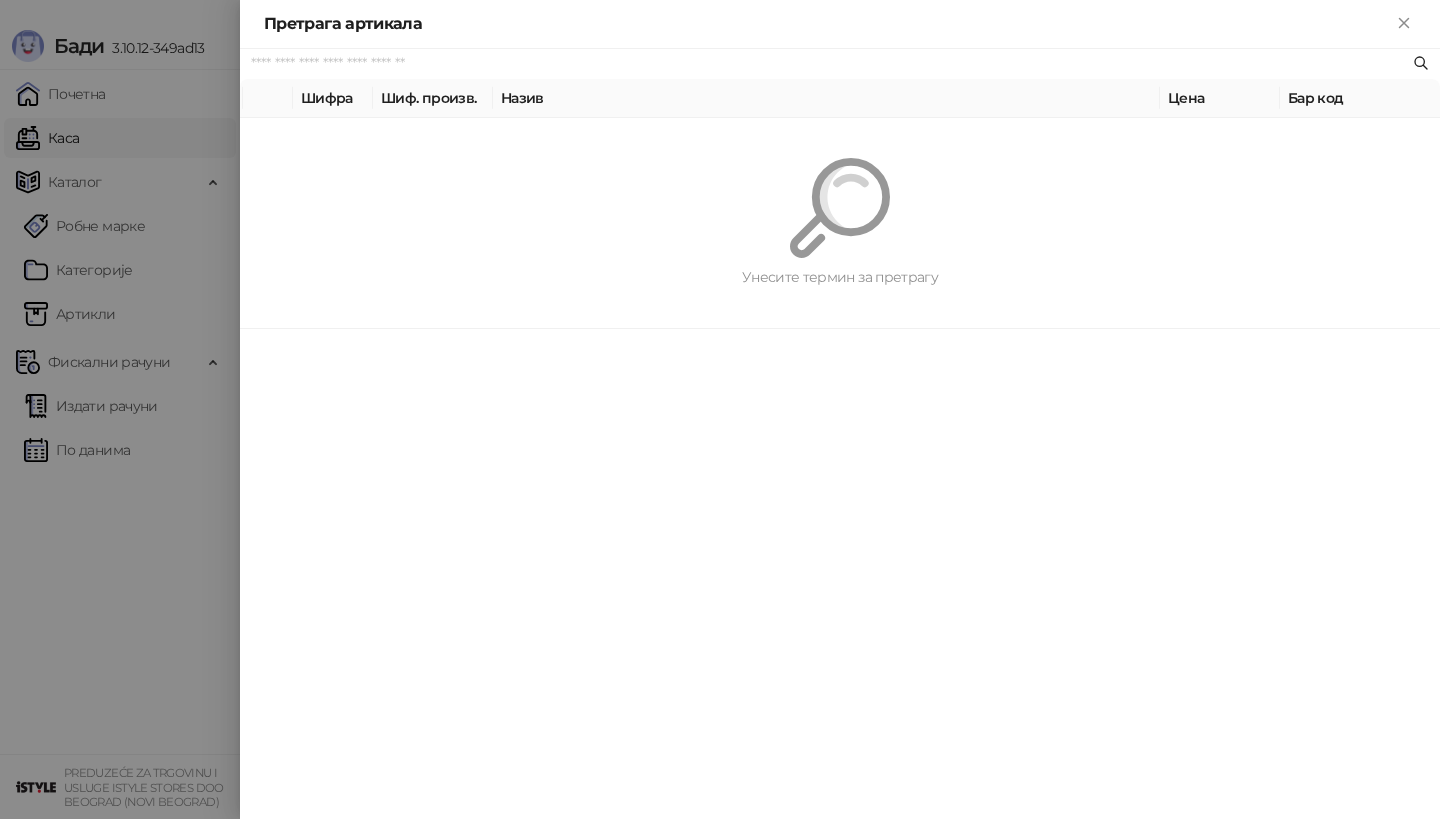 paste on "**********" 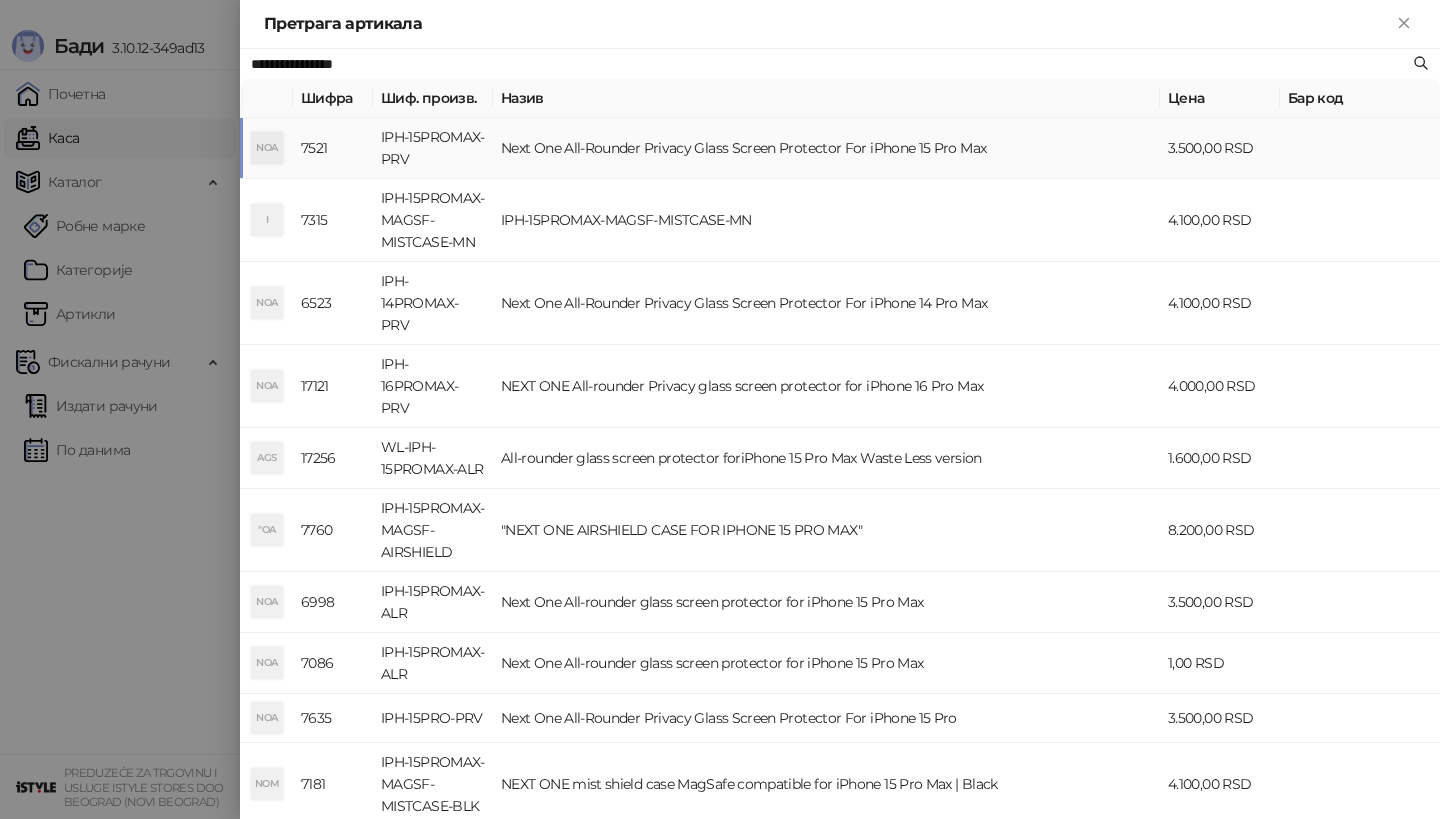 click on "NOA" at bounding box center [268, 148] 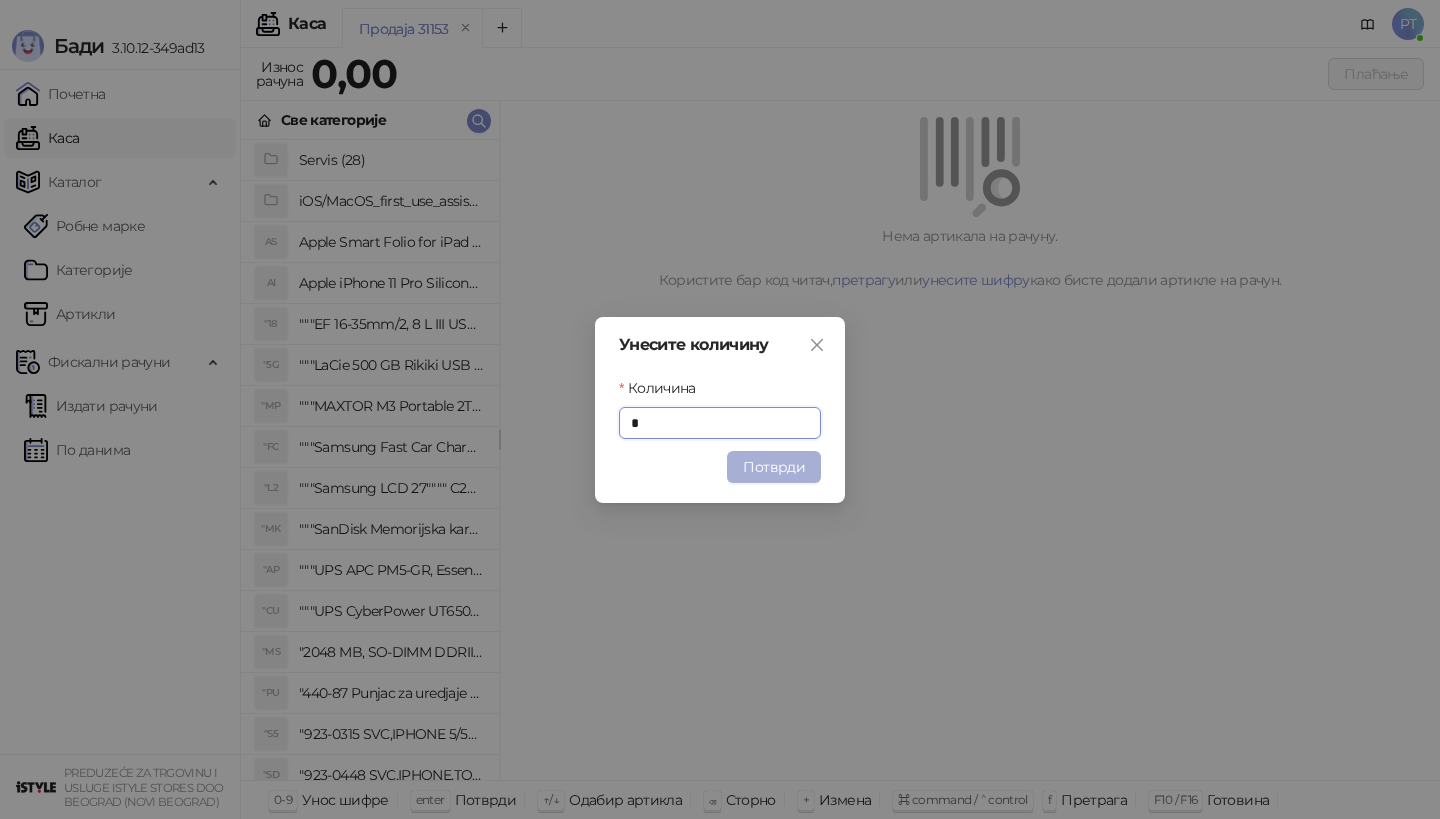 click on "Потврди" at bounding box center [774, 467] 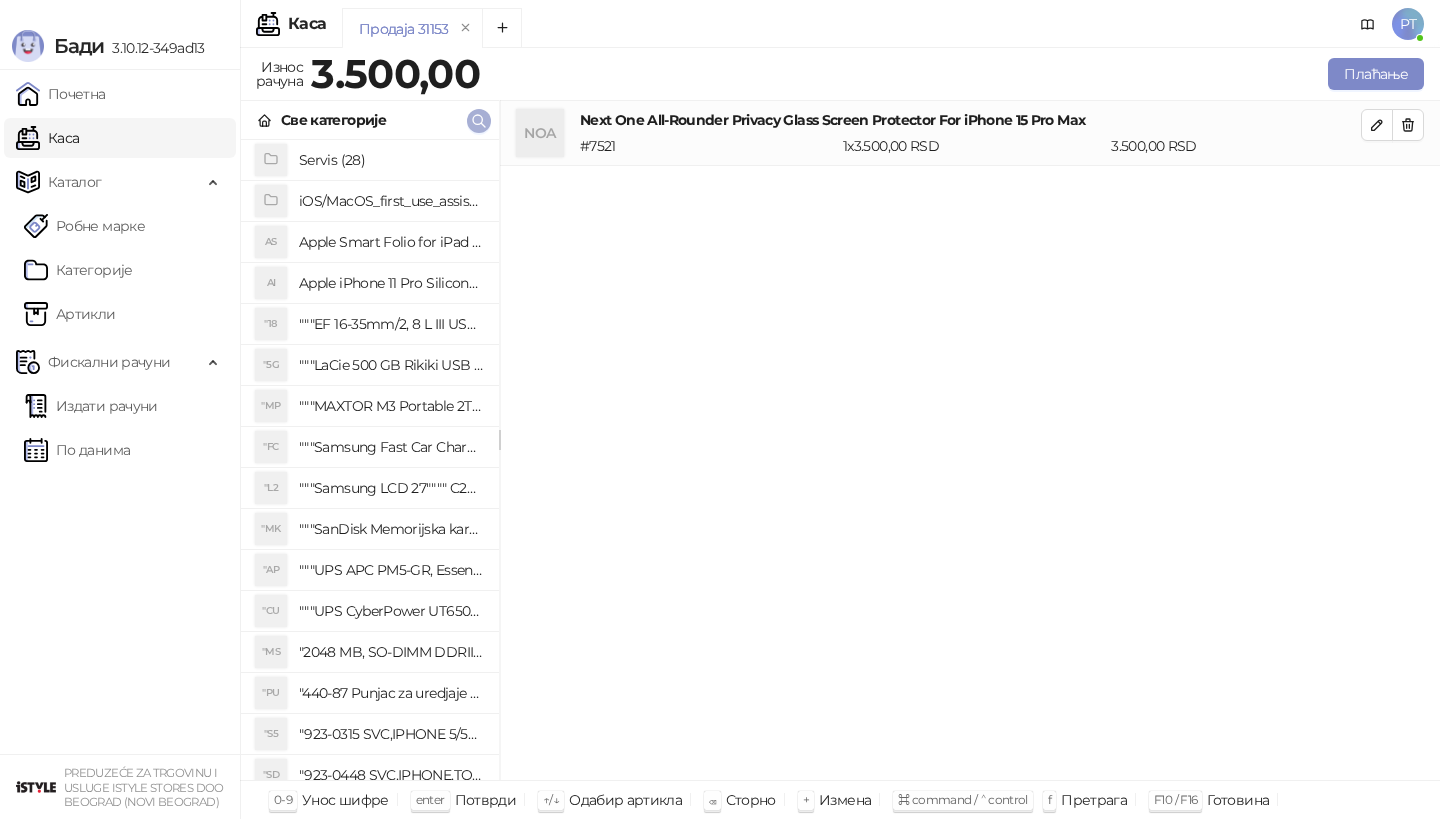 click 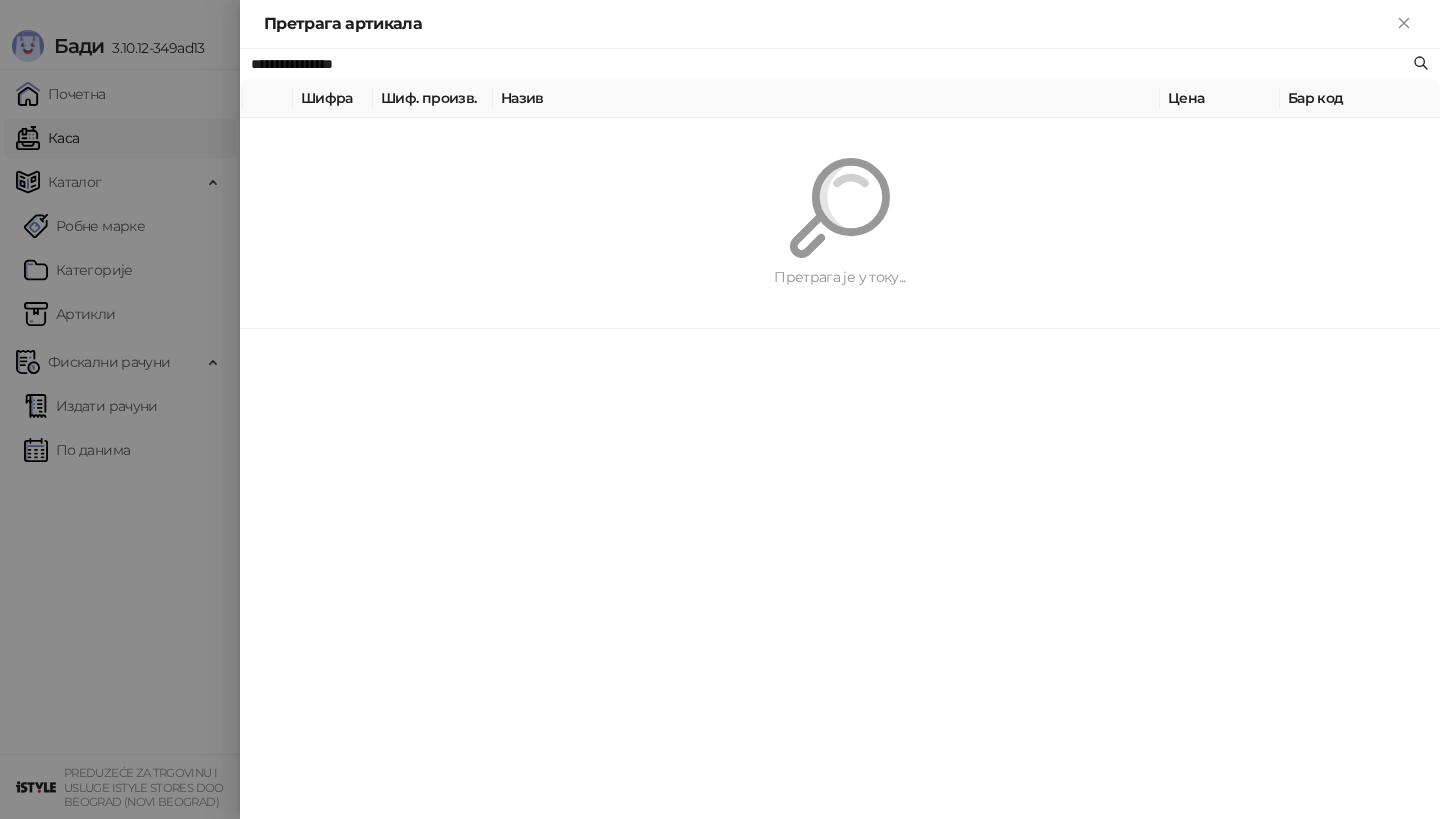 paste on "*********" 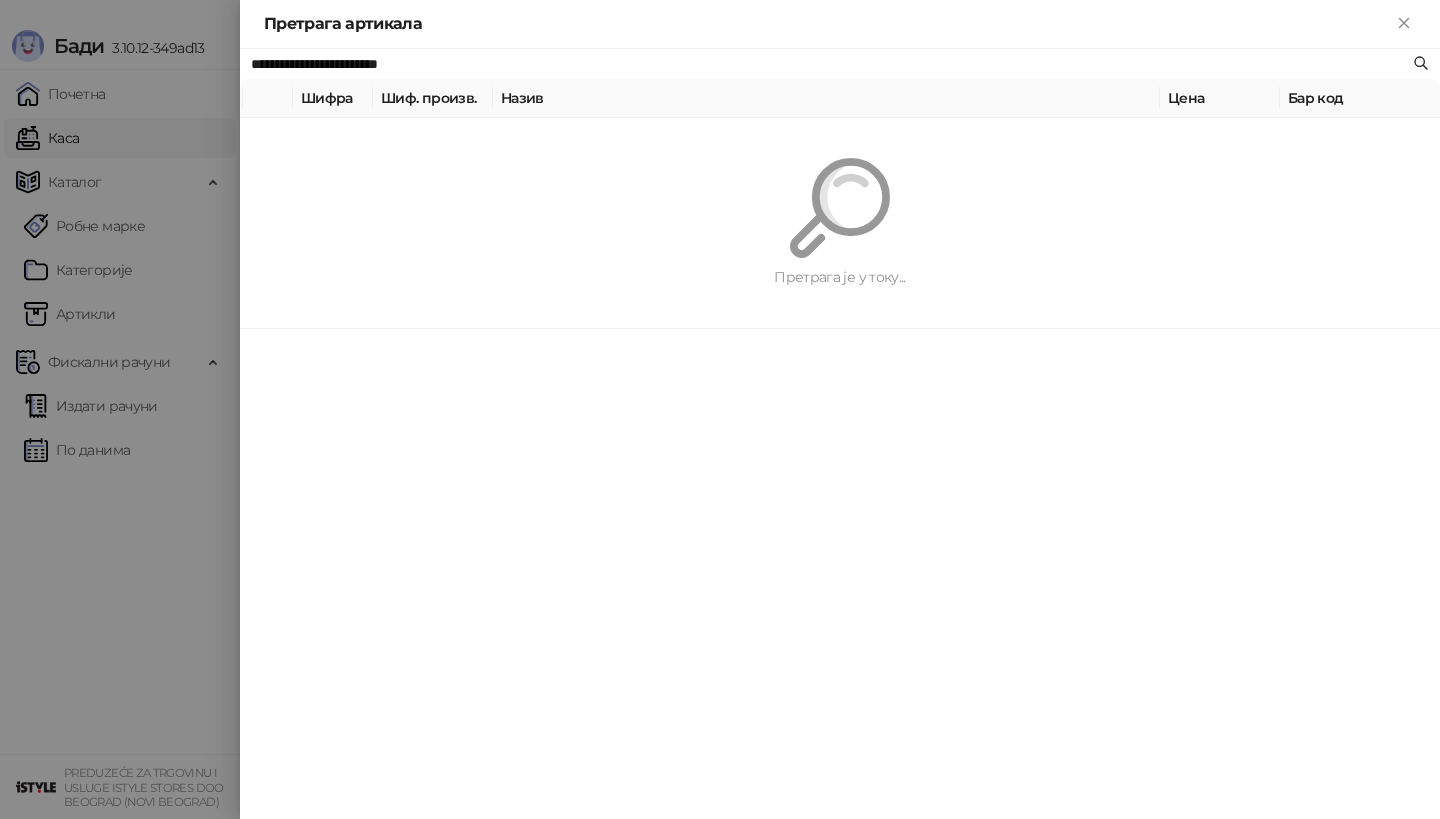 type on "**********" 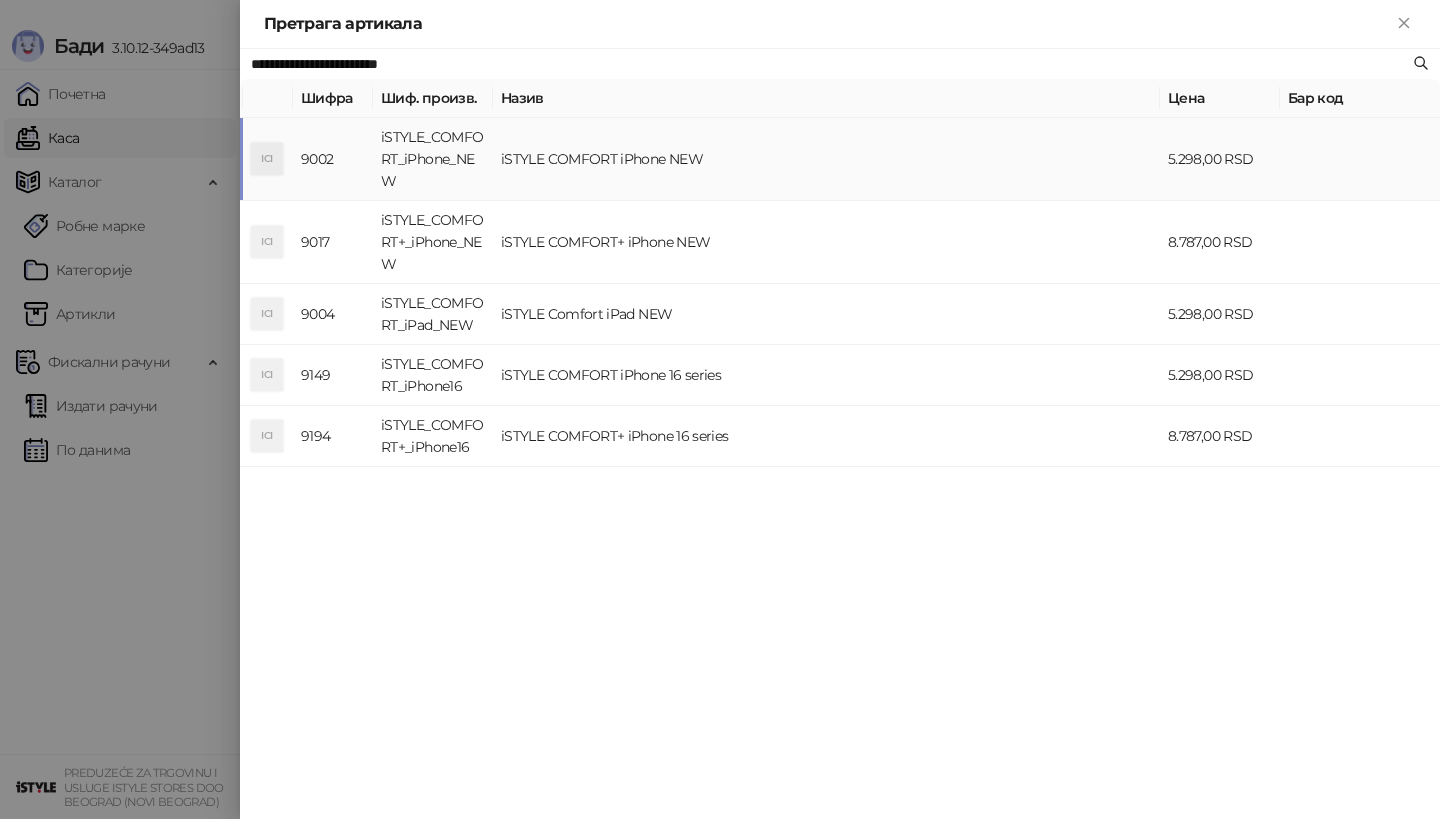 click on "ICI" at bounding box center [268, 159] 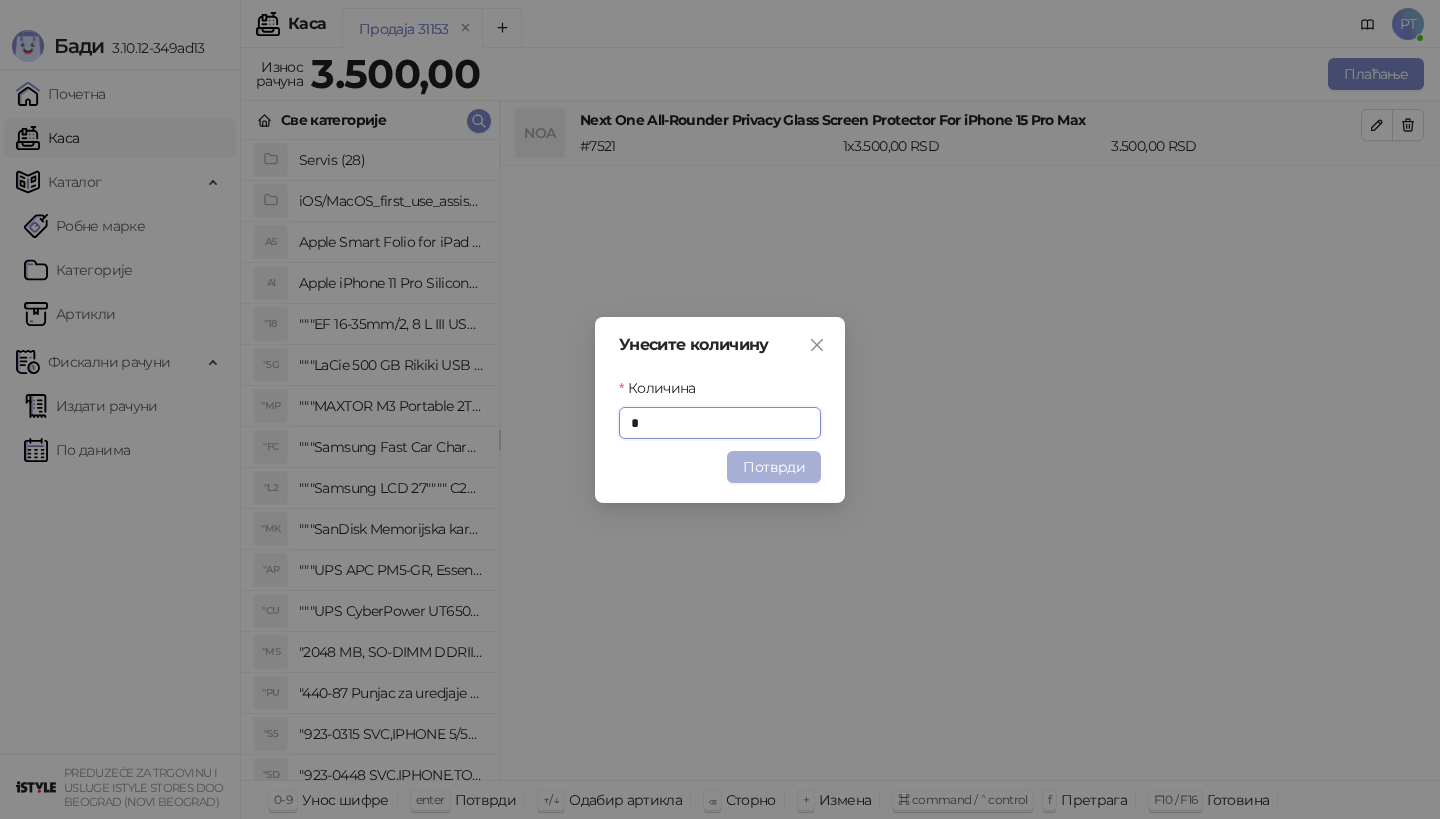 click on "Потврди" at bounding box center (774, 467) 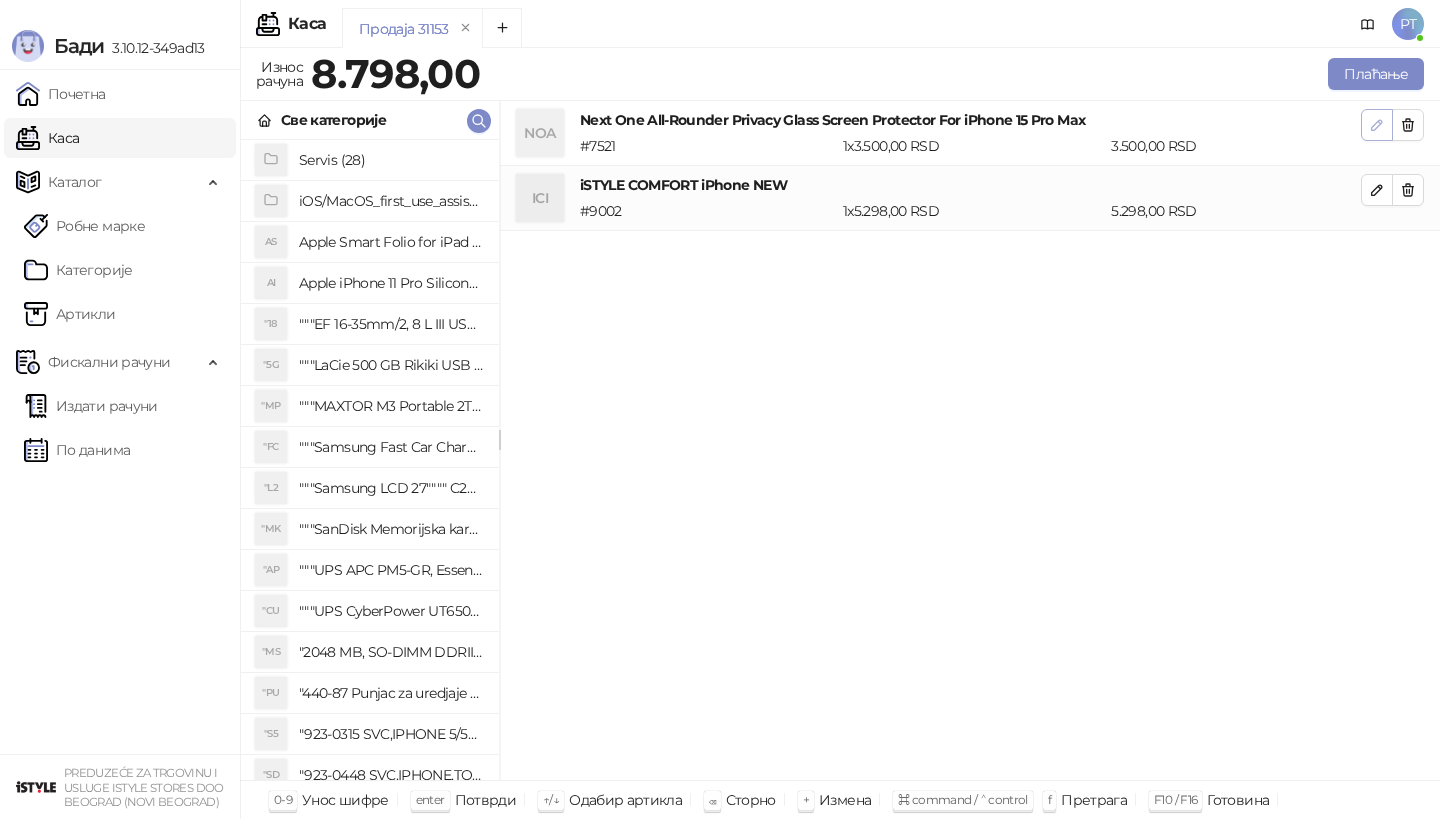 click at bounding box center [1377, 124] 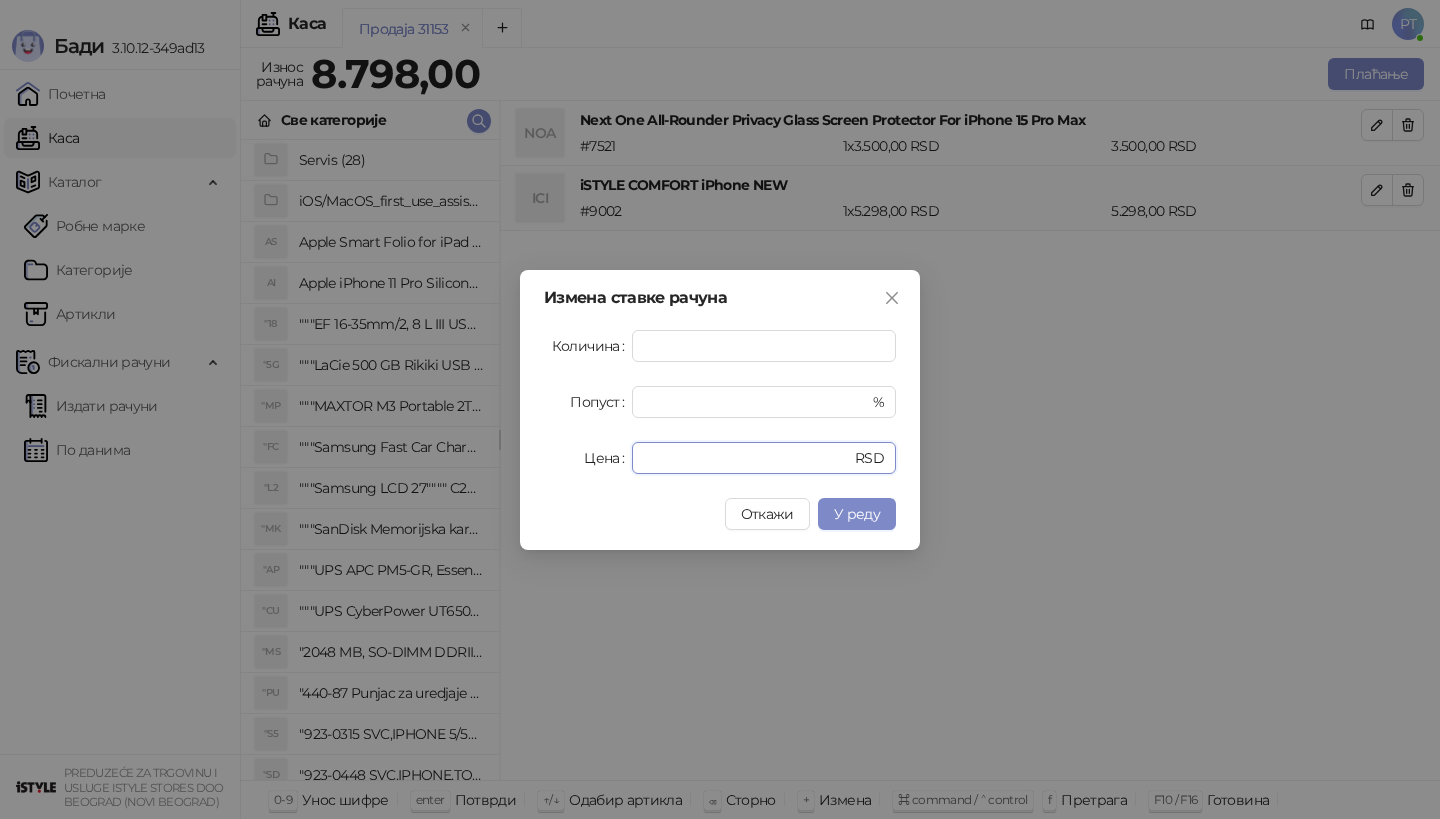 drag, startPoint x: 692, startPoint y: 451, endPoint x: 551, endPoint y: 451, distance: 141 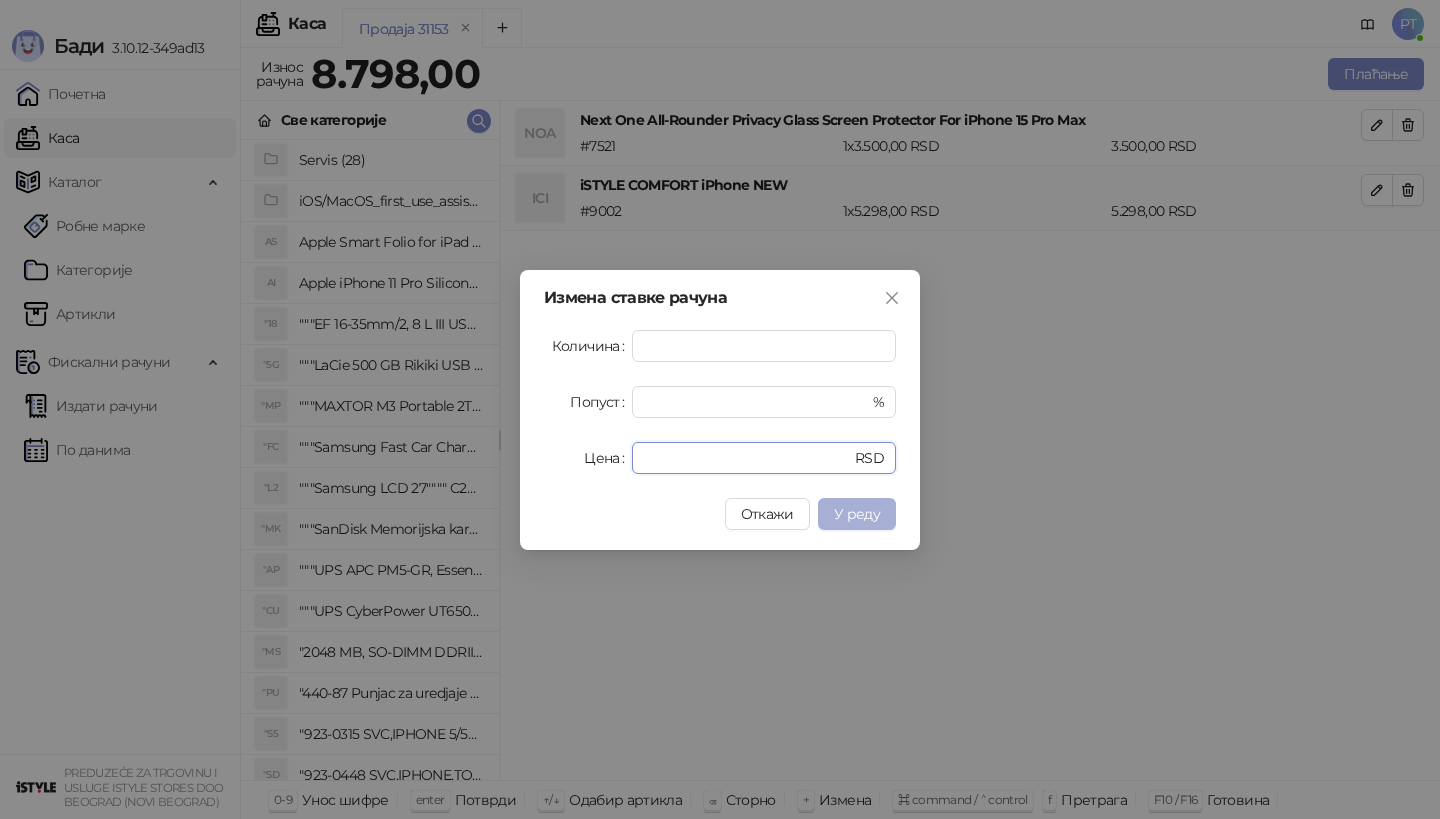 type on "*" 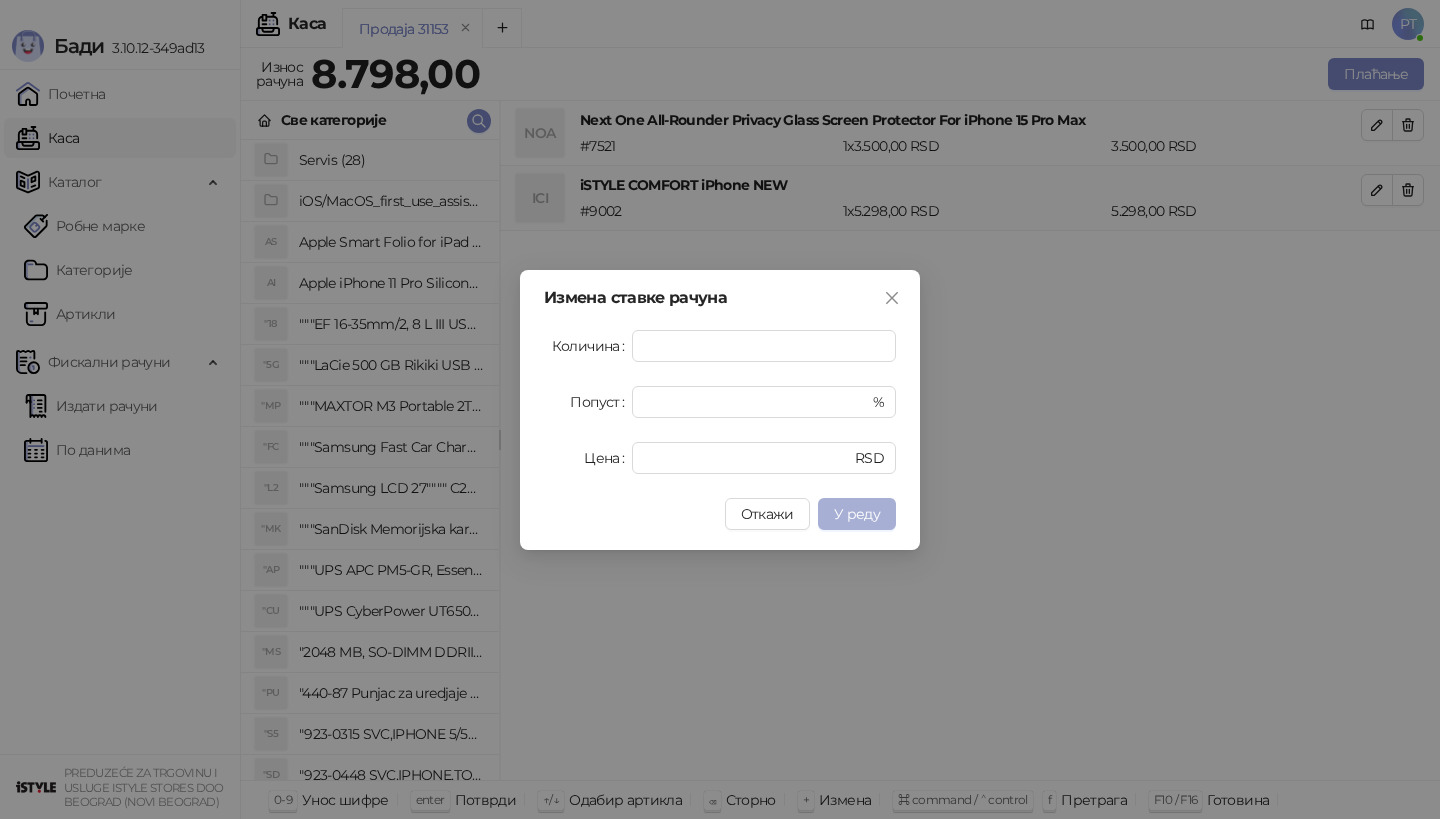 click on "У реду" at bounding box center [857, 514] 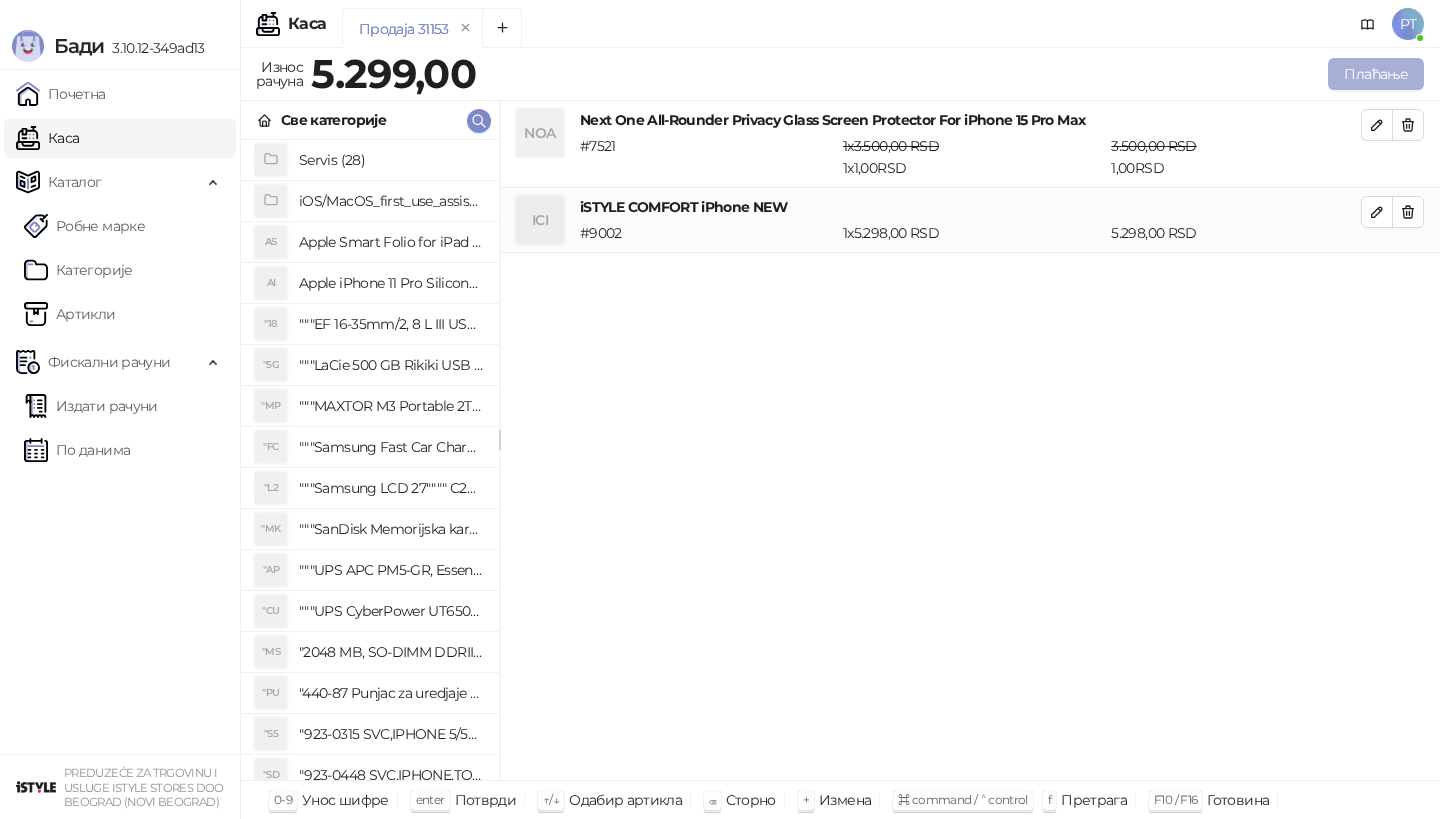 click on "Плаћање" at bounding box center [1376, 74] 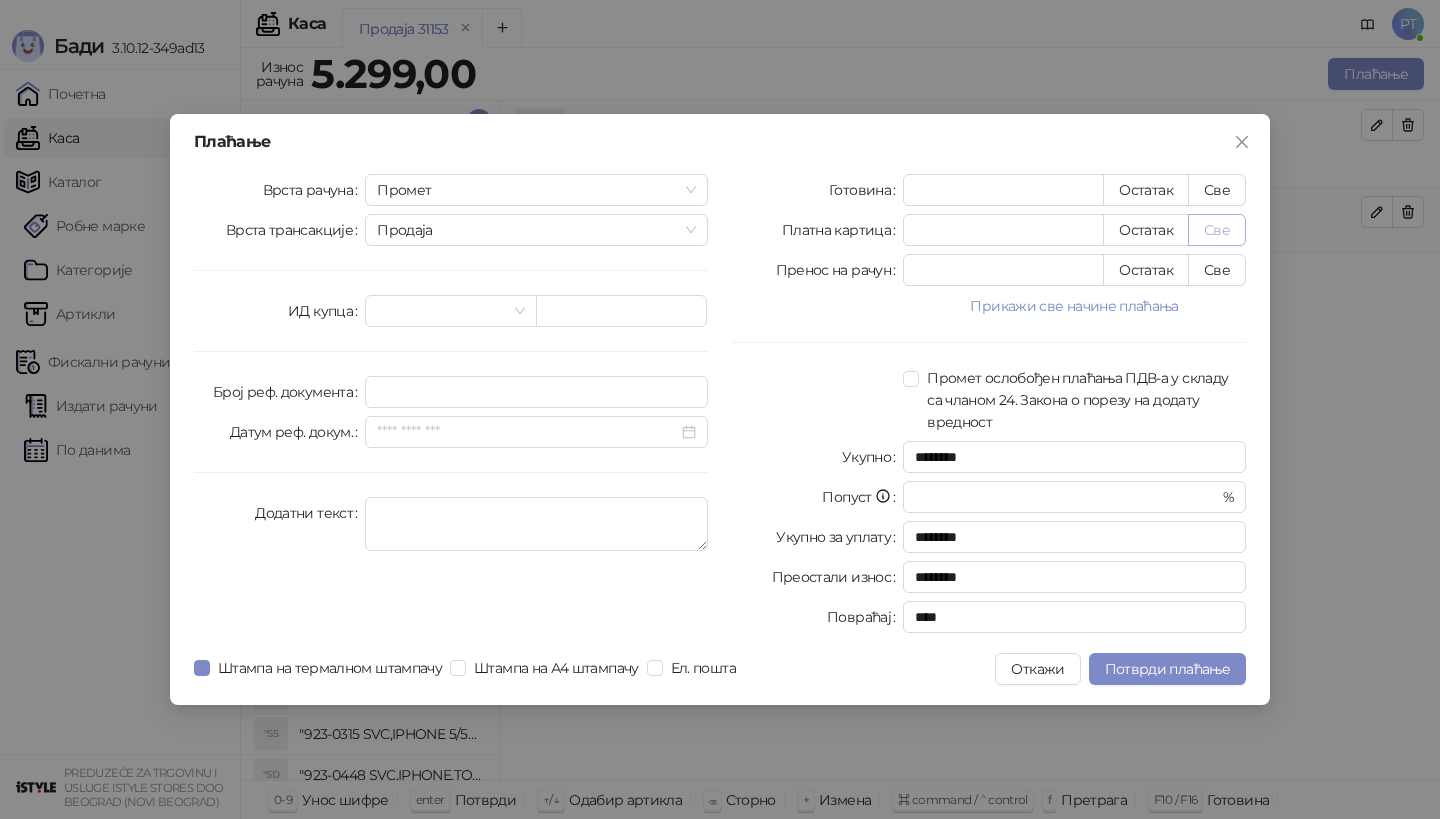 click on "Све" at bounding box center [1217, 230] 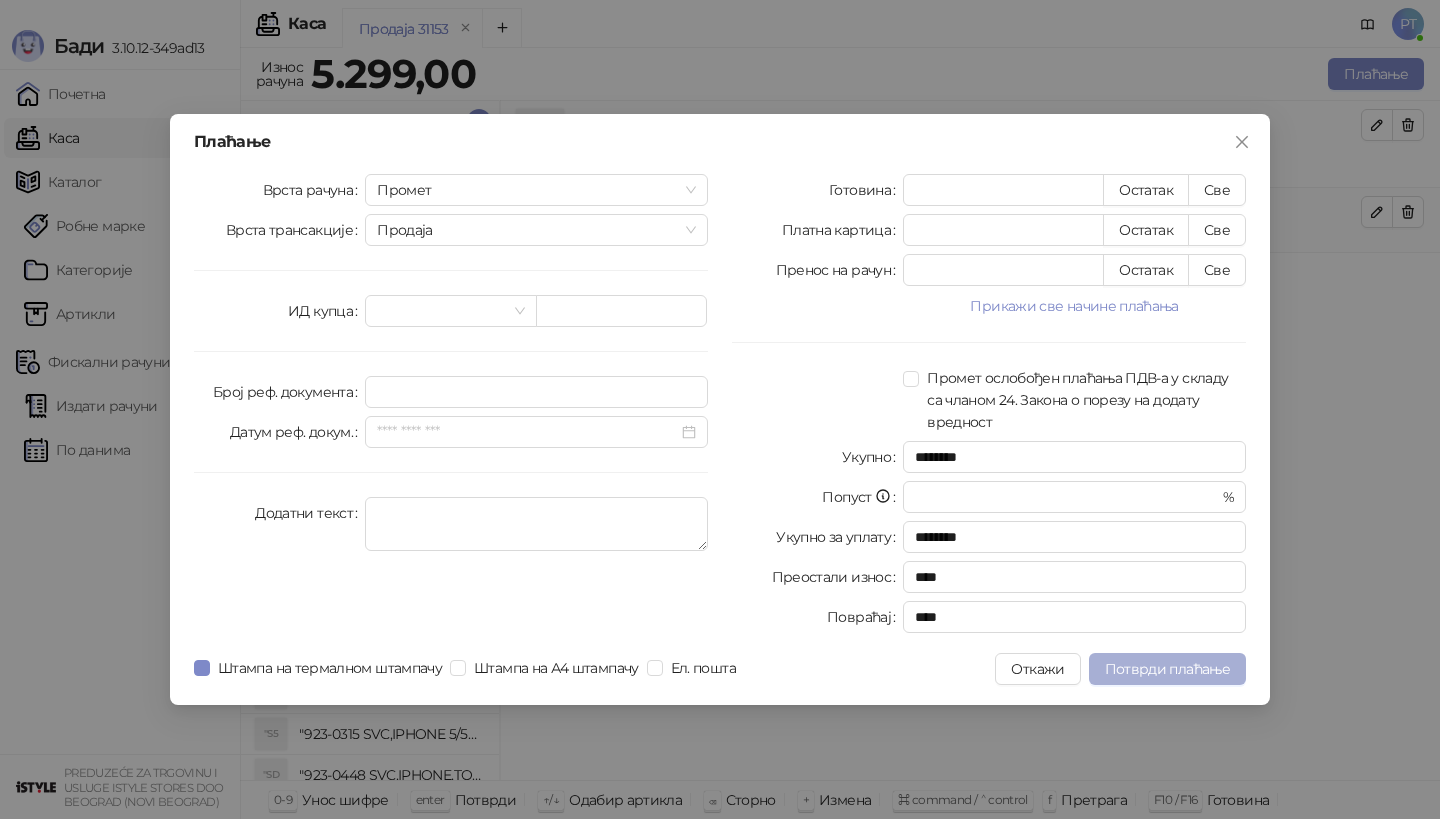 click on "Потврди плаћање" at bounding box center (1167, 669) 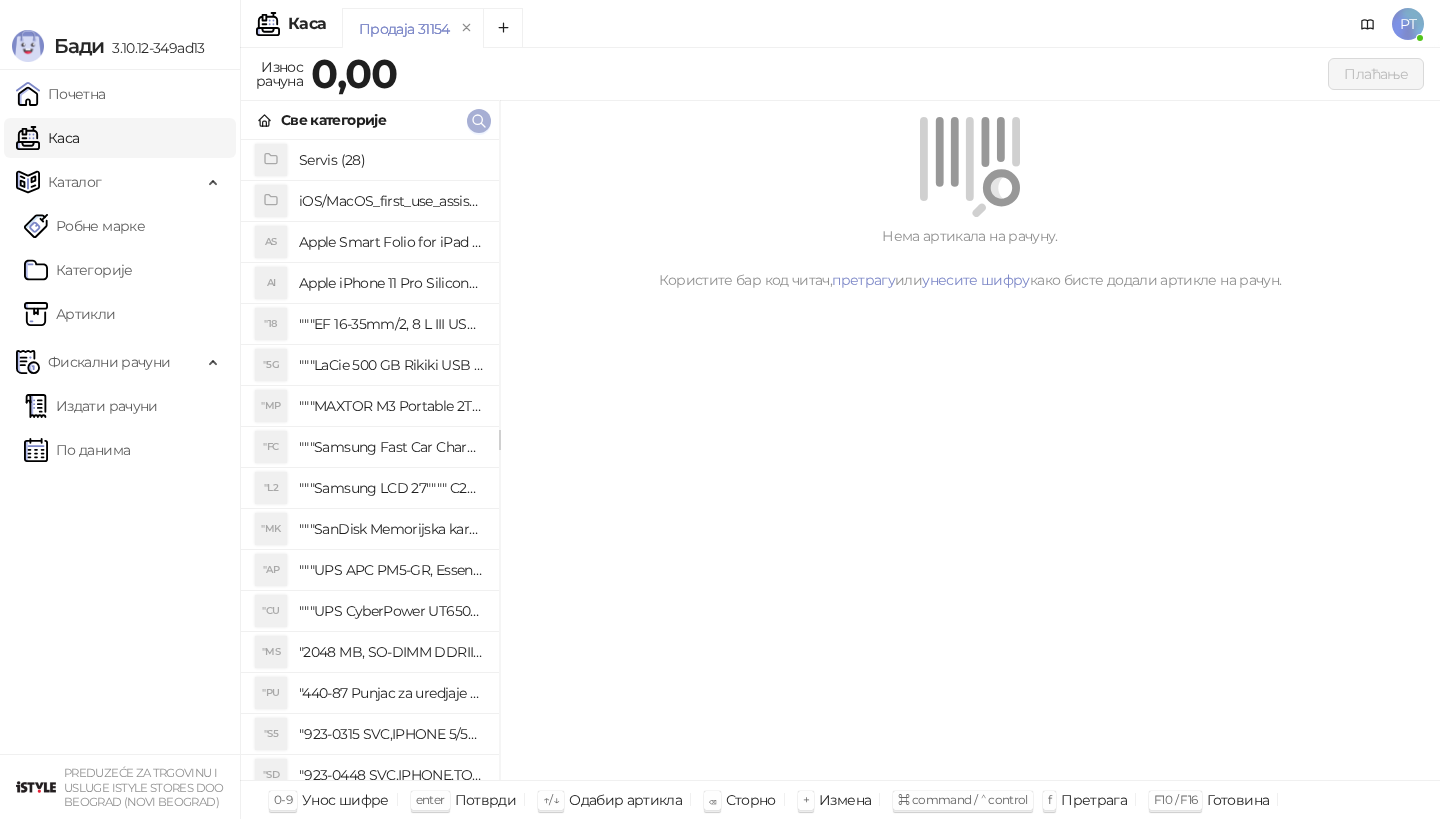 click 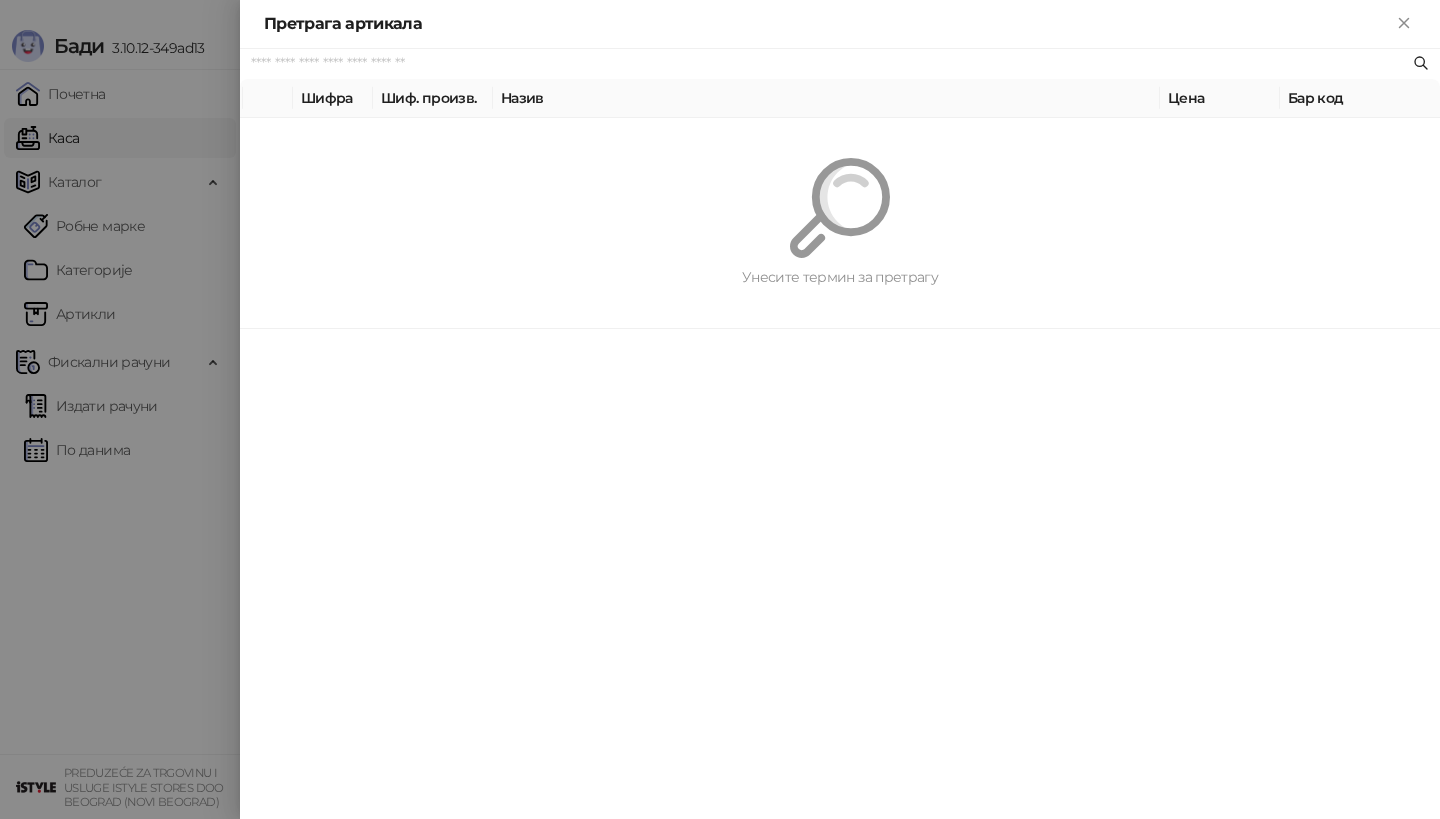 paste on "*********" 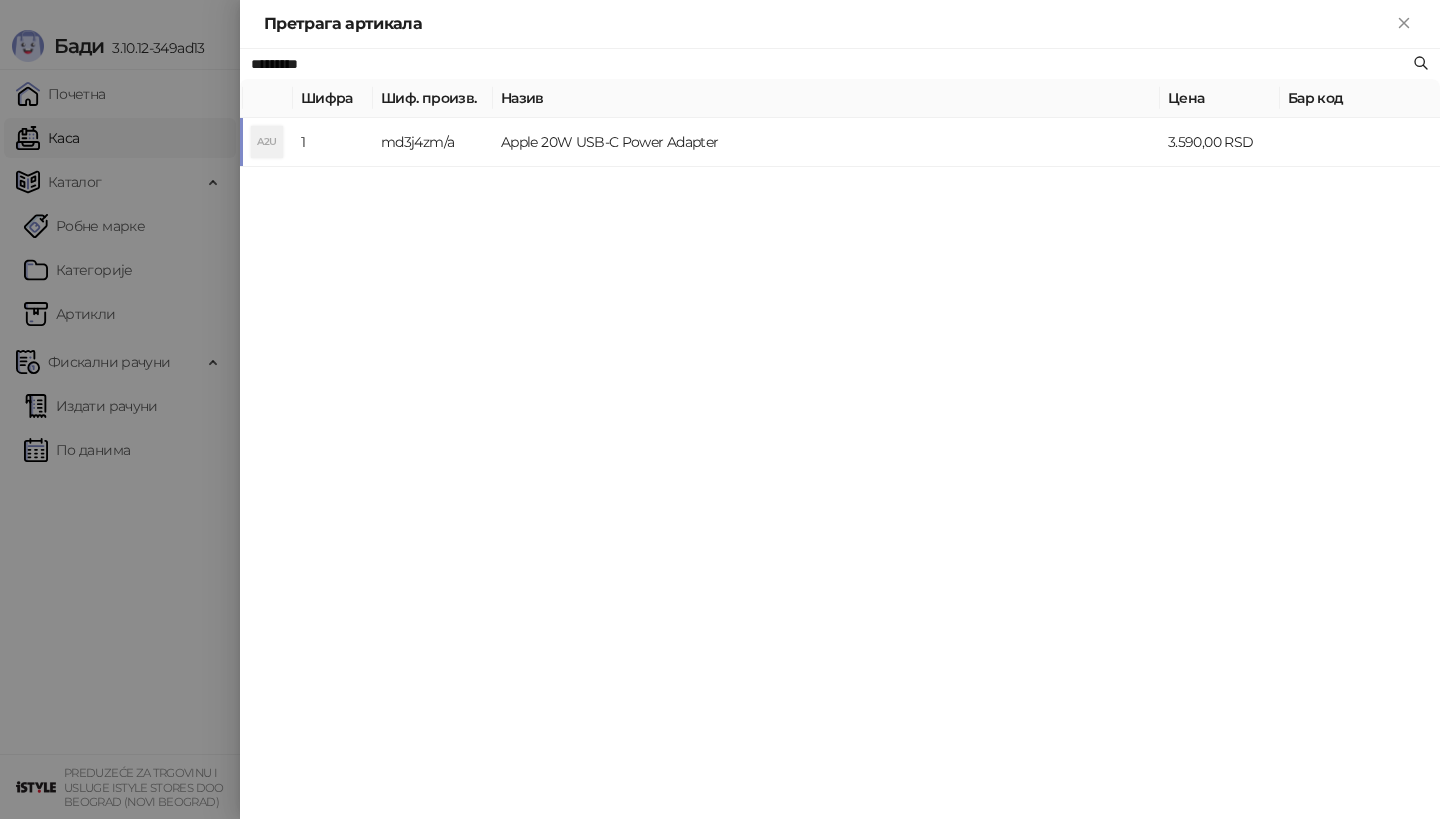click on "A2U" at bounding box center (267, 142) 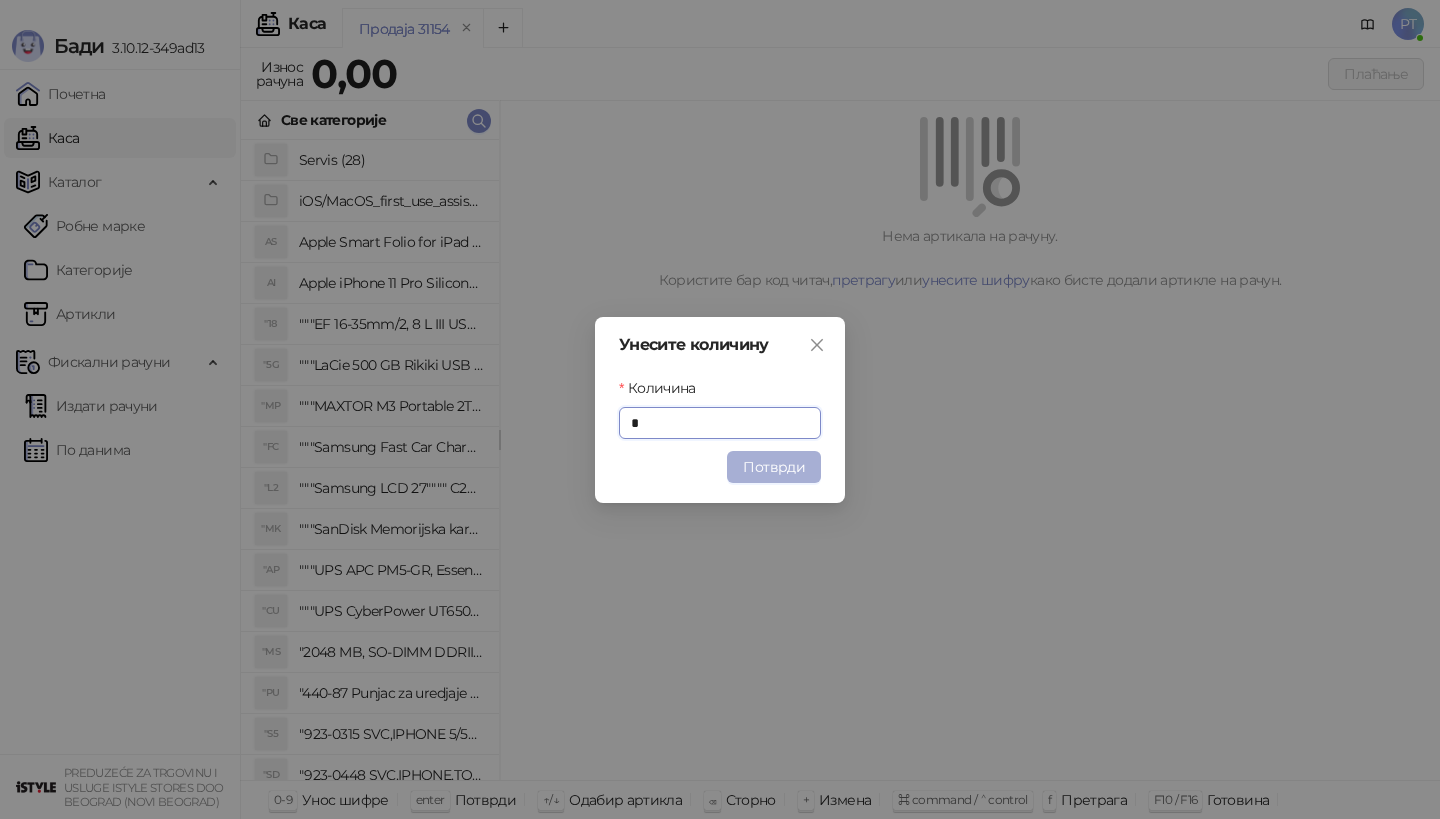 click on "Потврди" at bounding box center (774, 467) 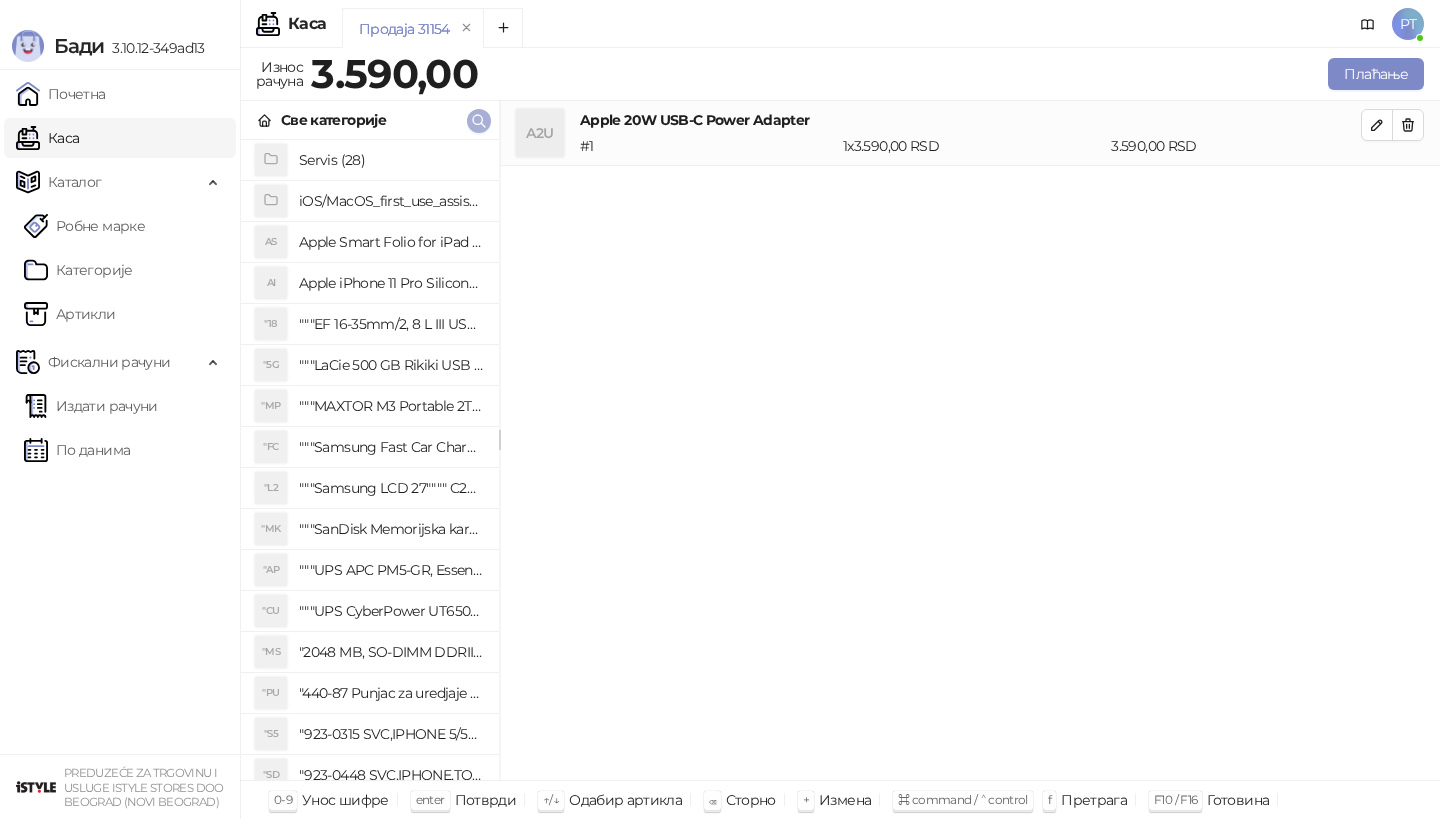 click 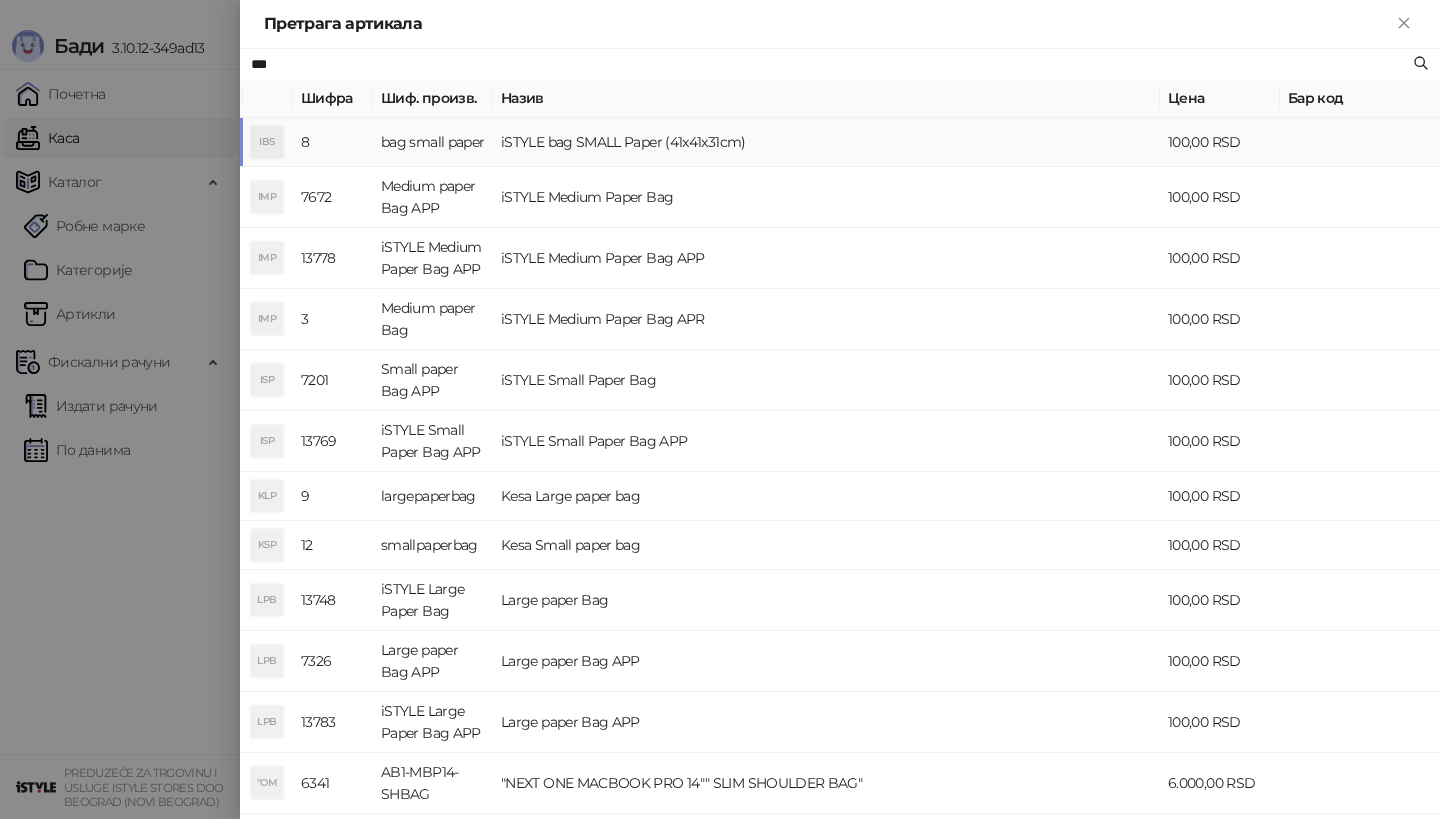type on "***" 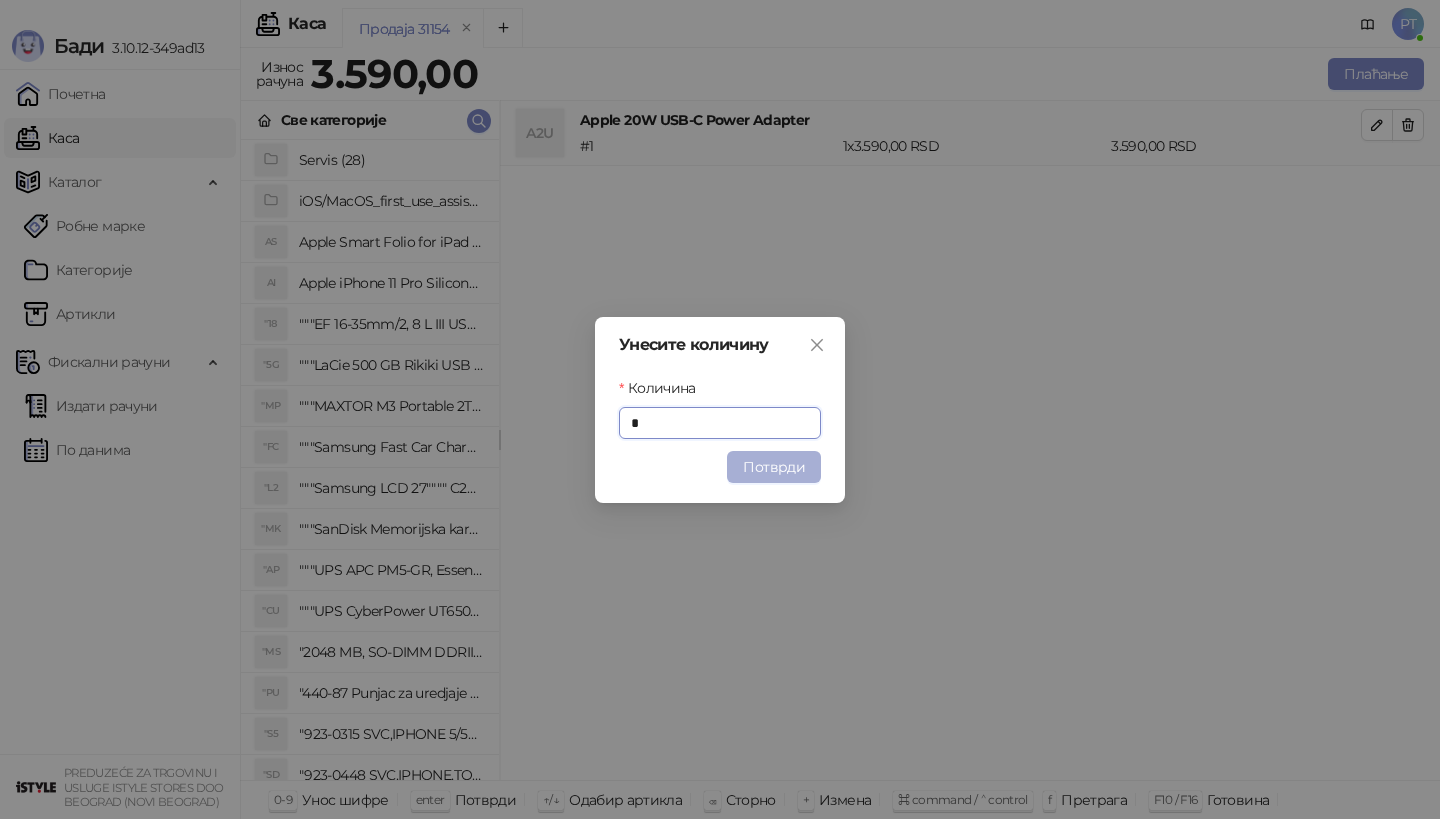 click on "Потврди" at bounding box center [774, 467] 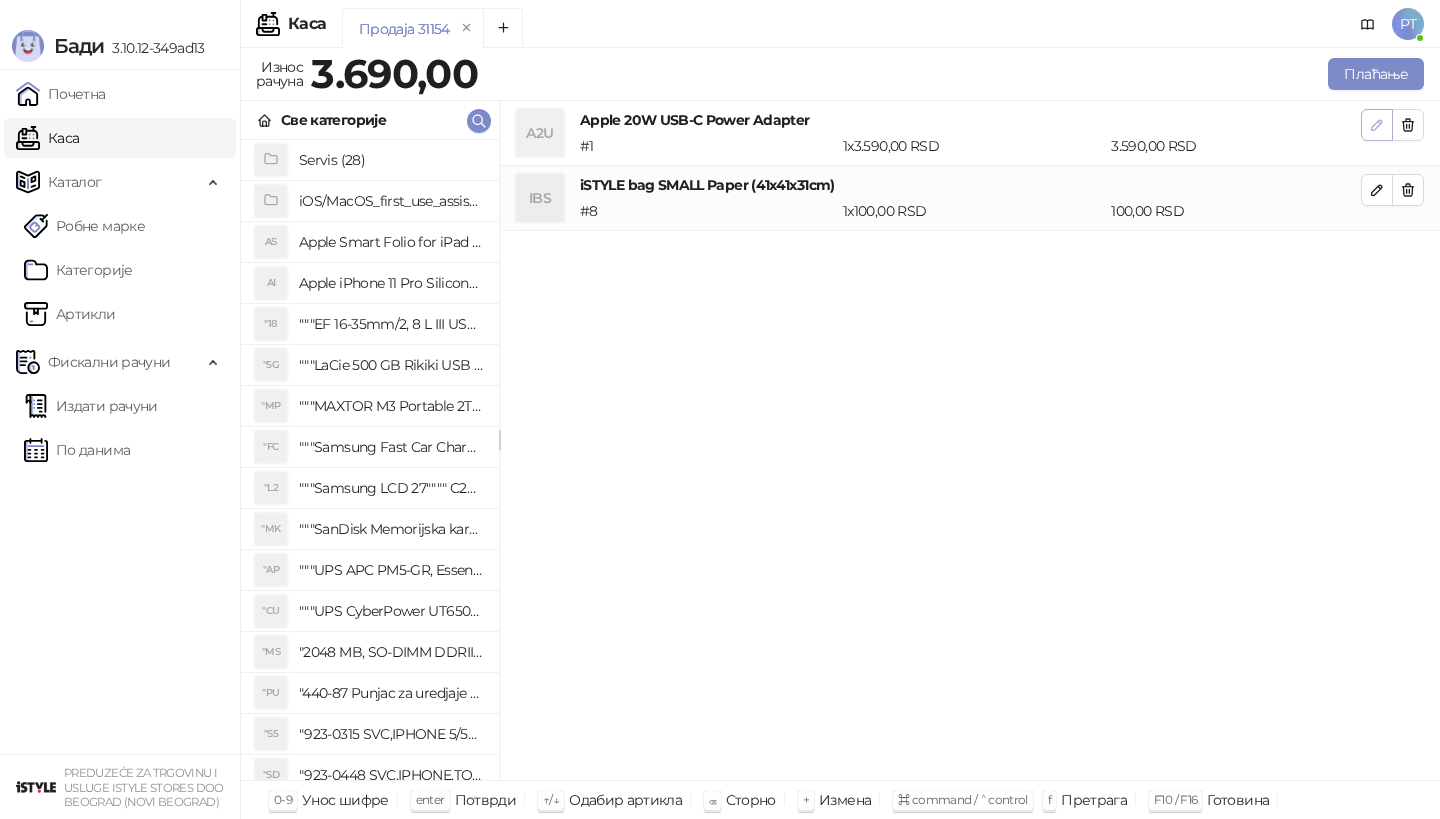 click 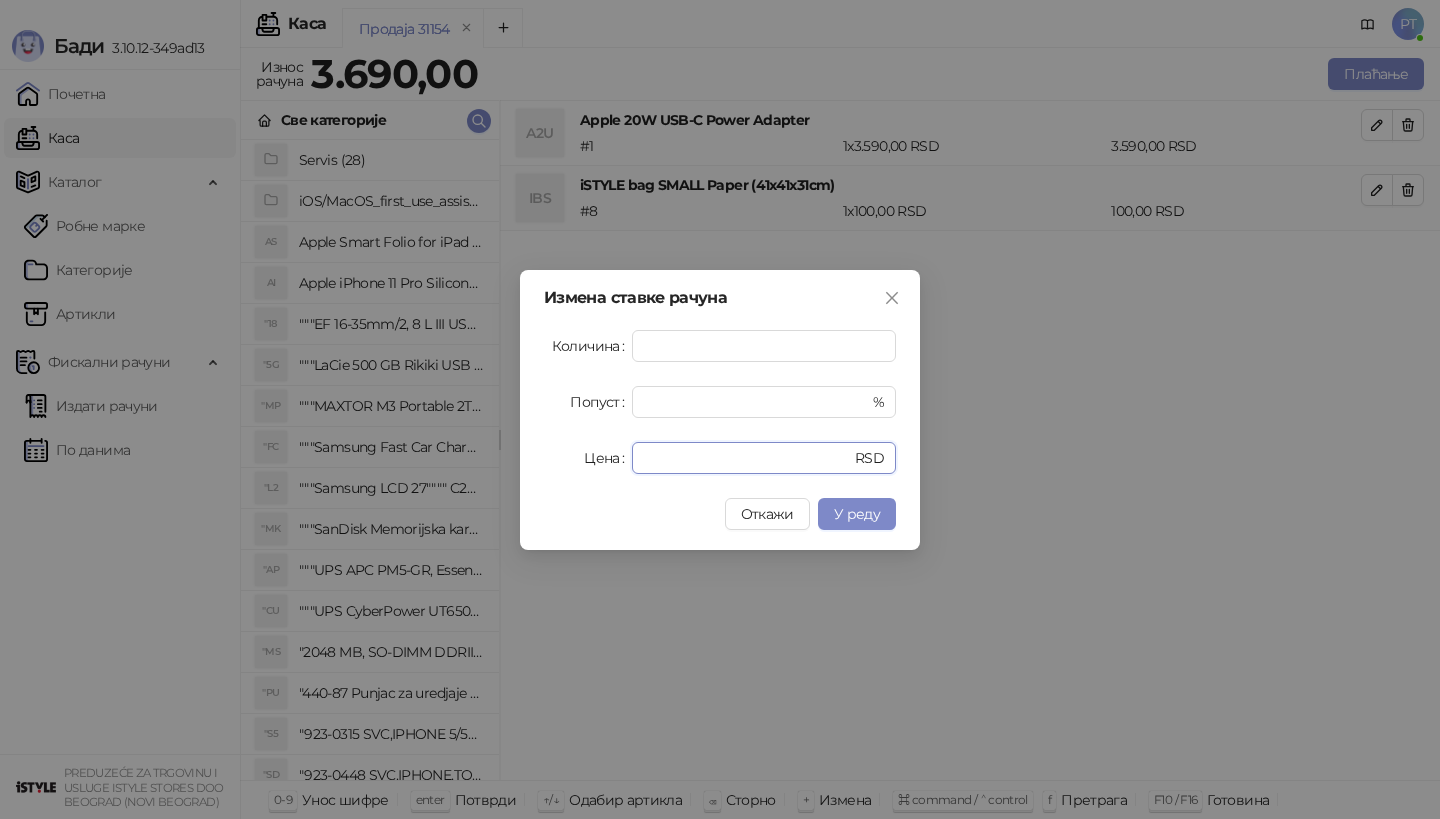 drag, startPoint x: 699, startPoint y: 455, endPoint x: 497, endPoint y: 454, distance: 202.00247 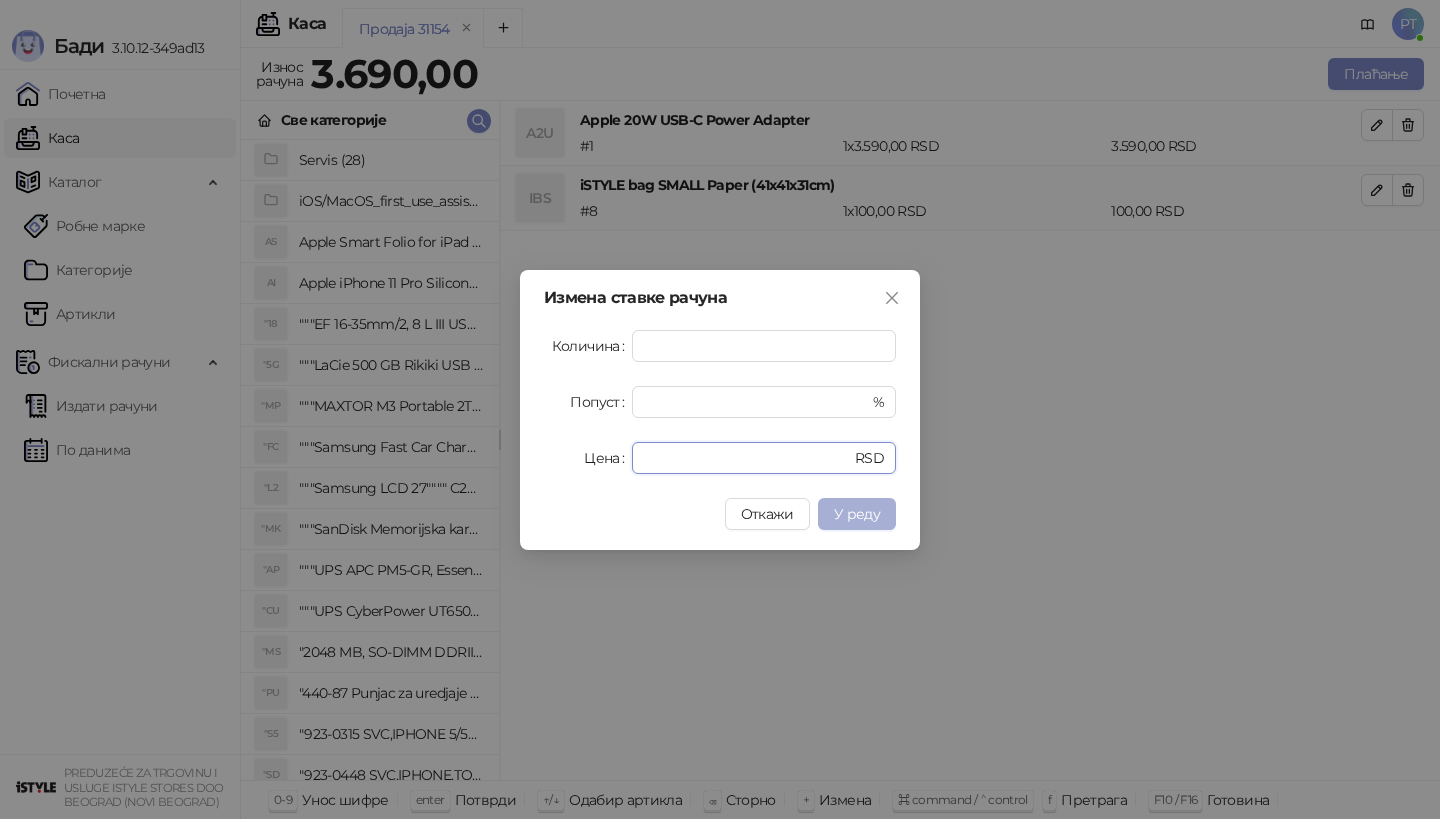 type on "****" 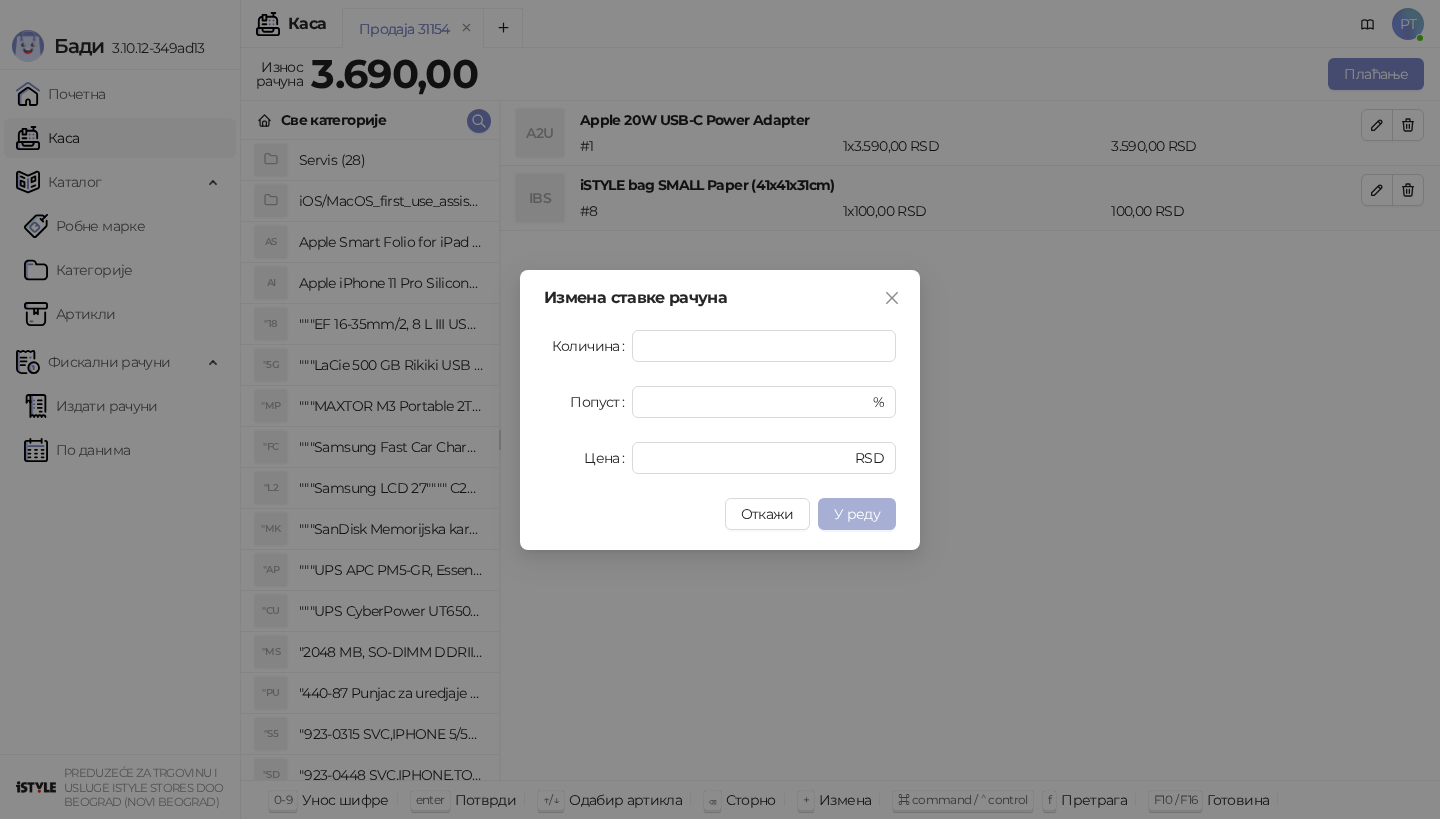 click on "У реду" at bounding box center (857, 514) 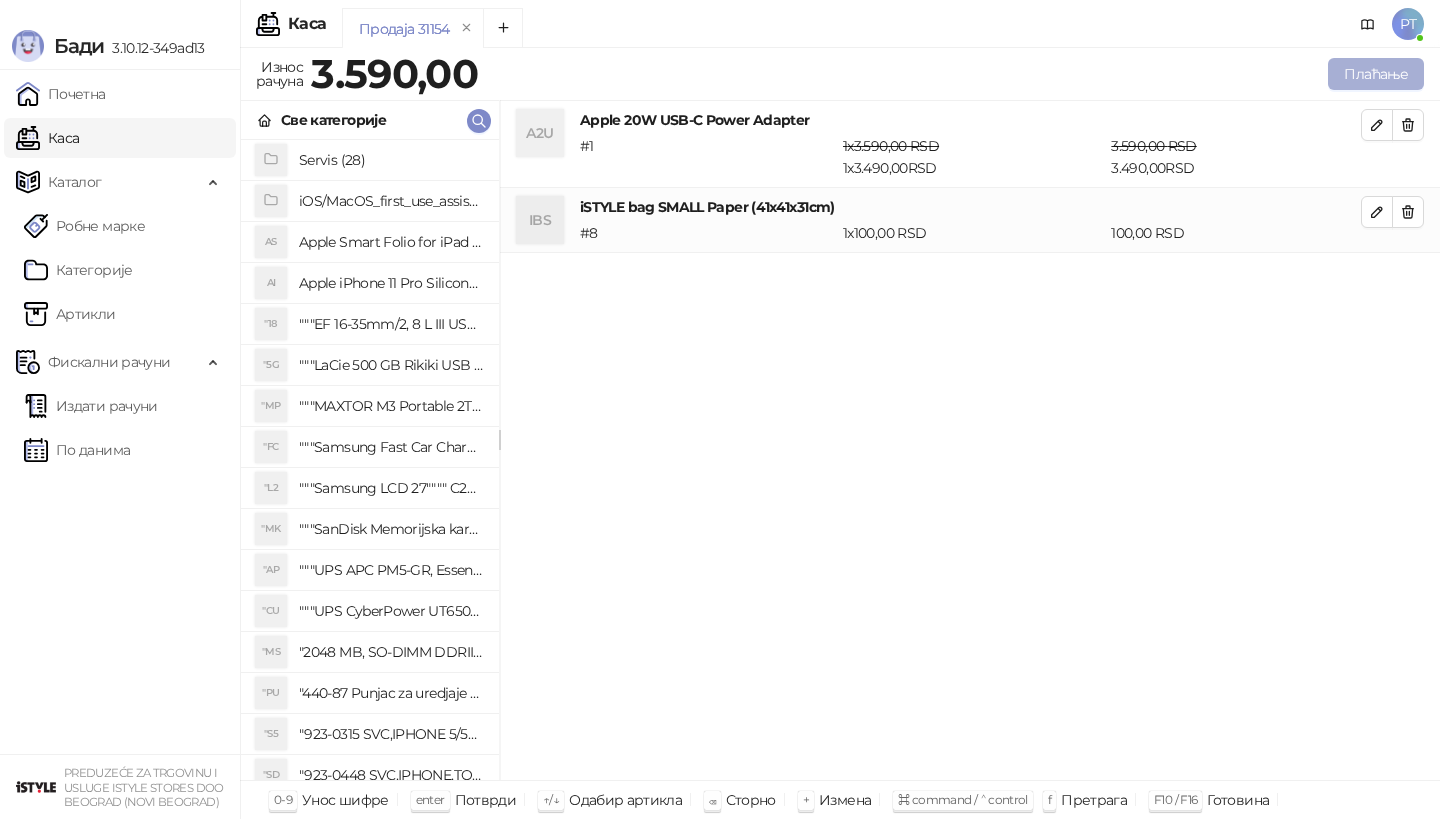 click on "Плаћање" at bounding box center [1376, 74] 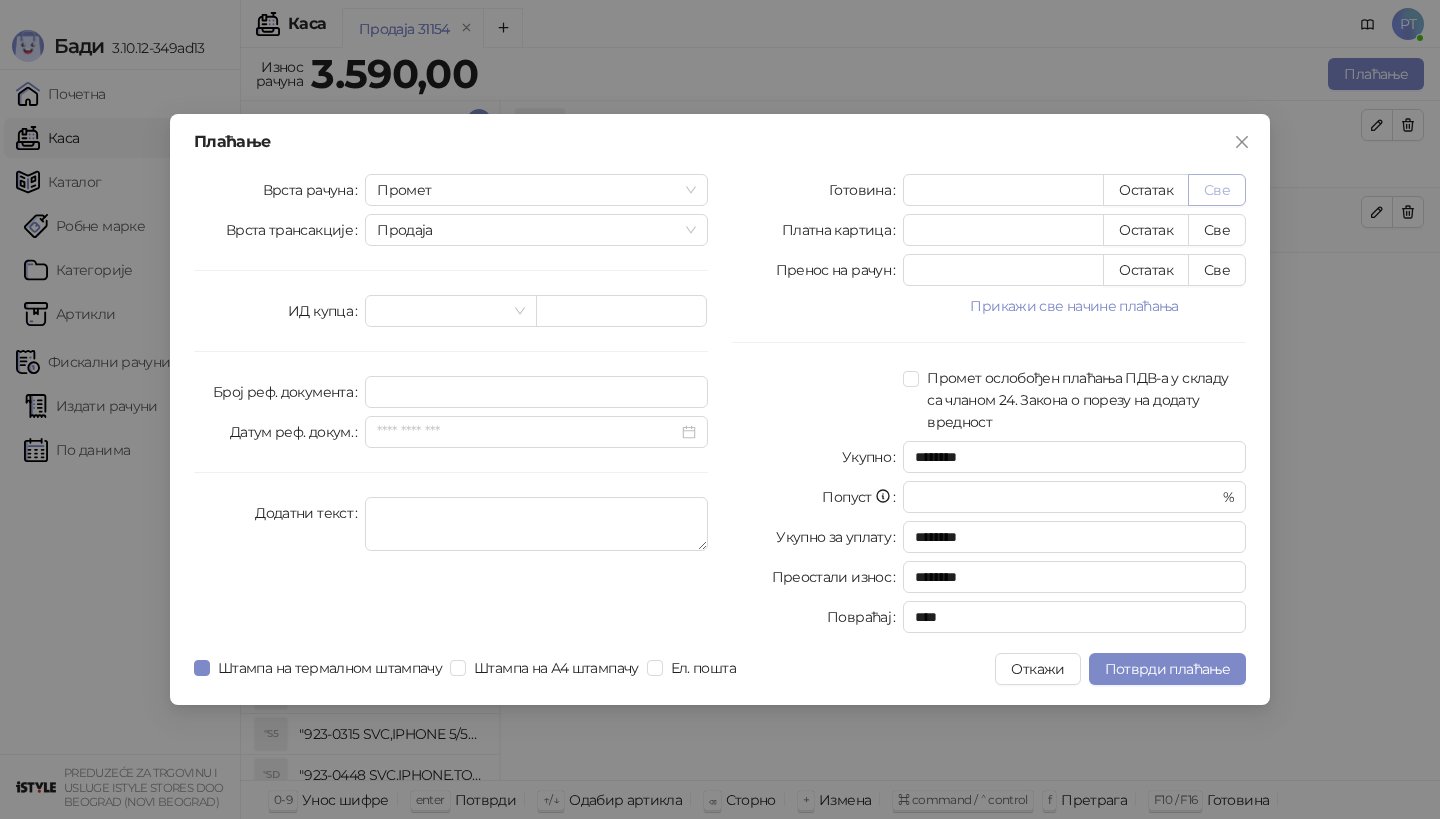 click on "Све" at bounding box center (1217, 190) 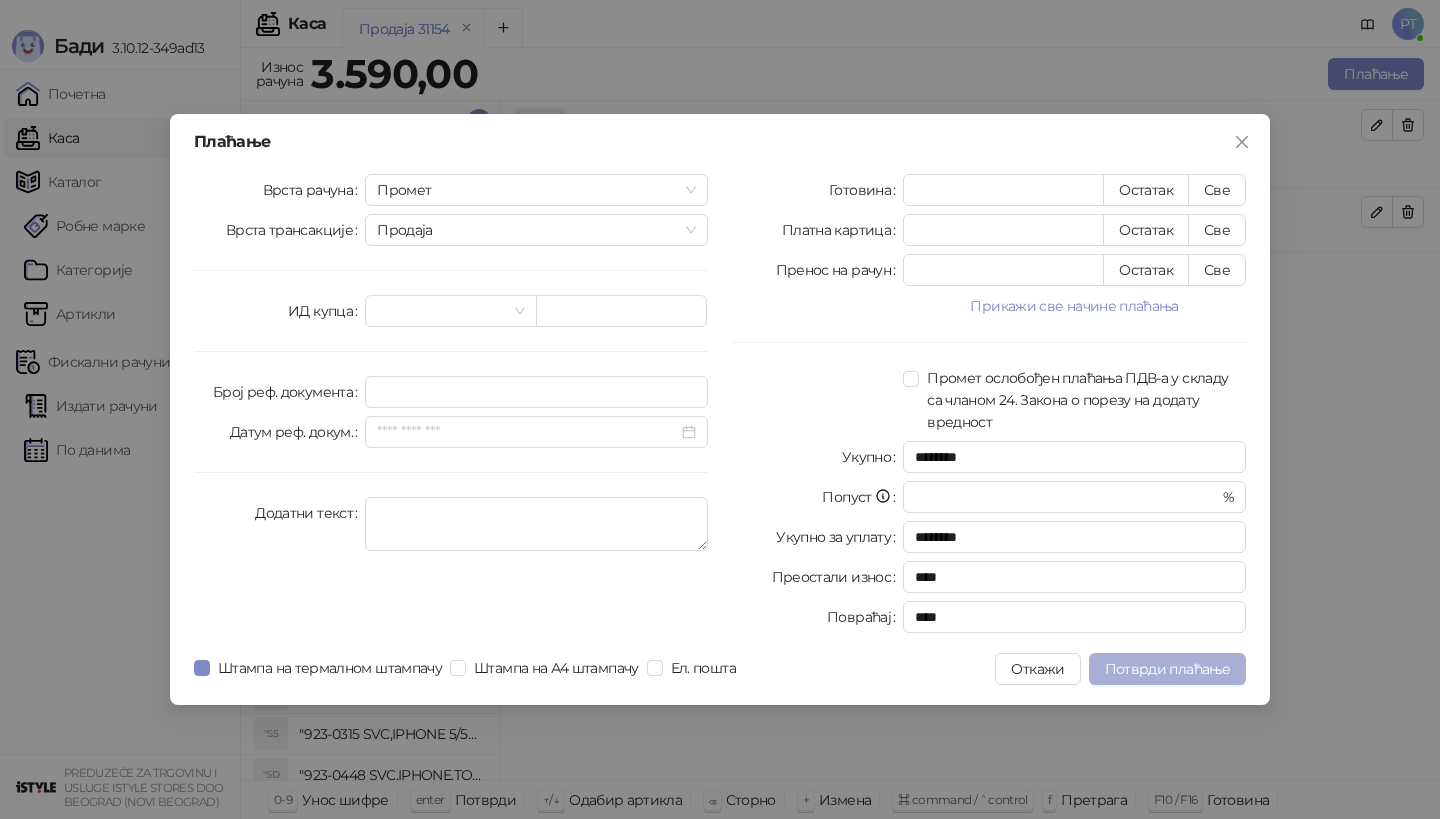 click on "Потврди плаћање" at bounding box center [1167, 669] 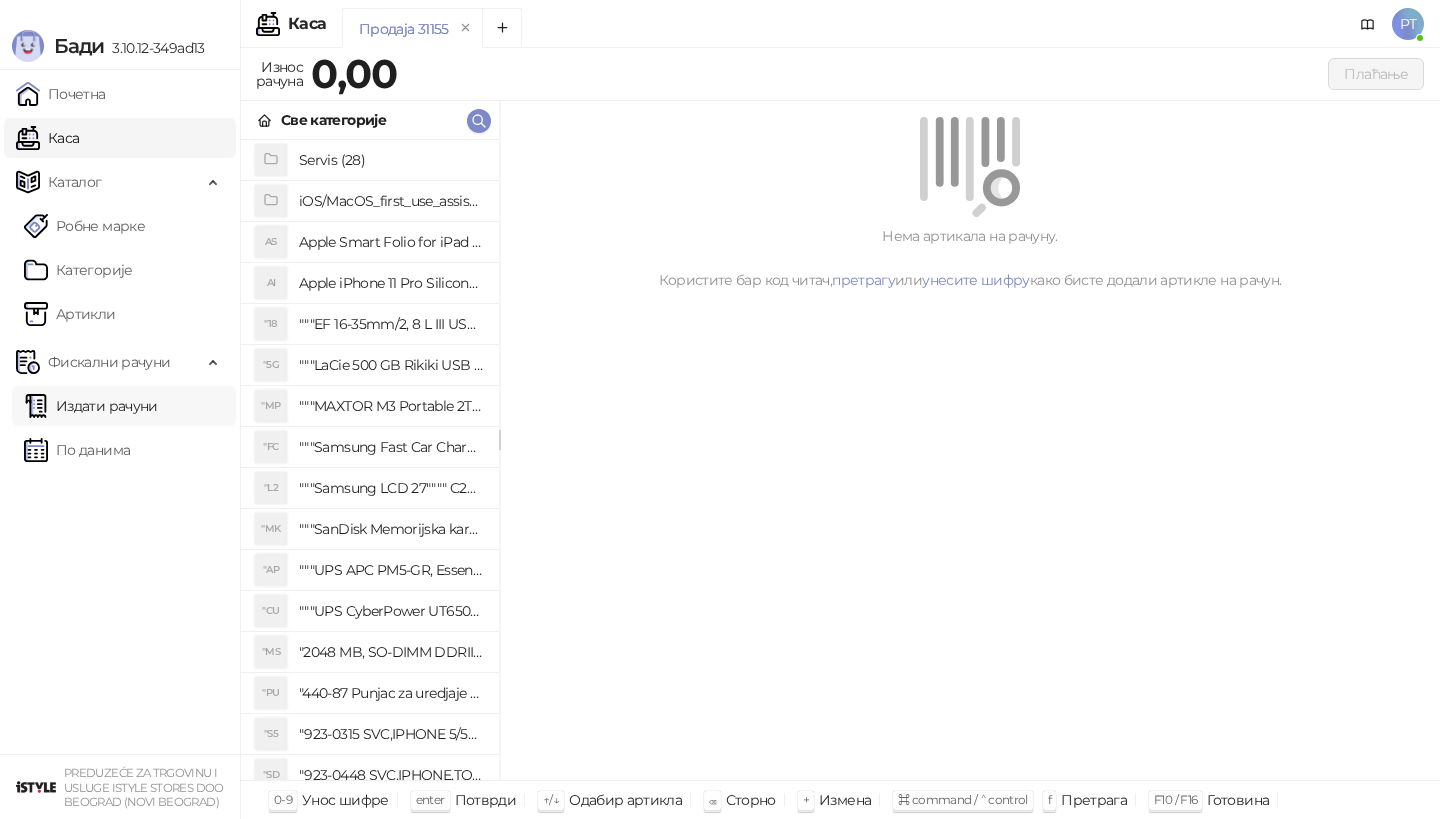 click on "Издати рачуни" at bounding box center (91, 406) 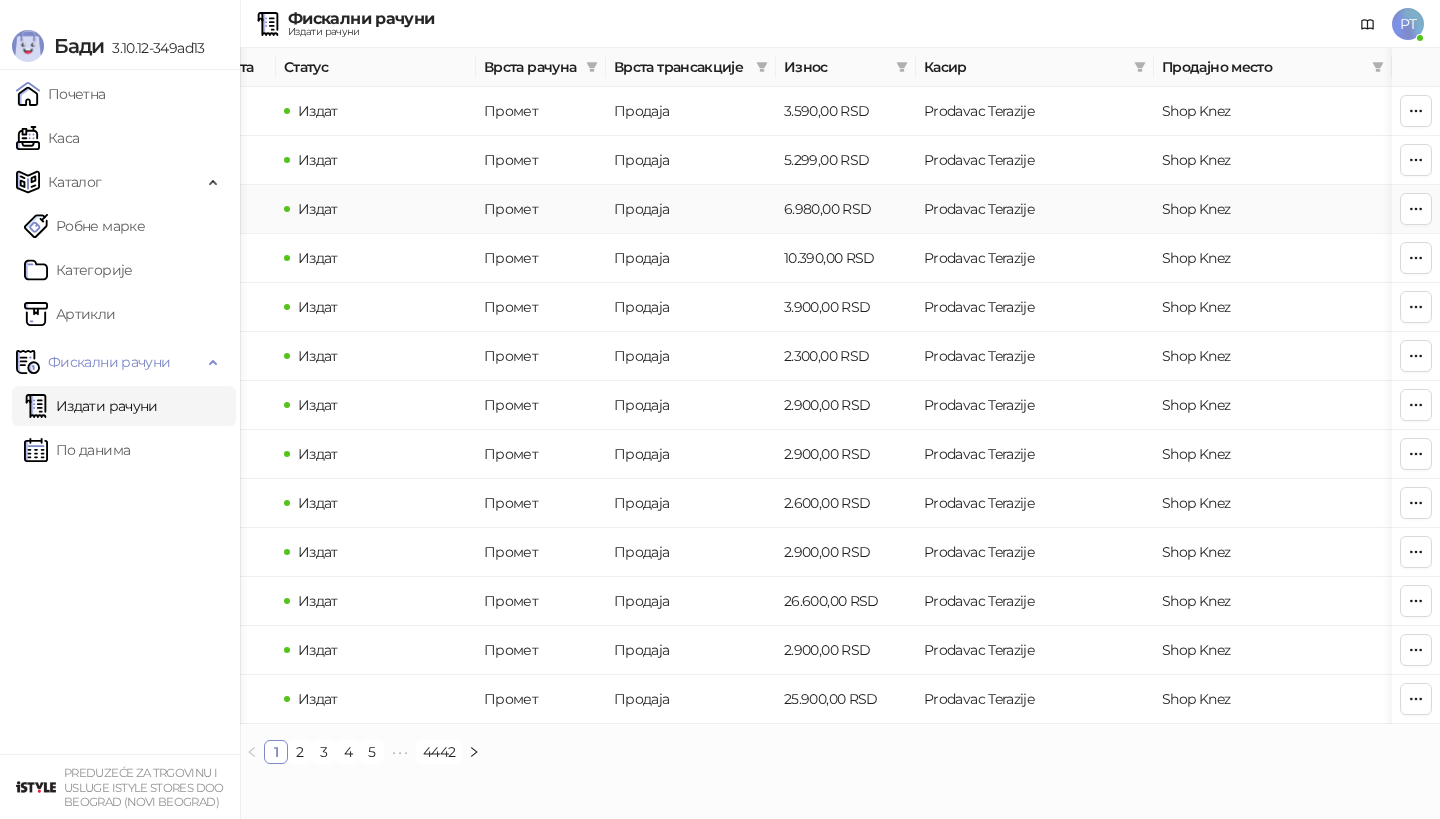 scroll, scrollTop: 0, scrollLeft: 0, axis: both 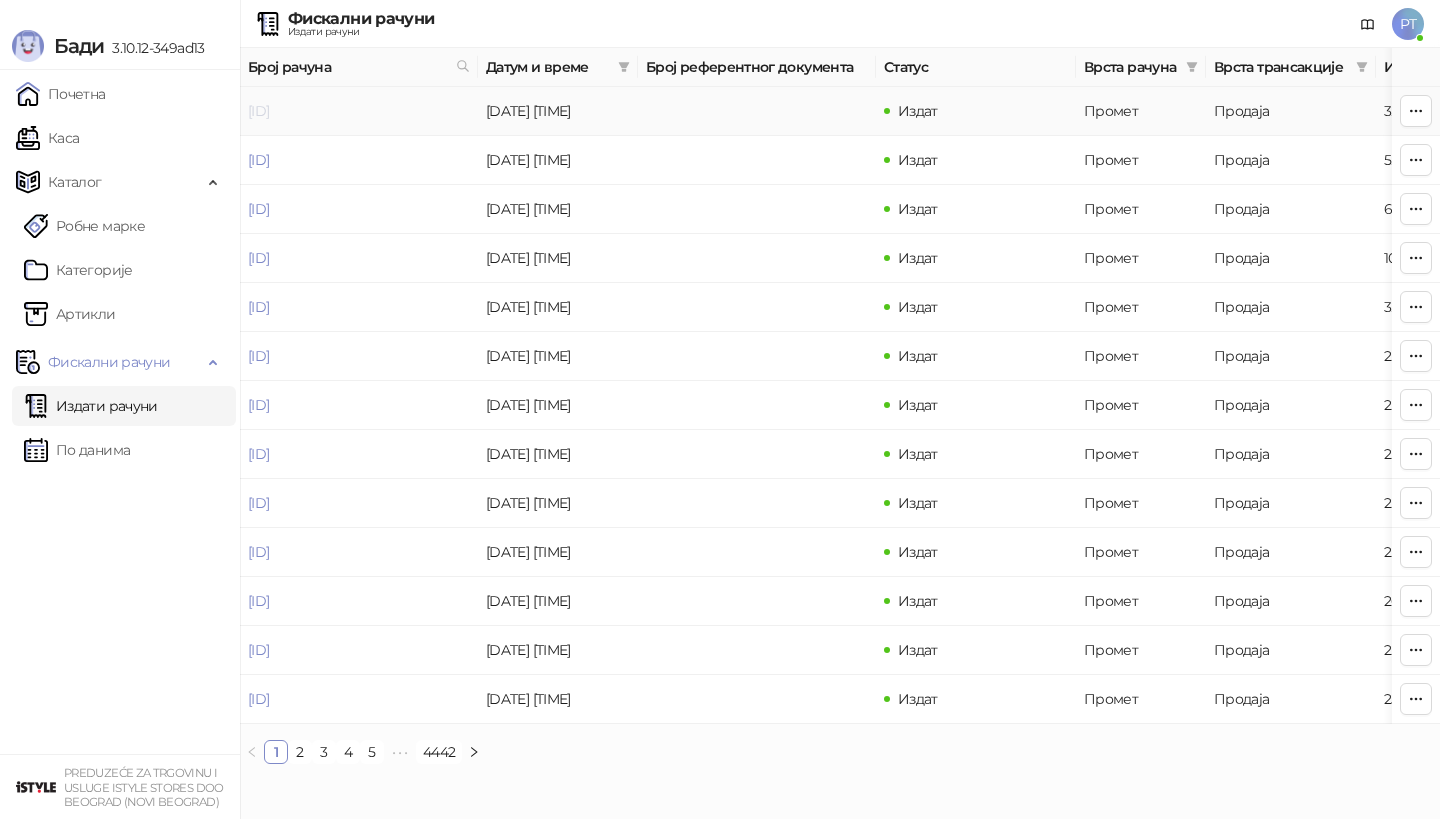 click on "[ID]" at bounding box center (258, 111) 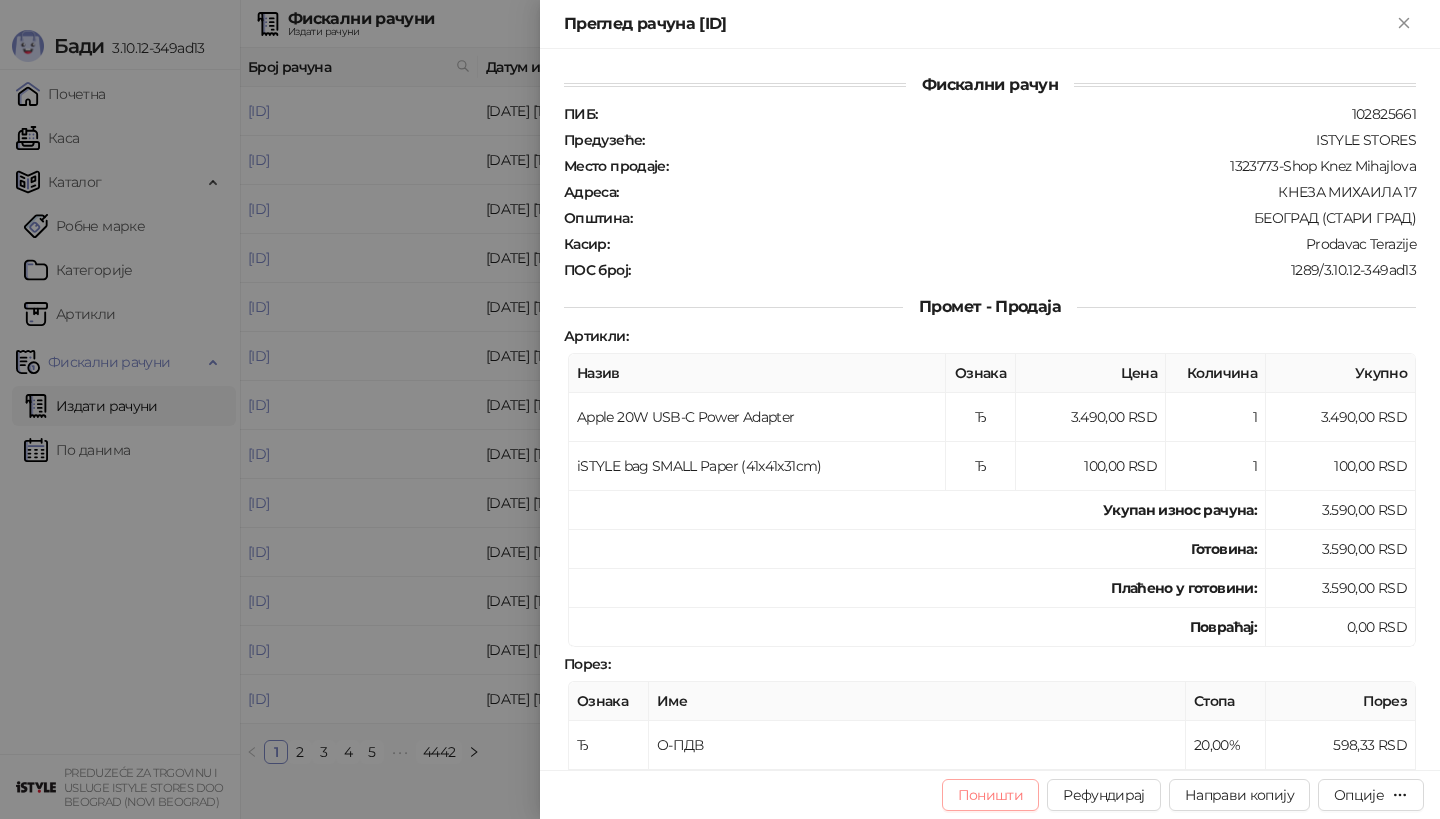 click on "Поништи" at bounding box center [991, 795] 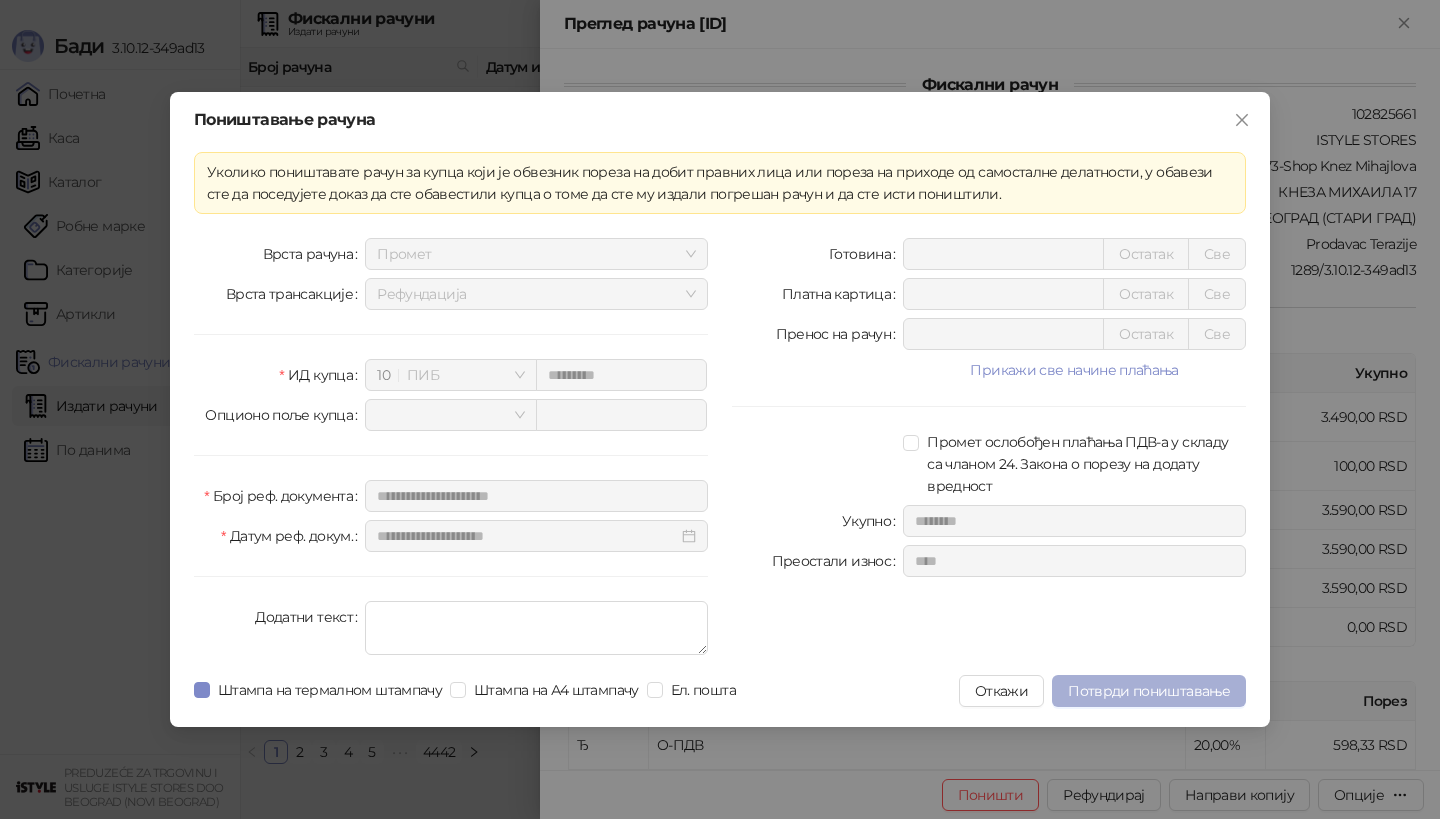 click on "Потврди поништавање" at bounding box center [1149, 691] 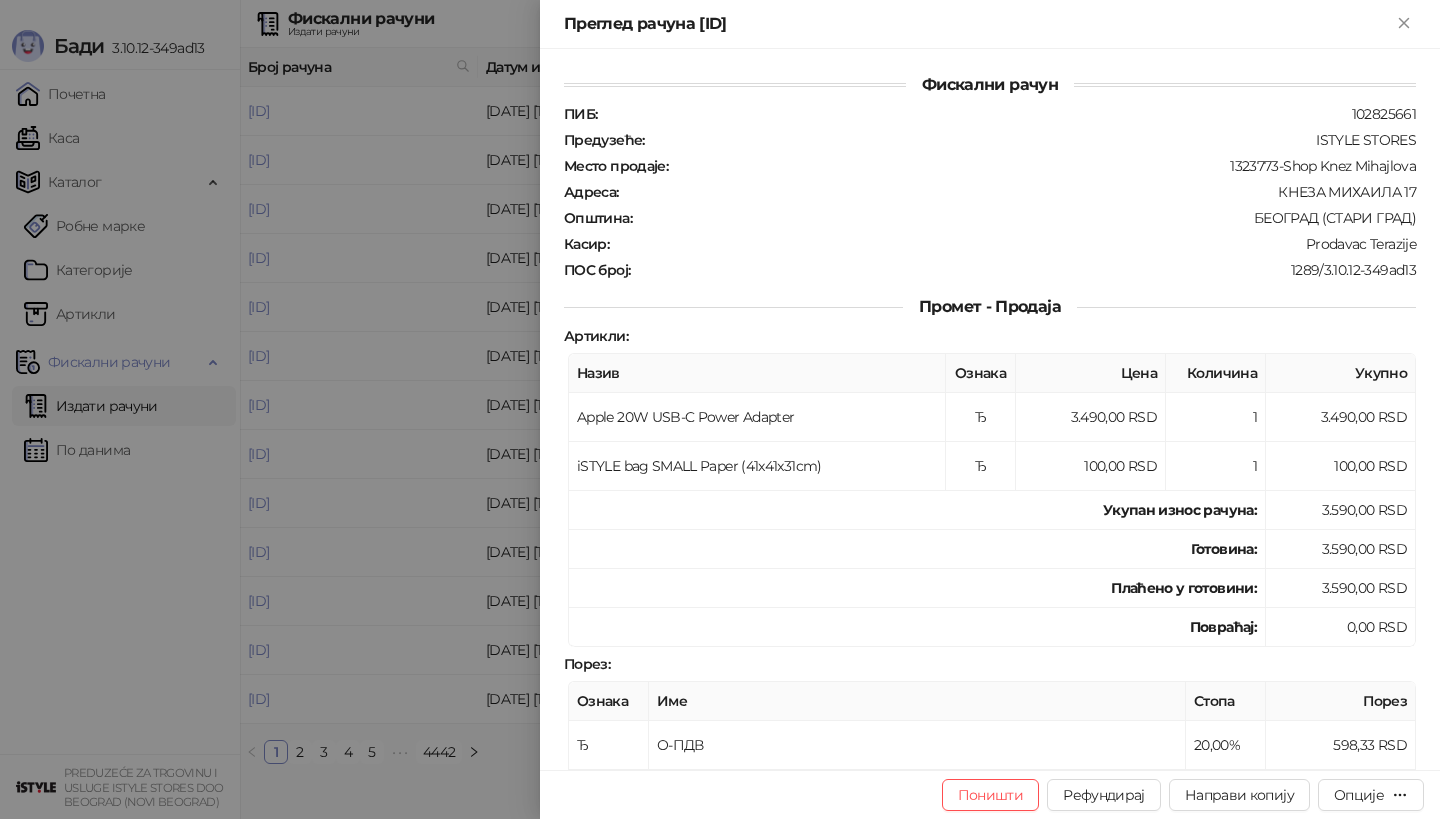 click at bounding box center (720, 409) 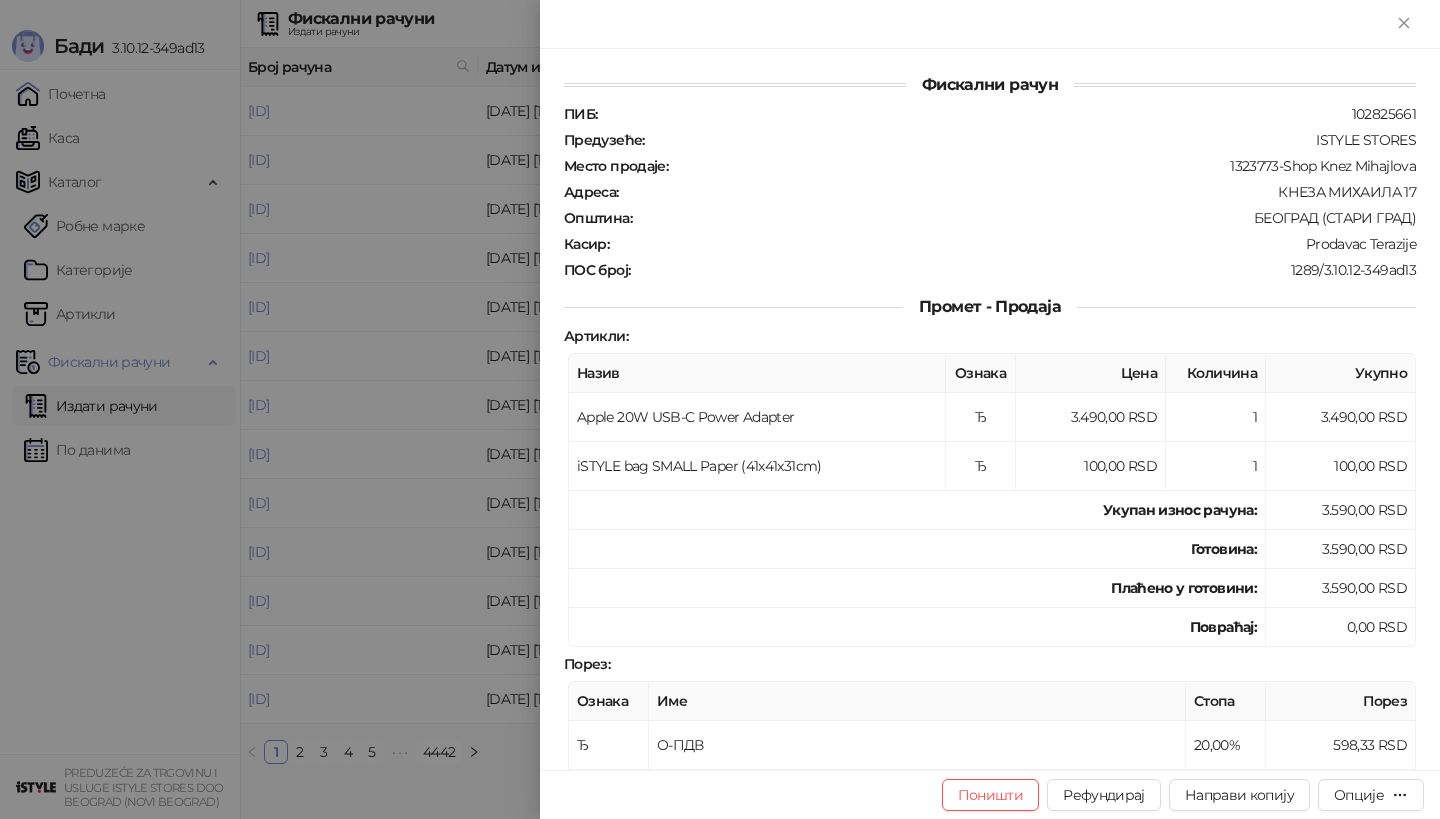 click at bounding box center (720, 409) 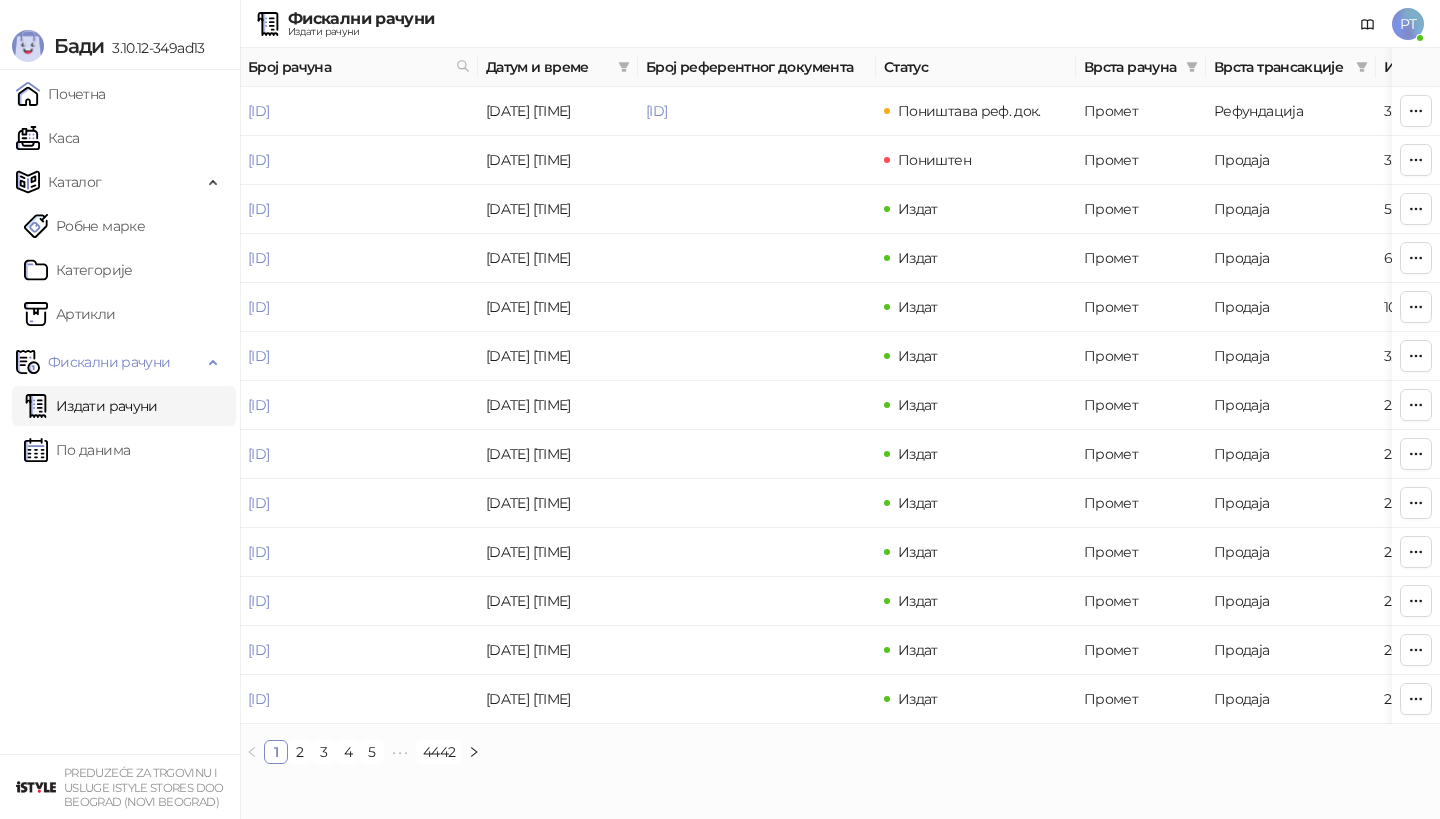 click on "Каса" at bounding box center [47, 138] 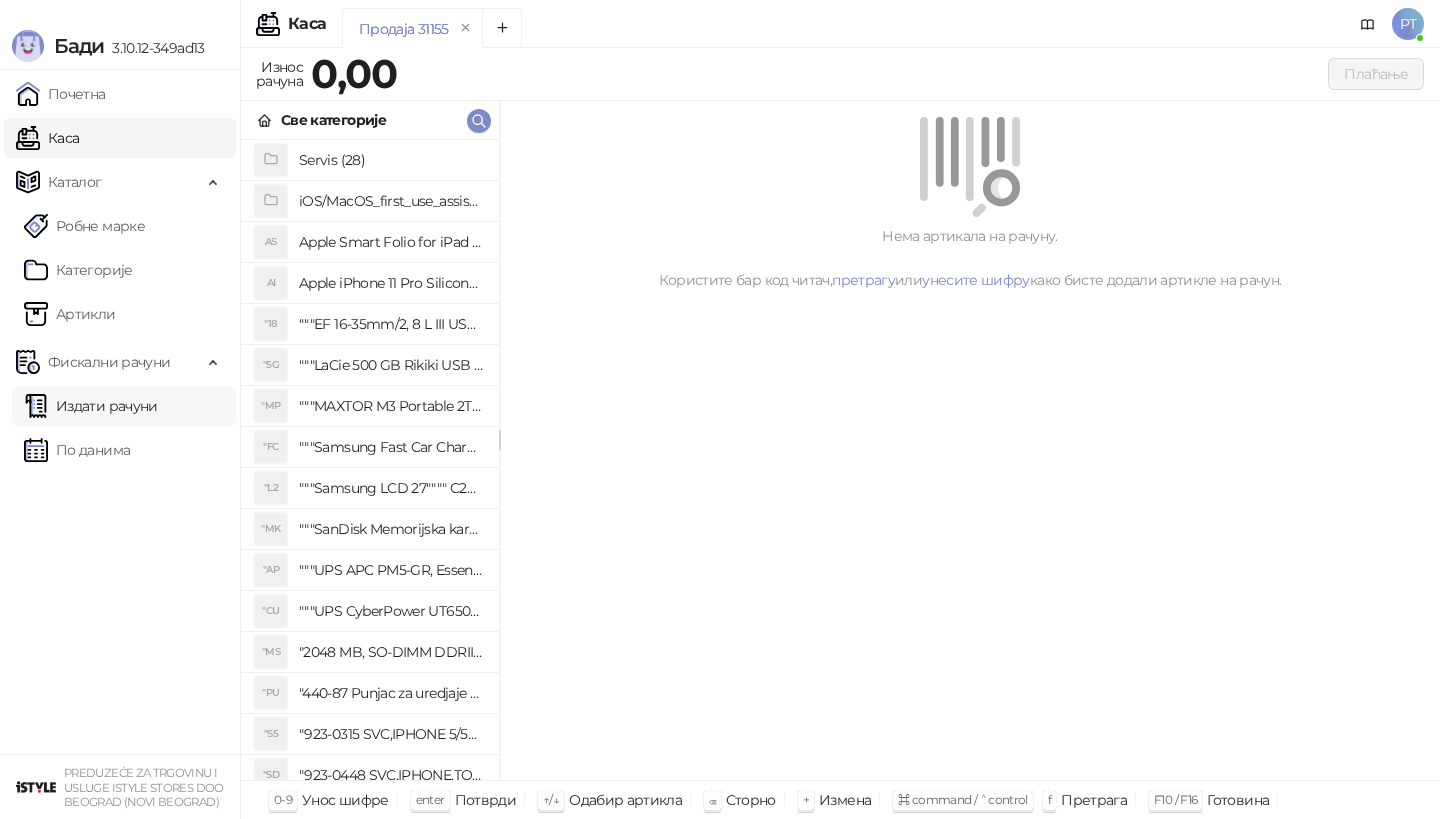 click on "Издати рачуни" at bounding box center (91, 406) 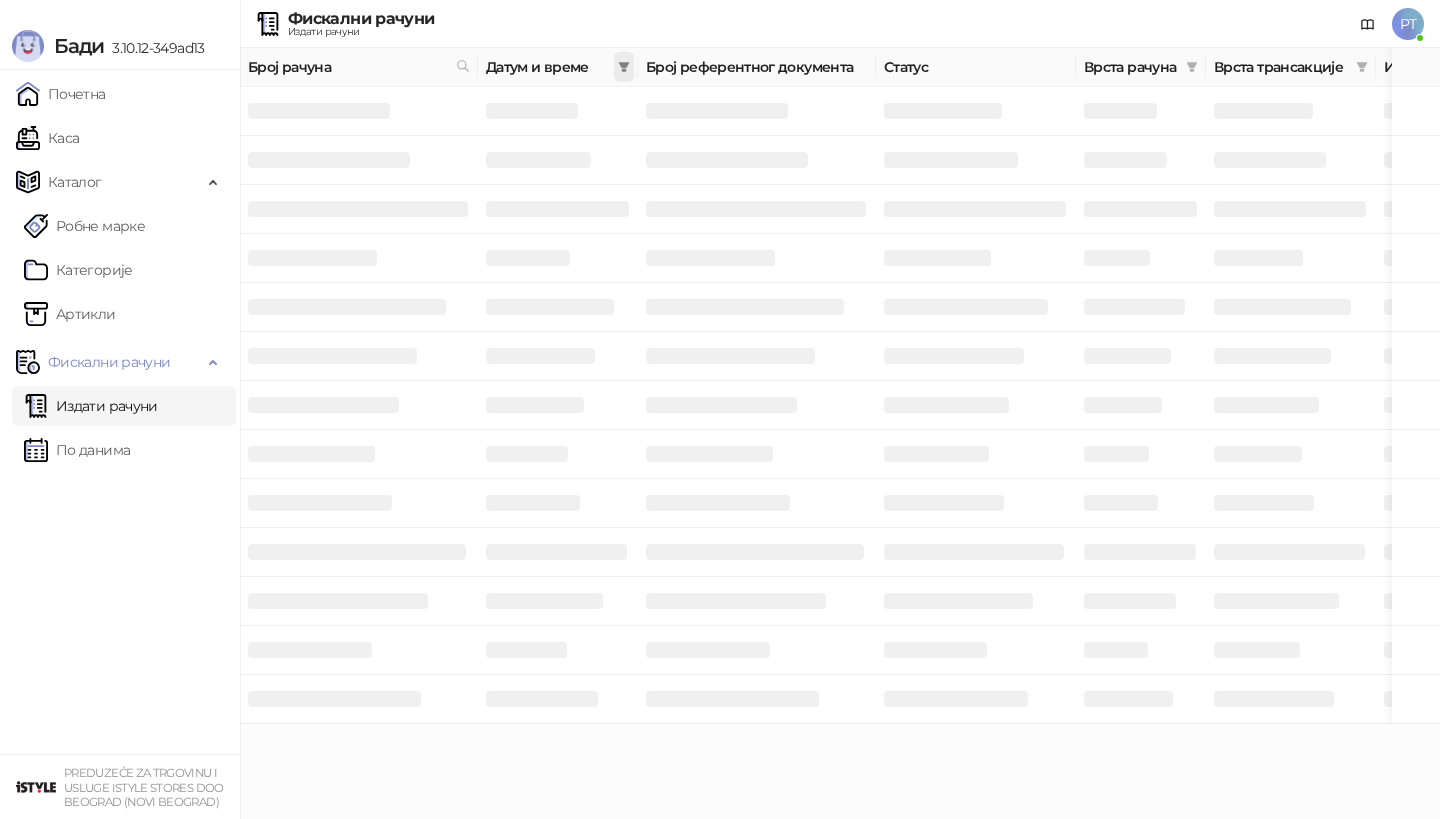 click at bounding box center (624, 67) 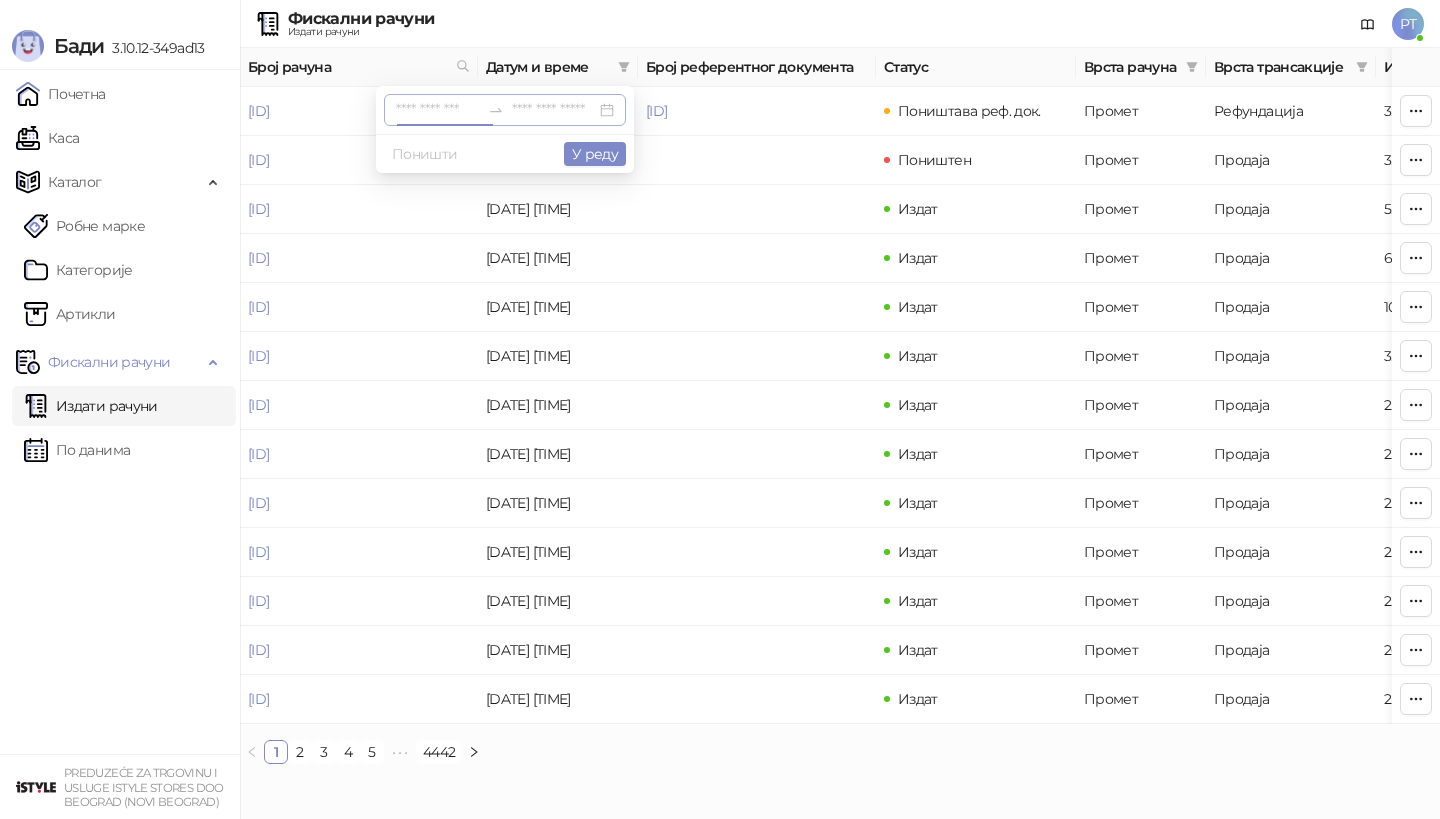 click at bounding box center (438, 110) 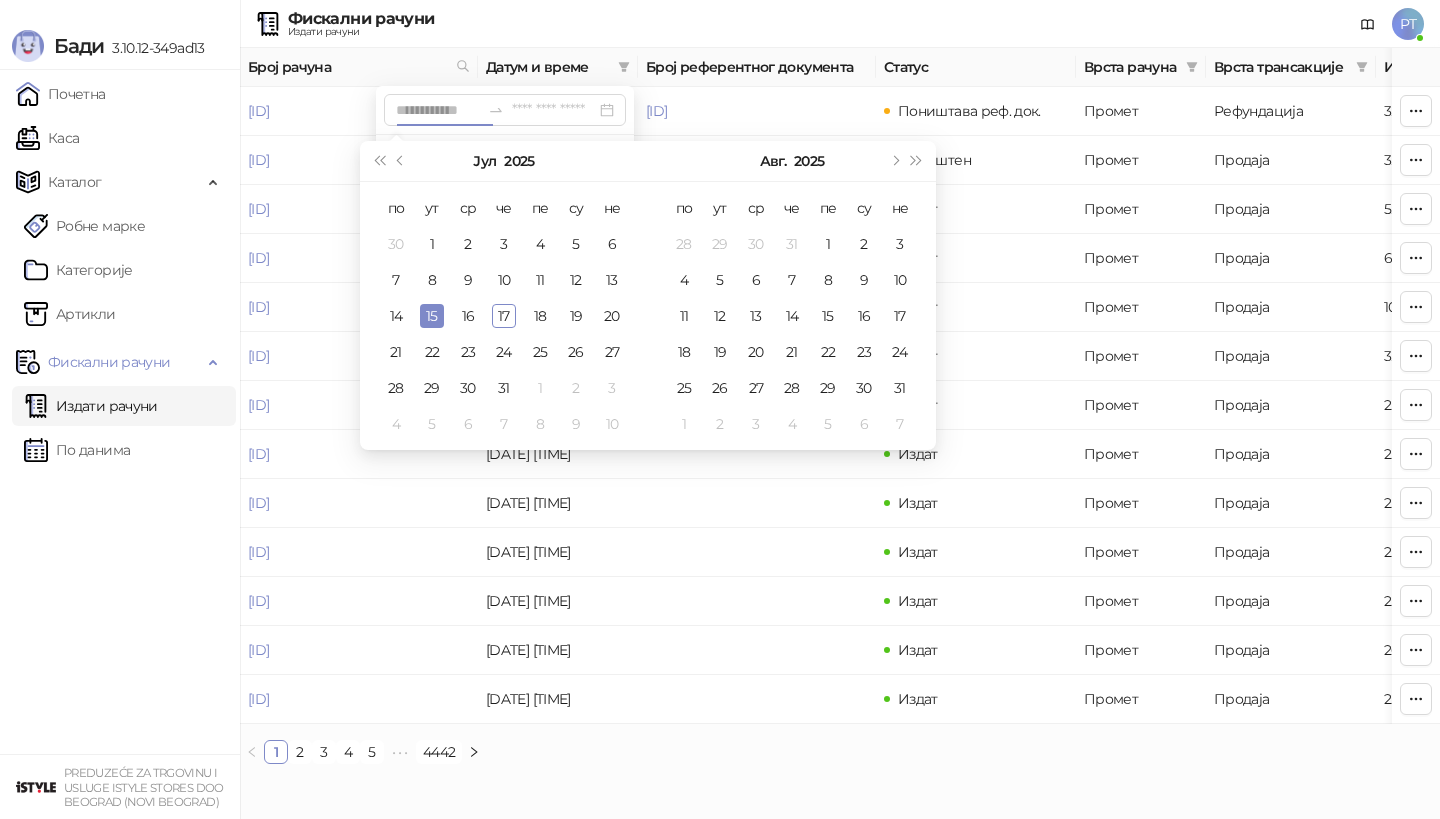 type on "**********" 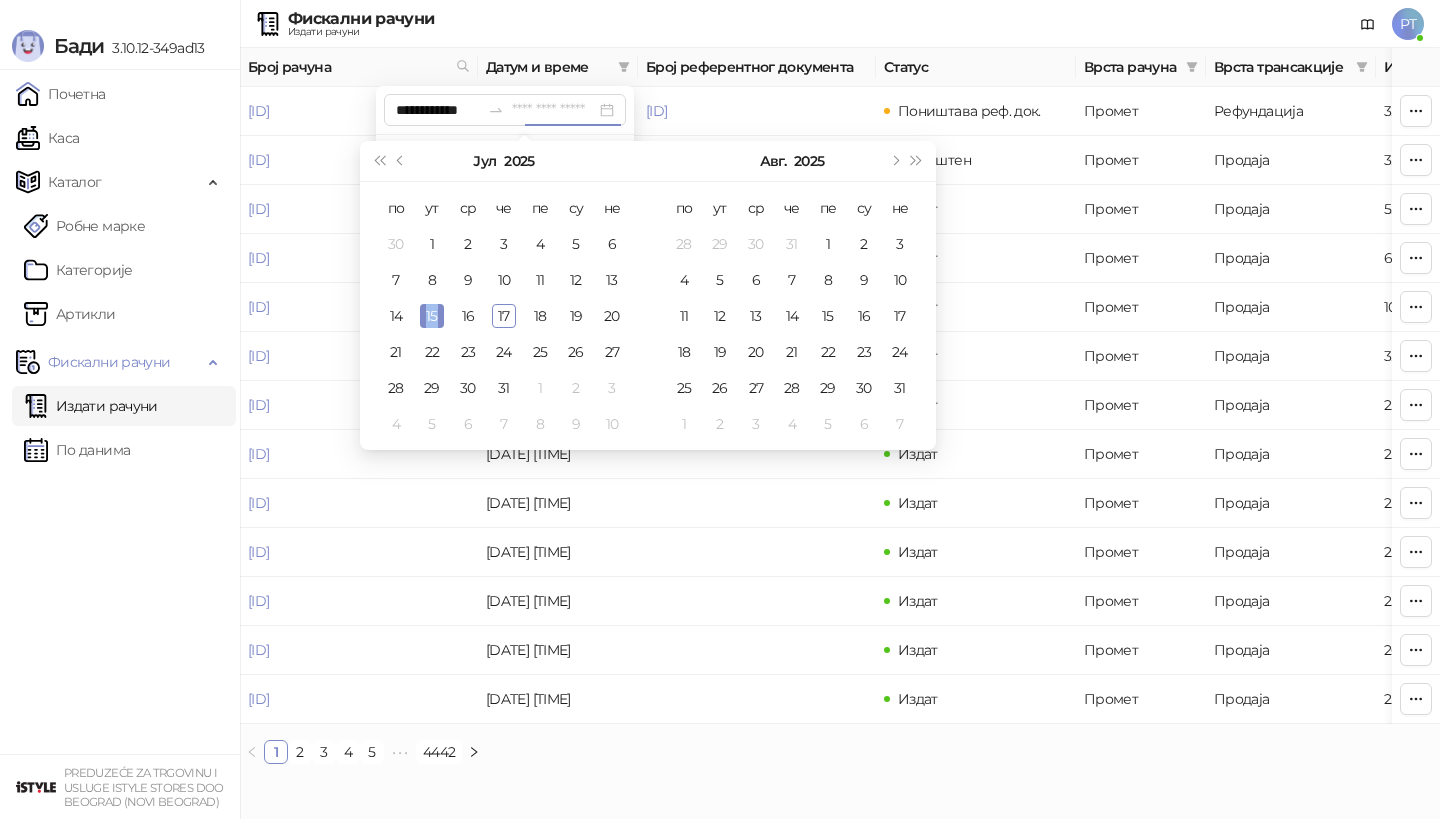 click on "15" at bounding box center (432, 316) 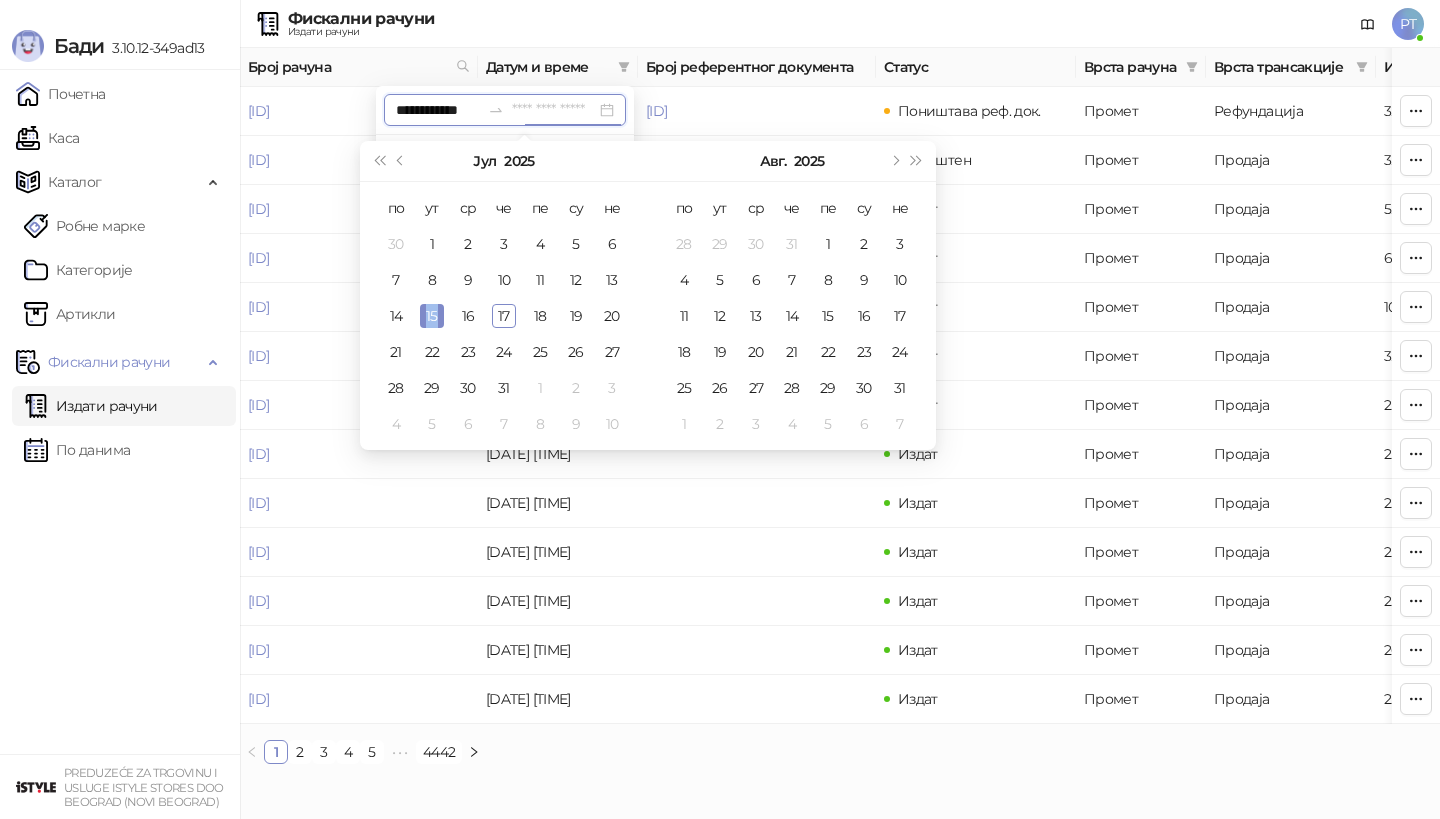 type on "**********" 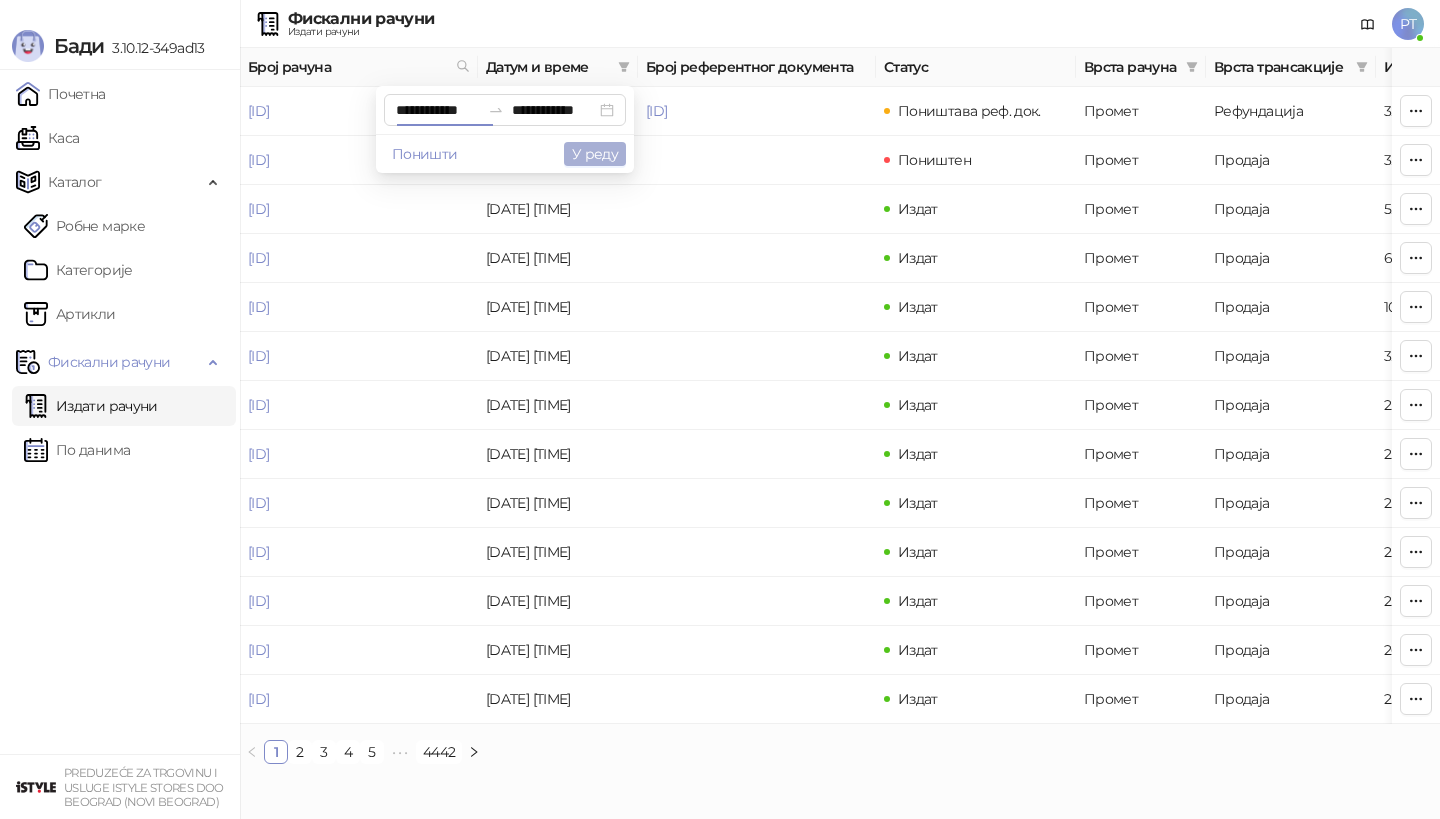 click on "У реду" at bounding box center [595, 154] 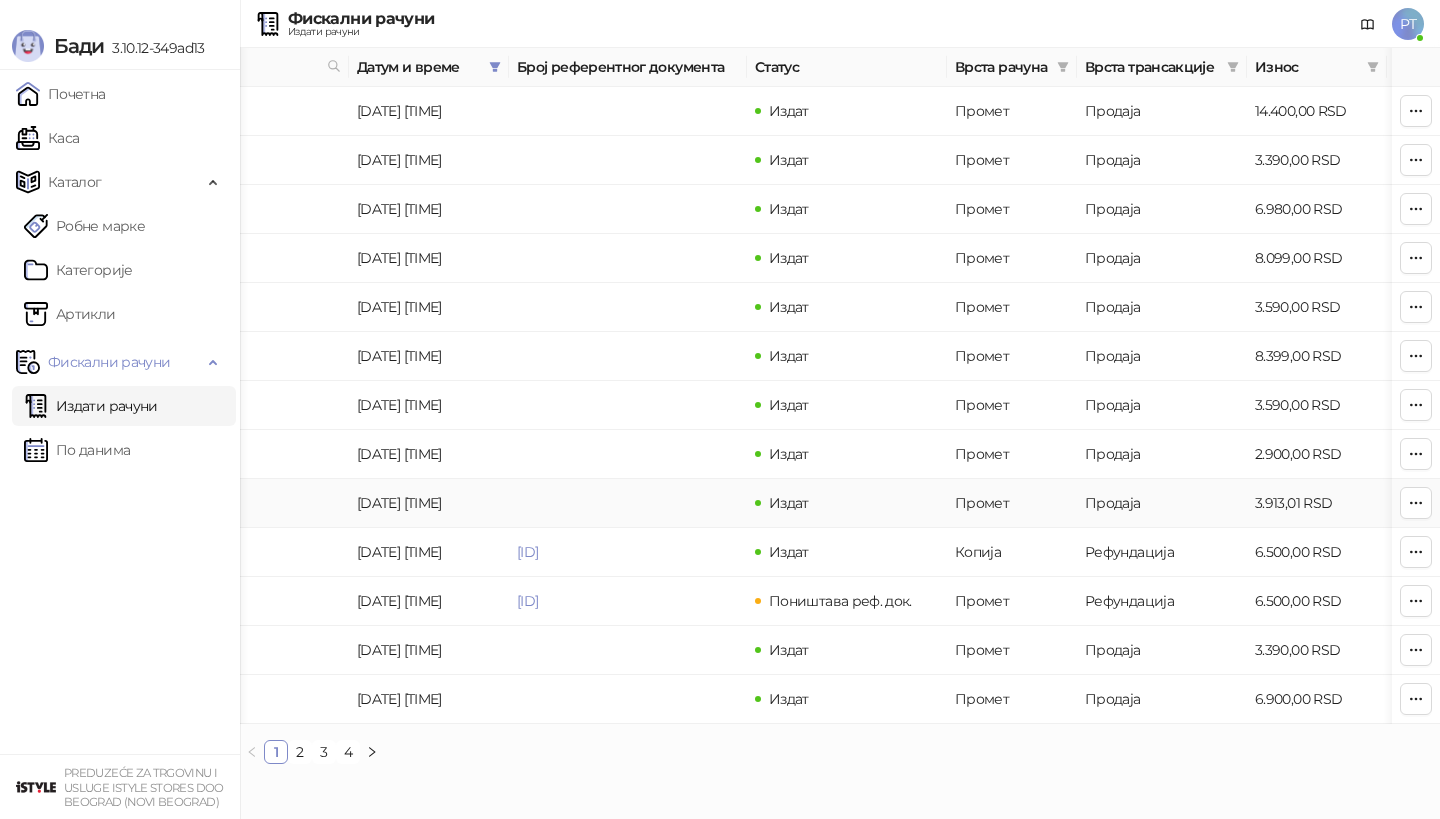 scroll, scrollTop: 0, scrollLeft: 0, axis: both 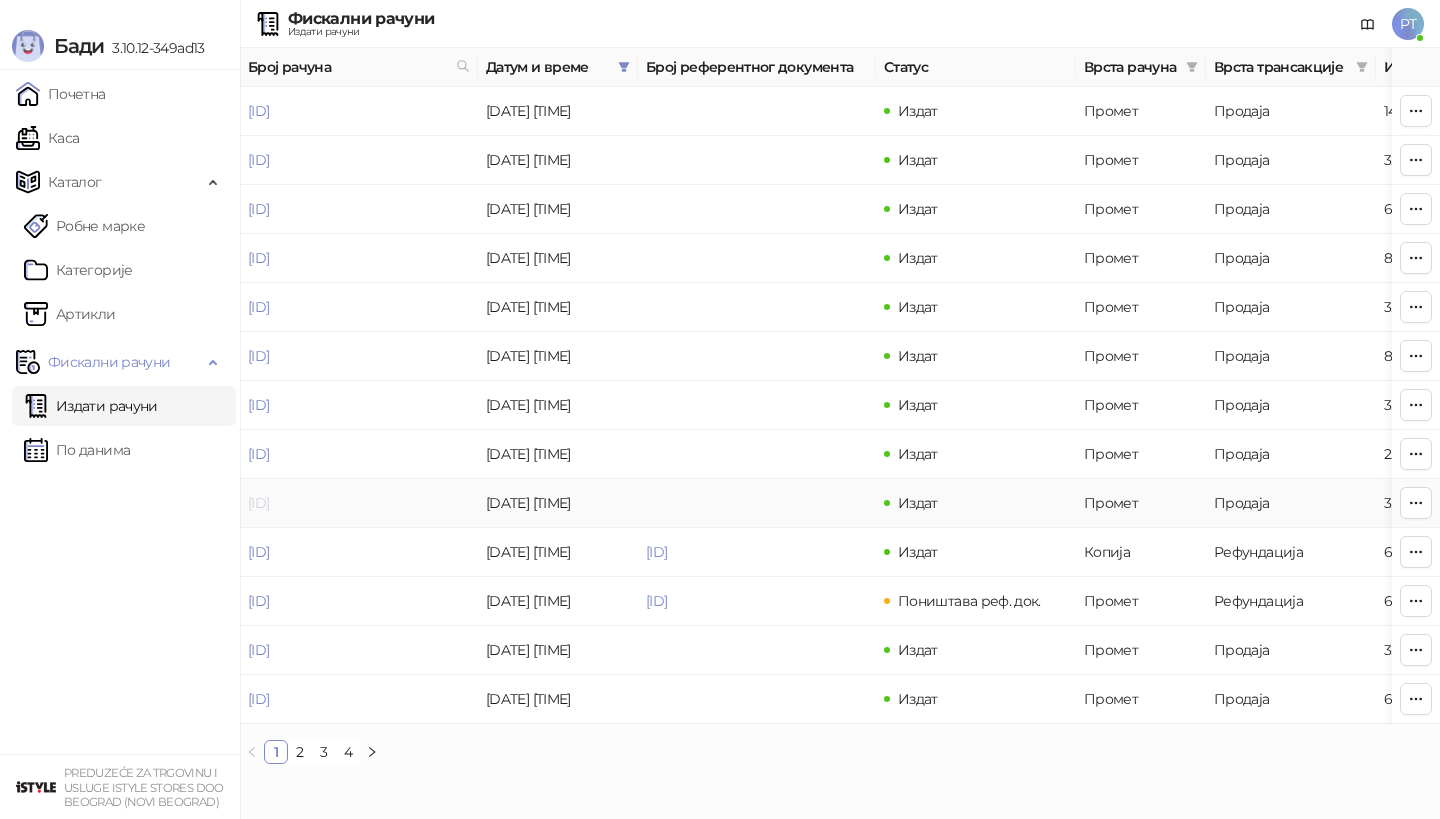 click on "[ID]" at bounding box center [258, 503] 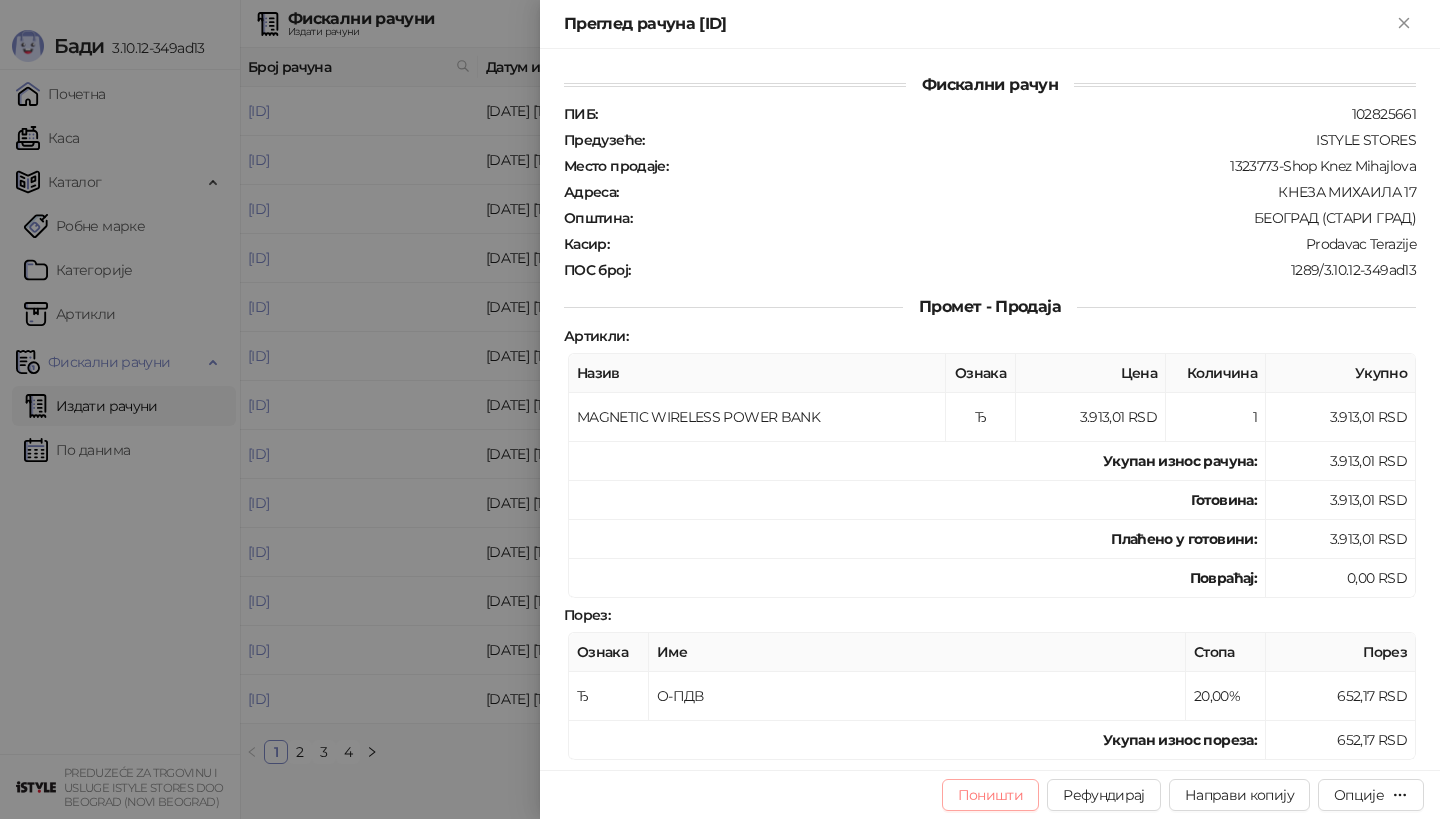 click on "Поништи" at bounding box center [991, 795] 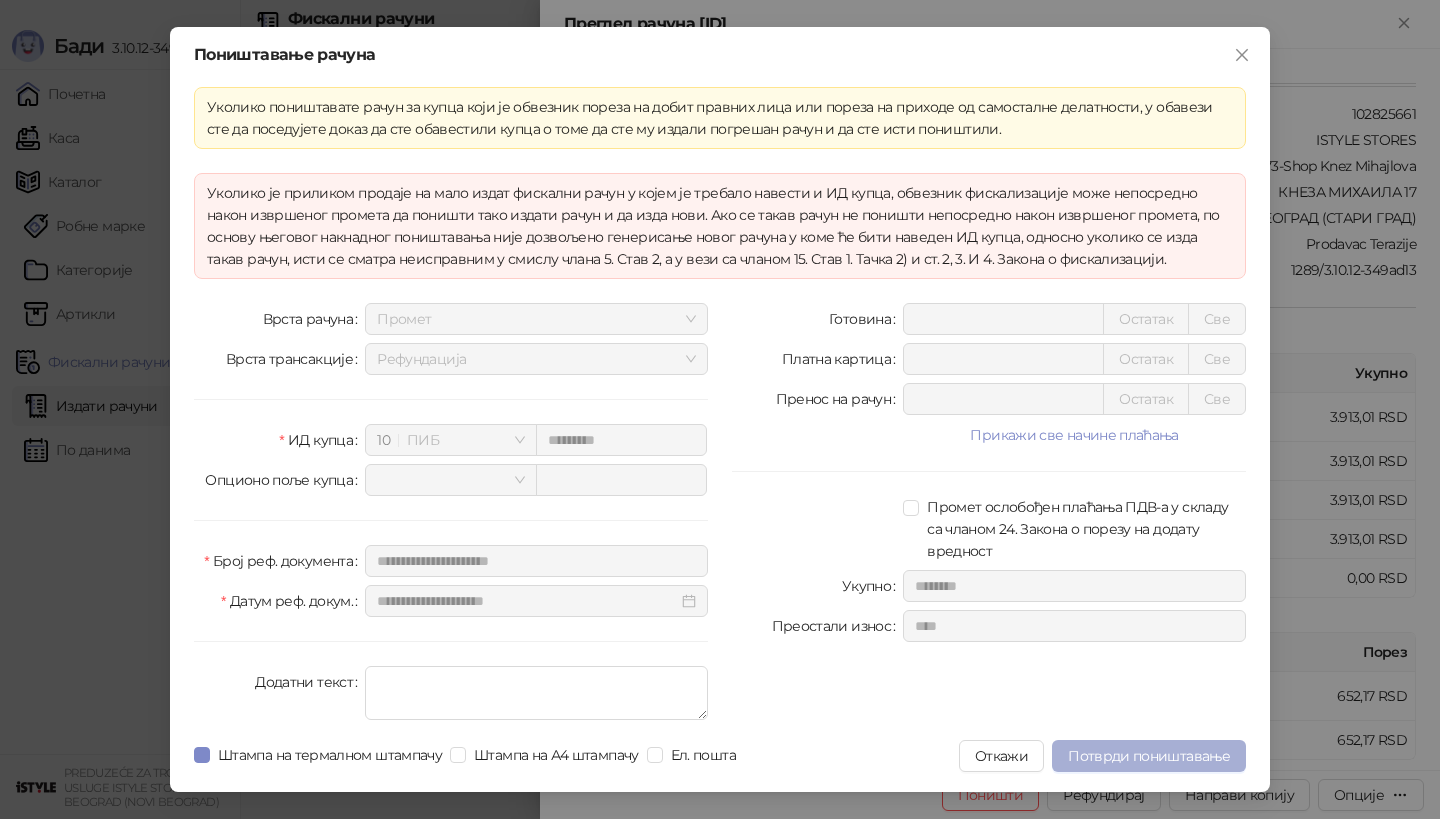 click on "Потврди поништавање" at bounding box center (1149, 756) 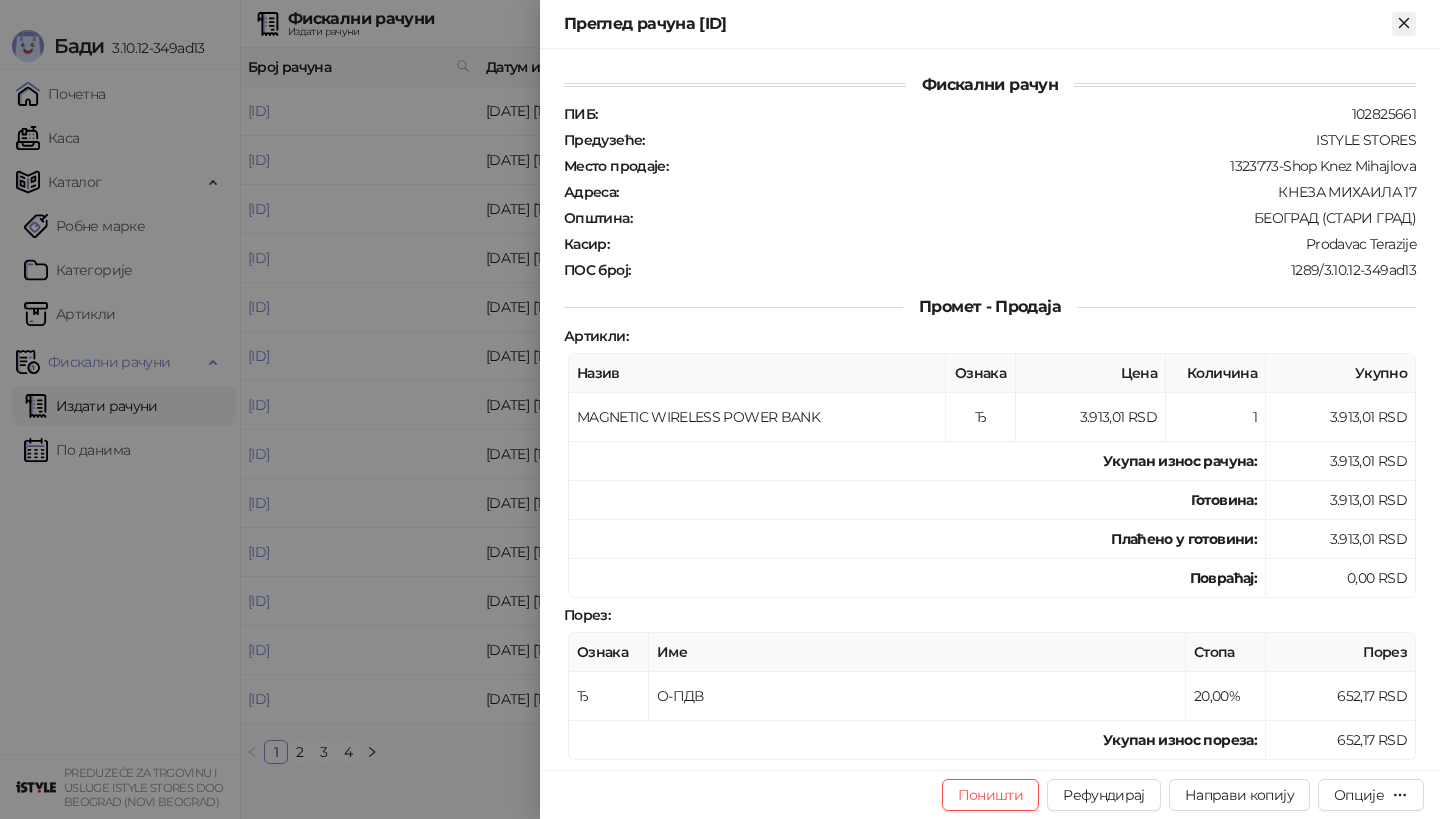 click 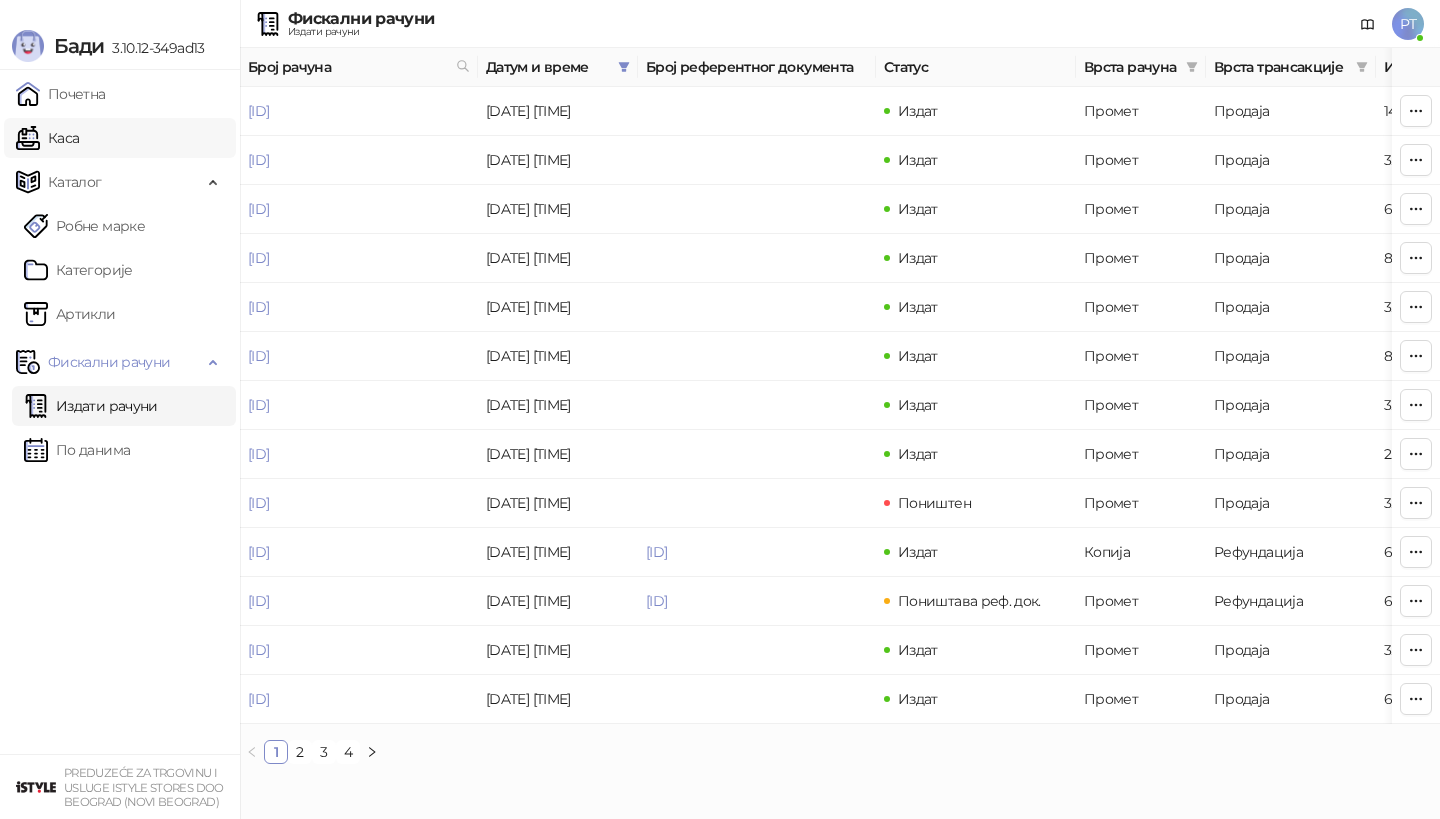 click on "Каса" at bounding box center (47, 138) 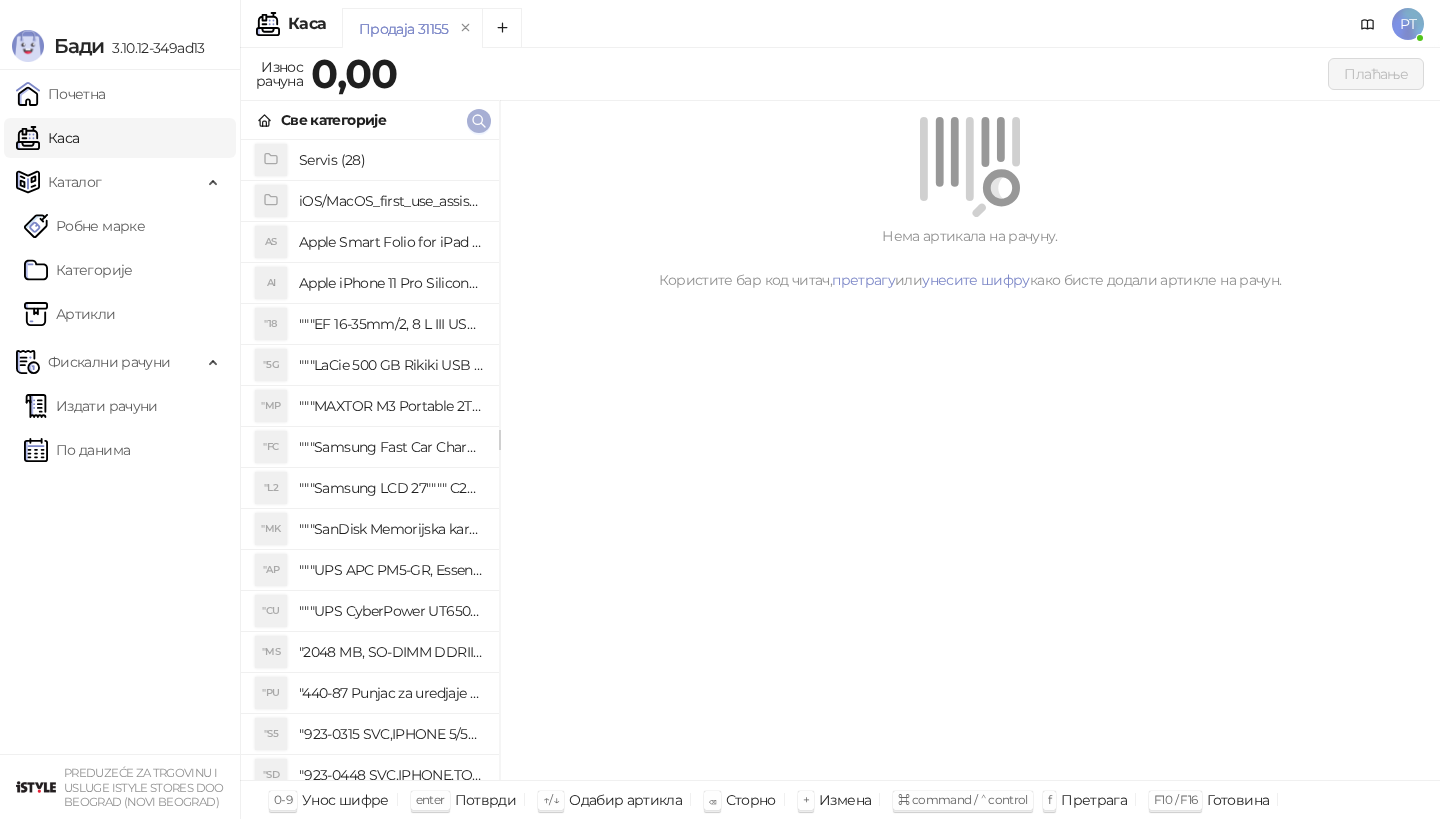 click 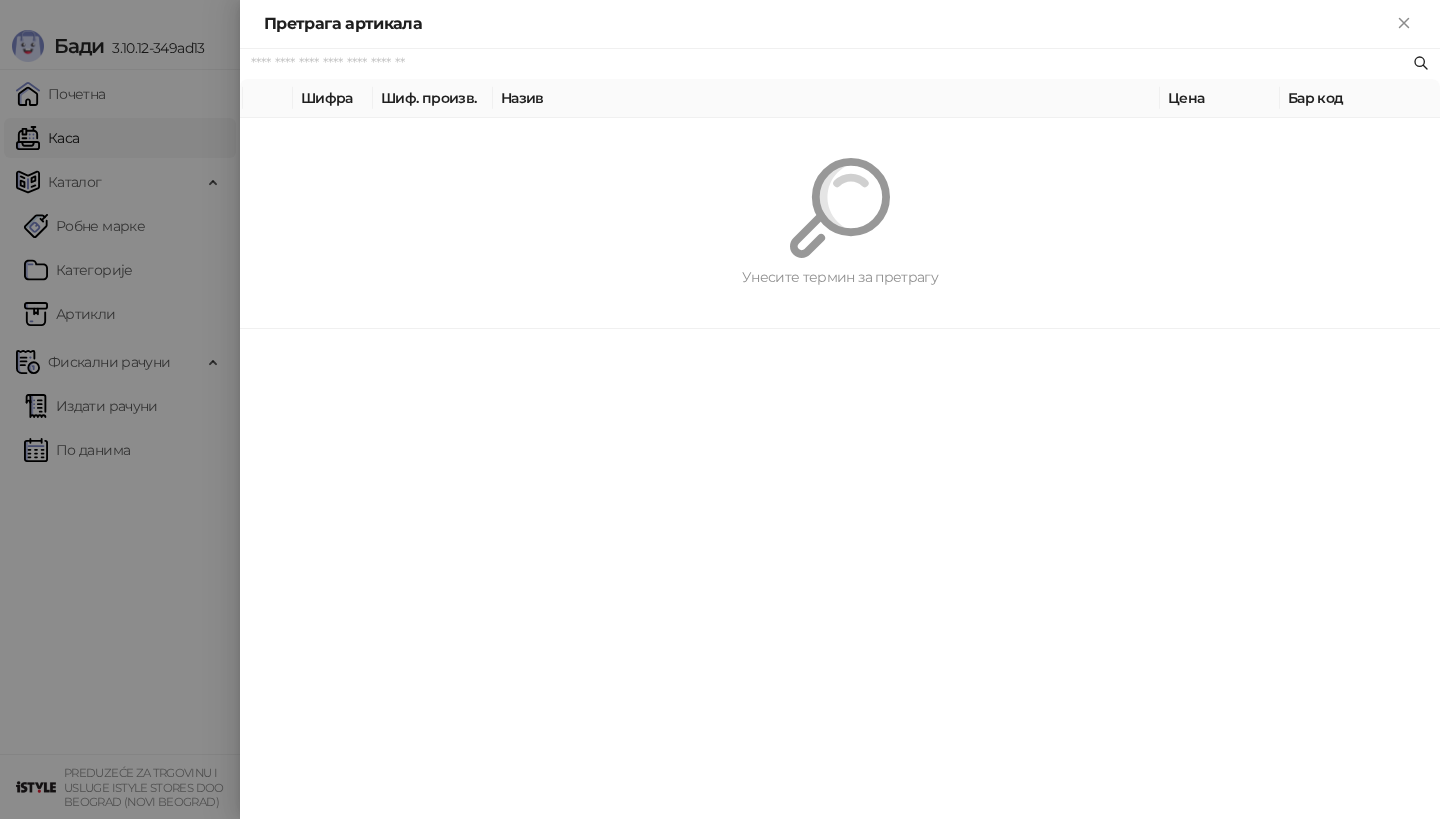 paste on "********" 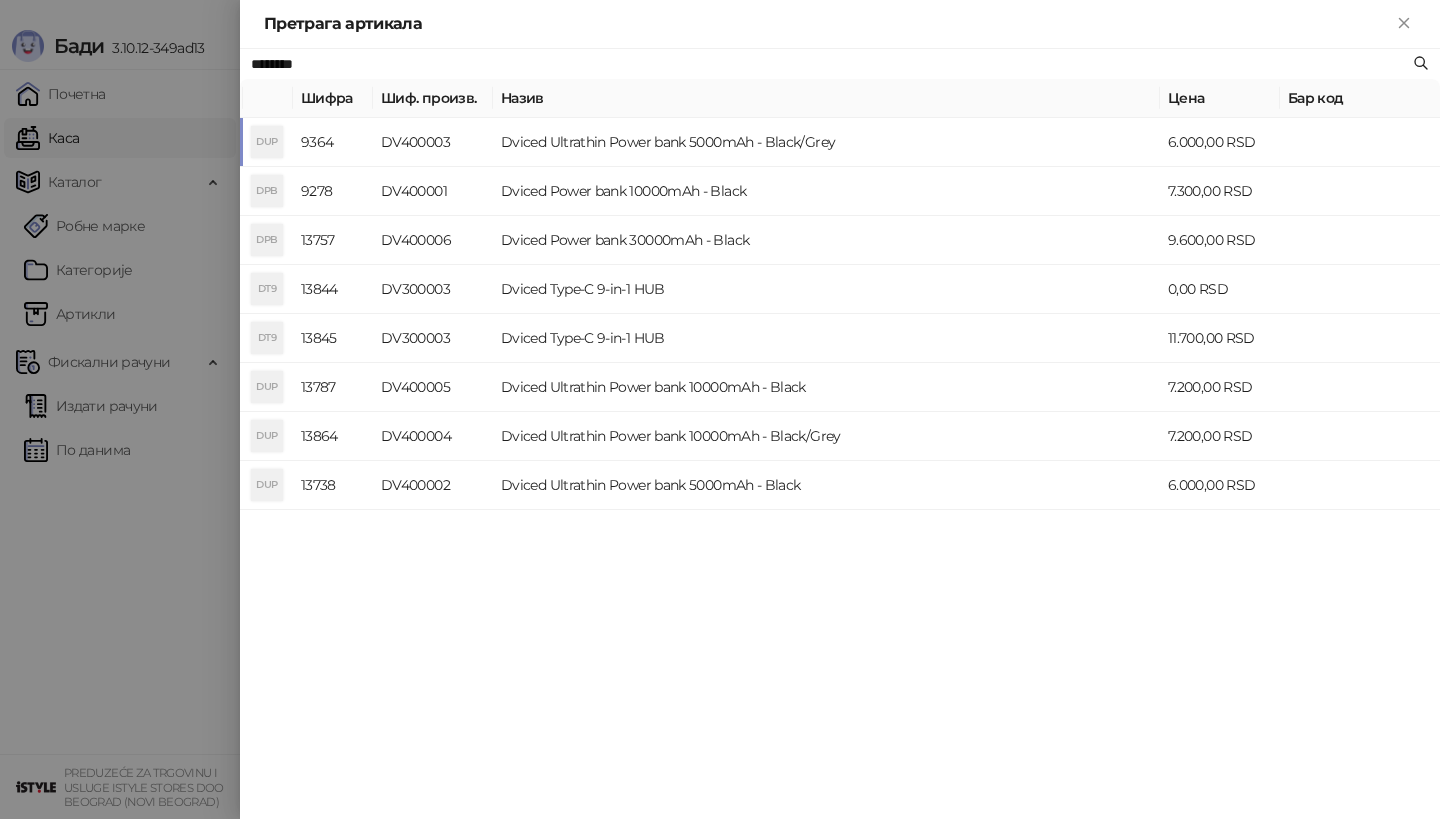 type on "********" 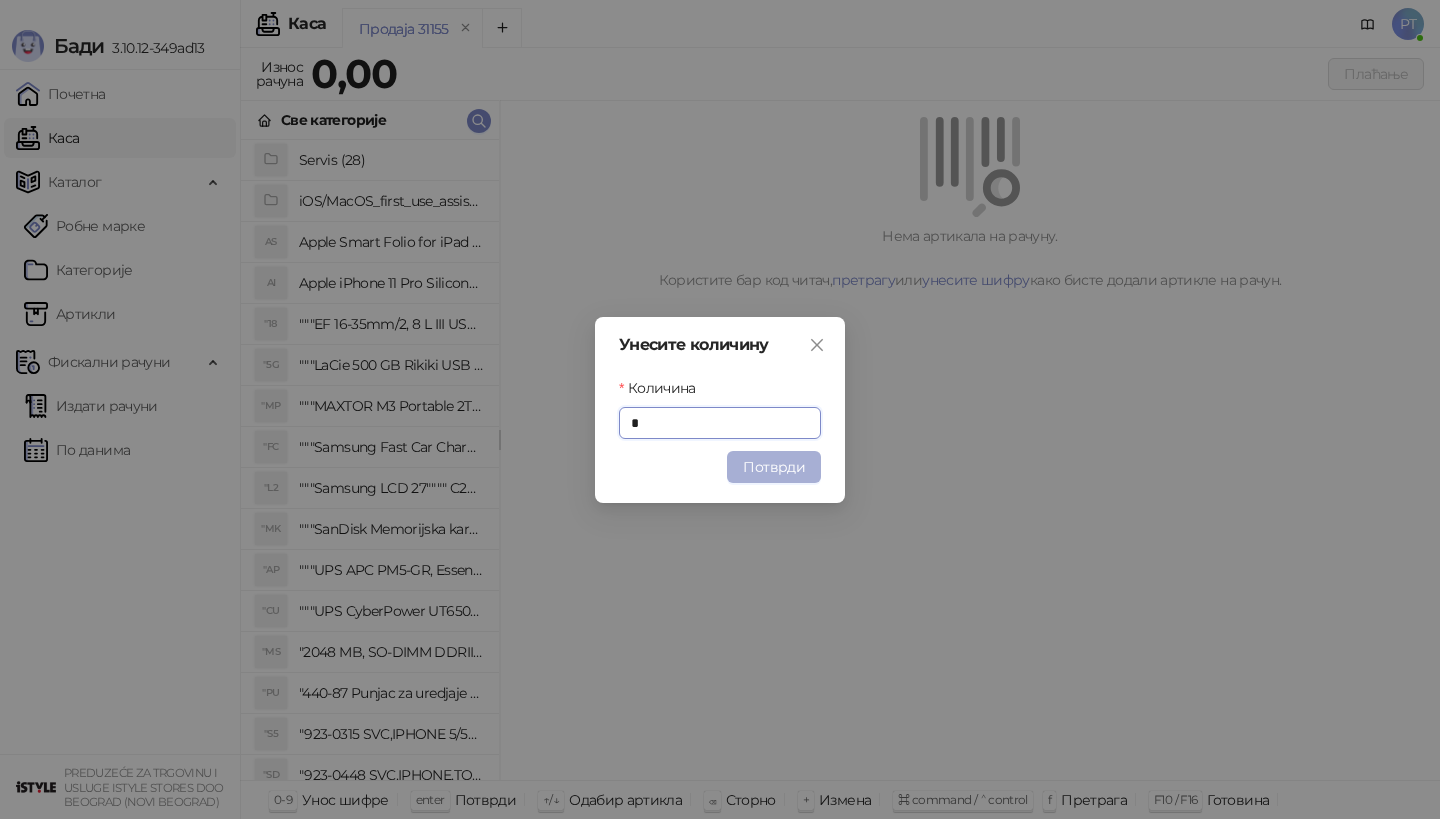 click on "Потврди" at bounding box center [774, 467] 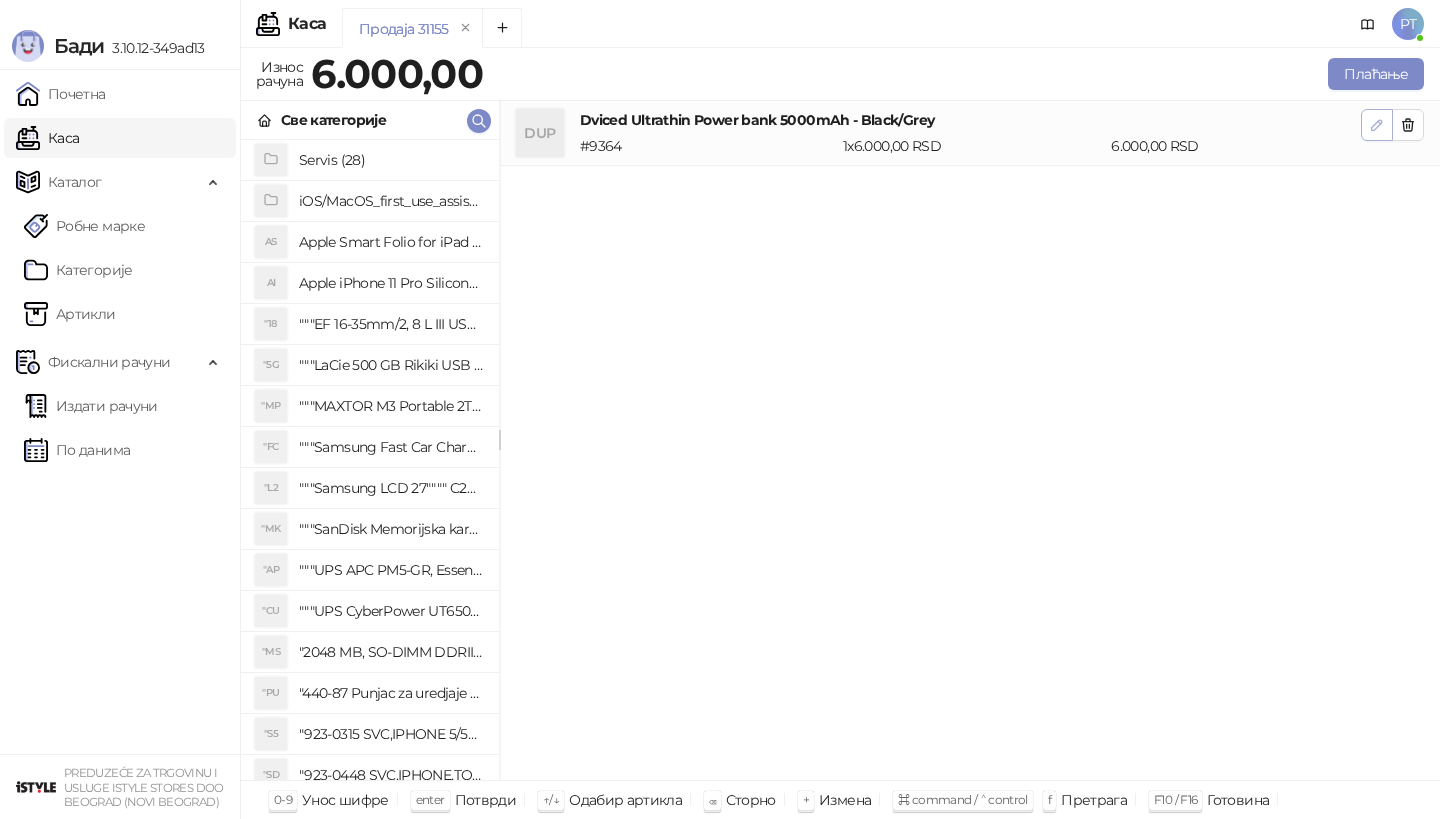 click 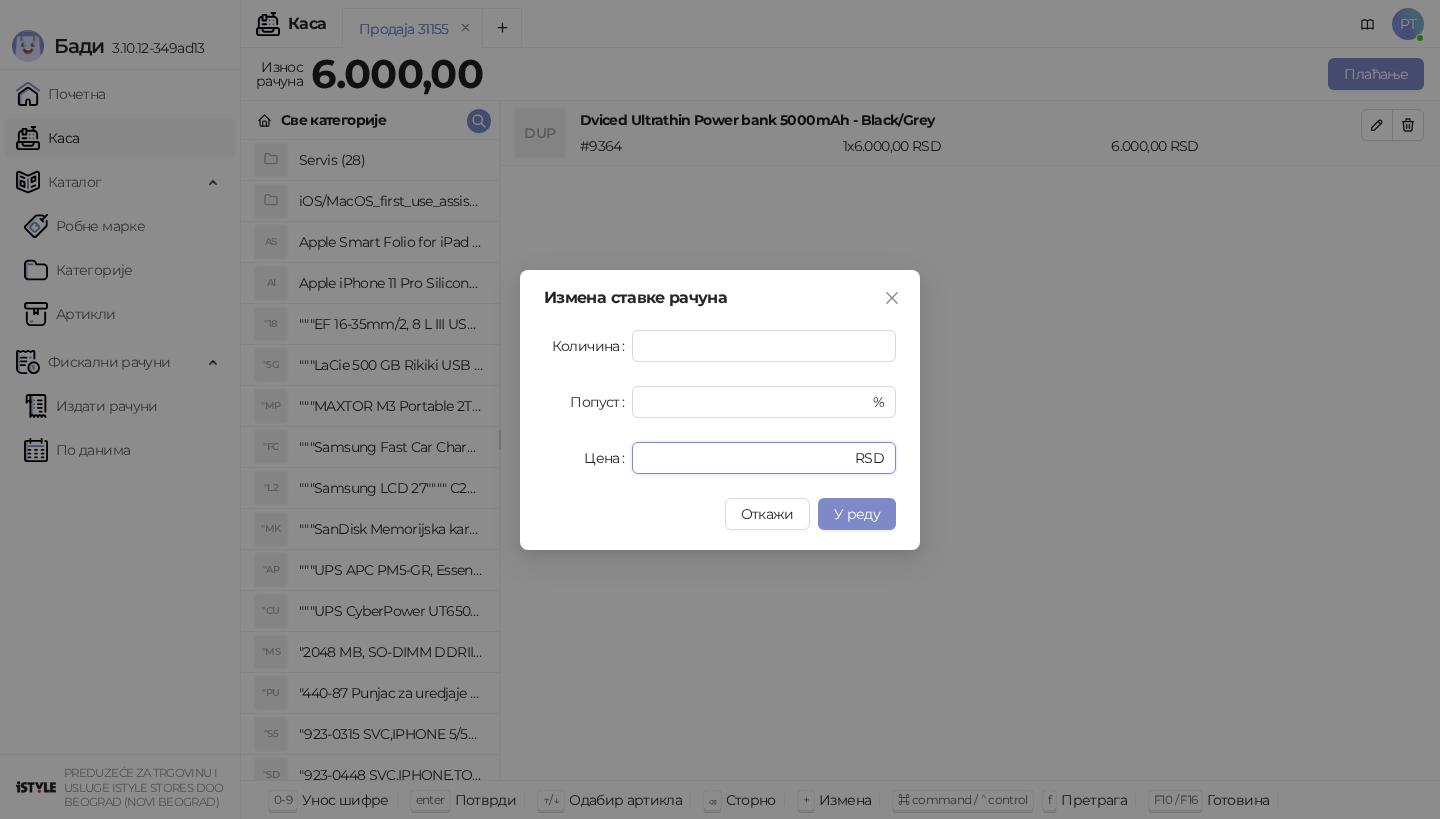 drag, startPoint x: 699, startPoint y: 449, endPoint x: 561, endPoint y: 463, distance: 138.70833 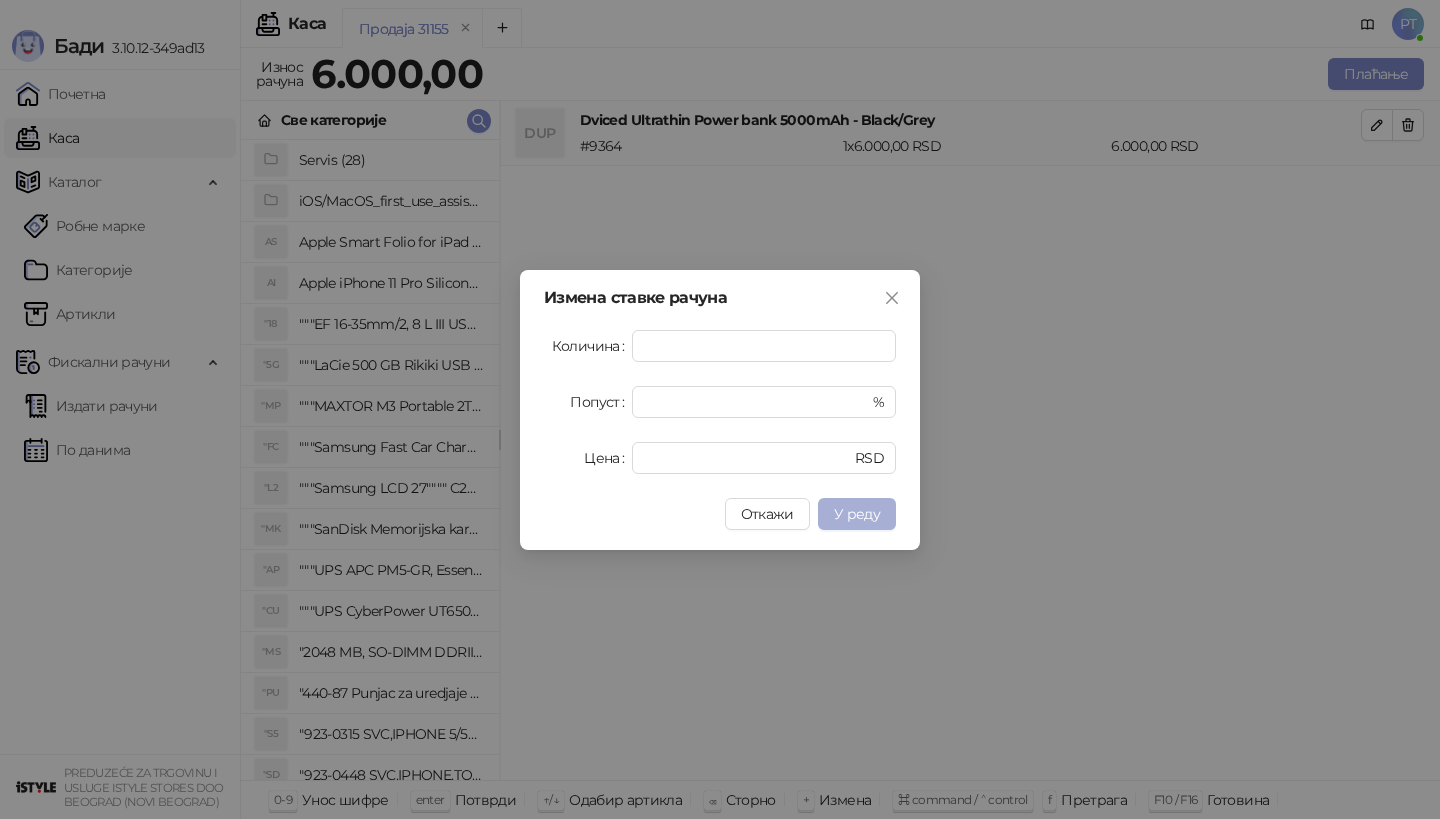 type on "****" 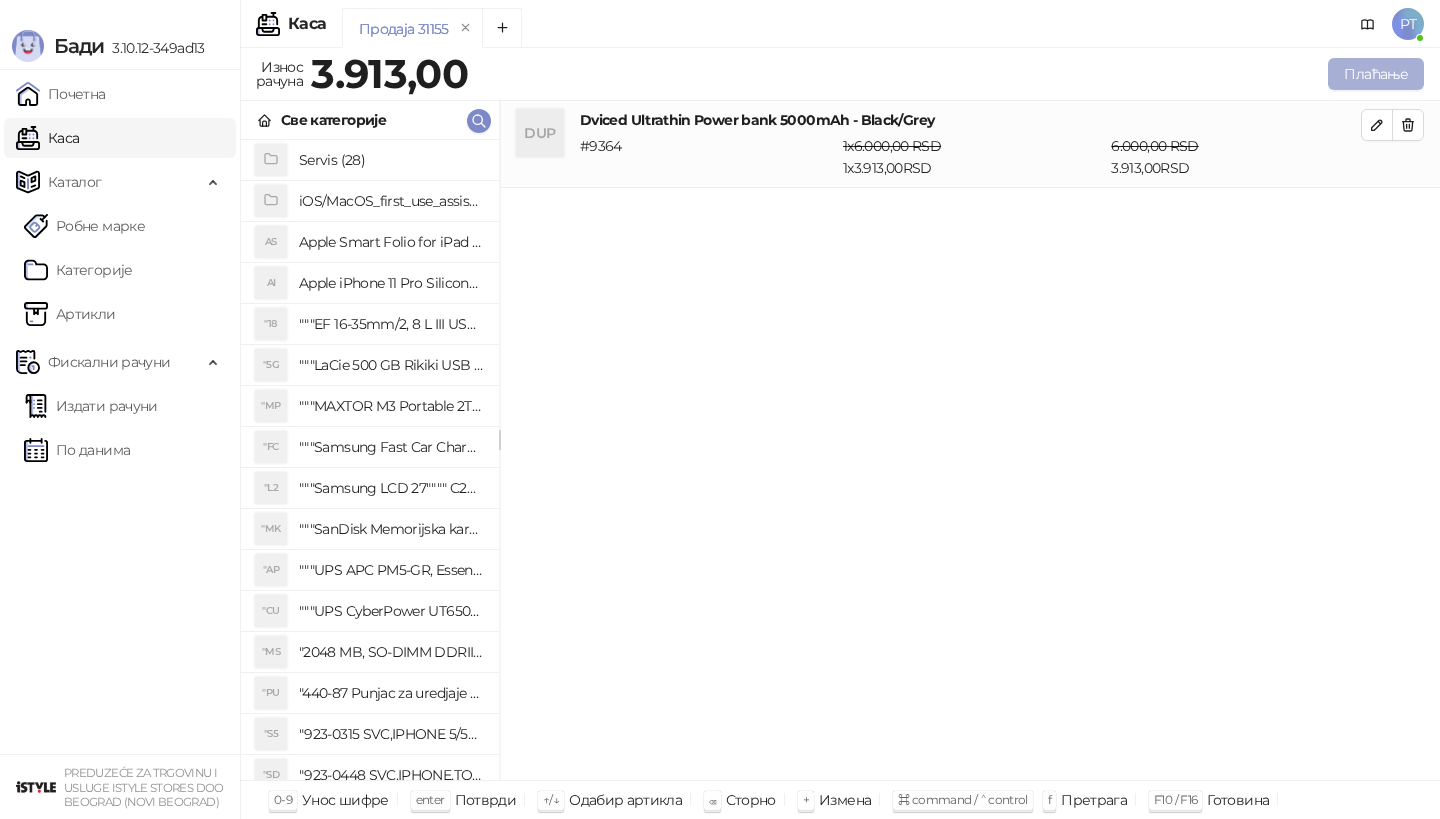 click on "Плаћање" at bounding box center [1376, 74] 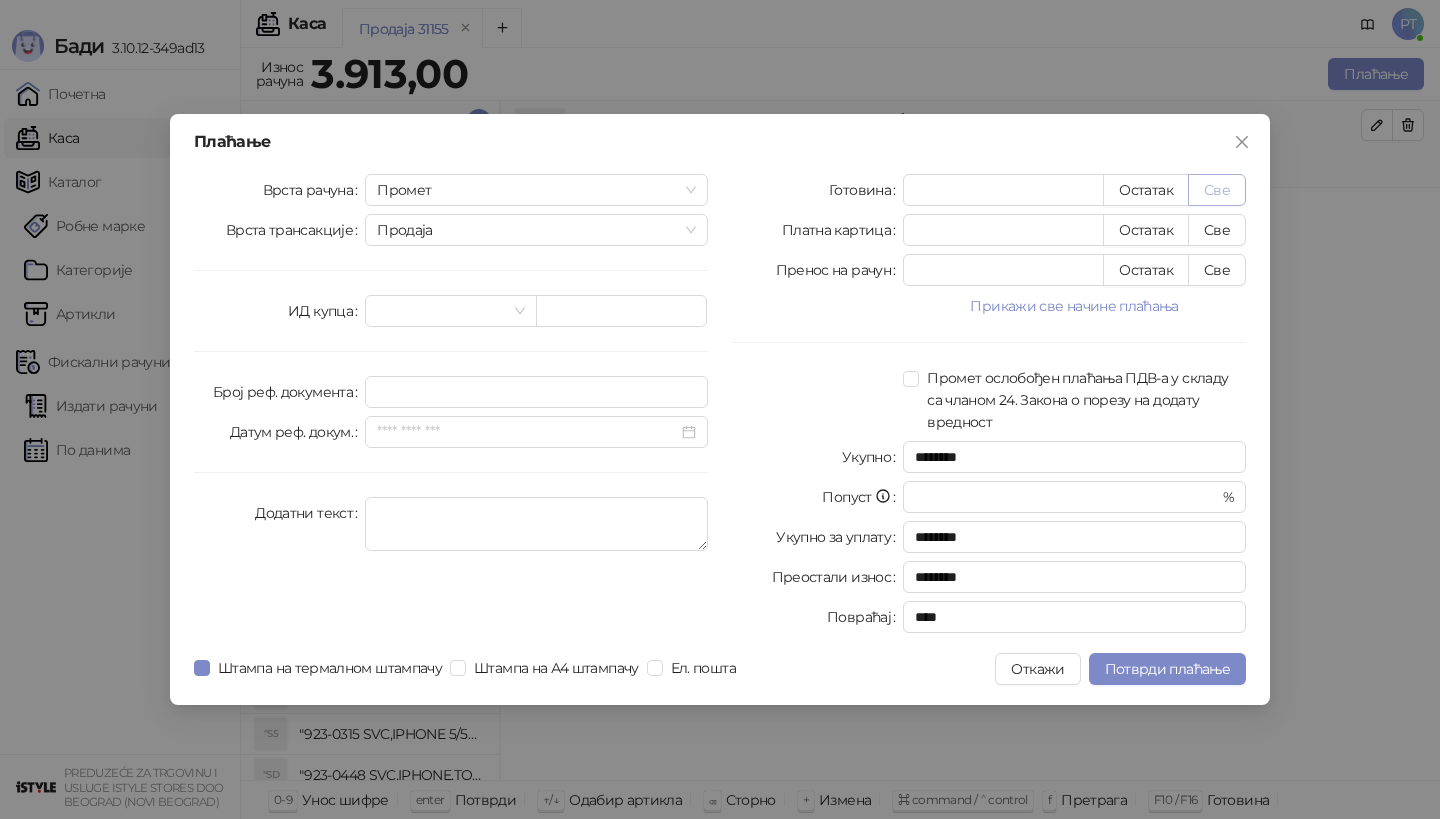 click on "Све" at bounding box center [1217, 190] 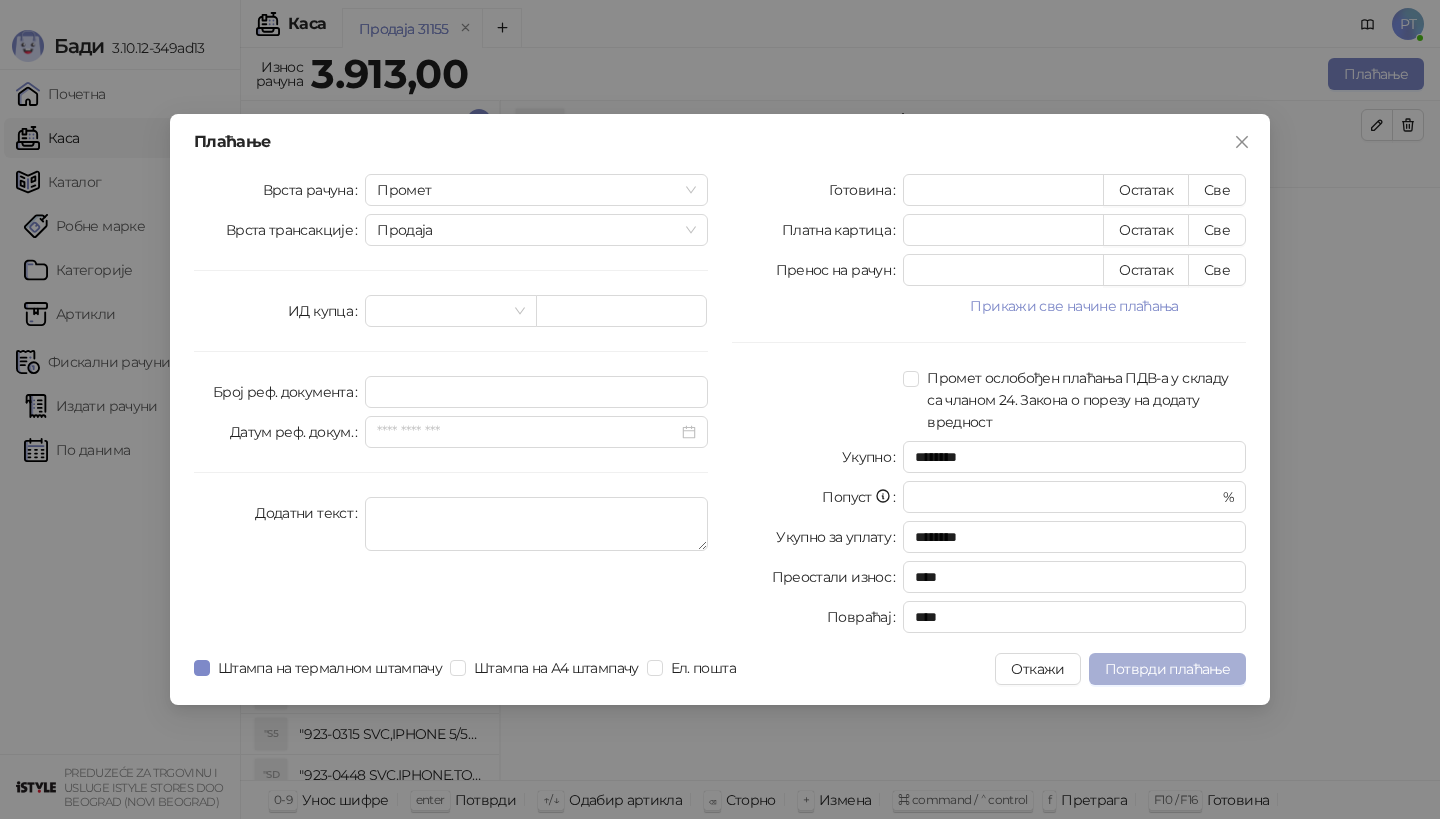 click on "Потврди плаћање" at bounding box center (1167, 669) 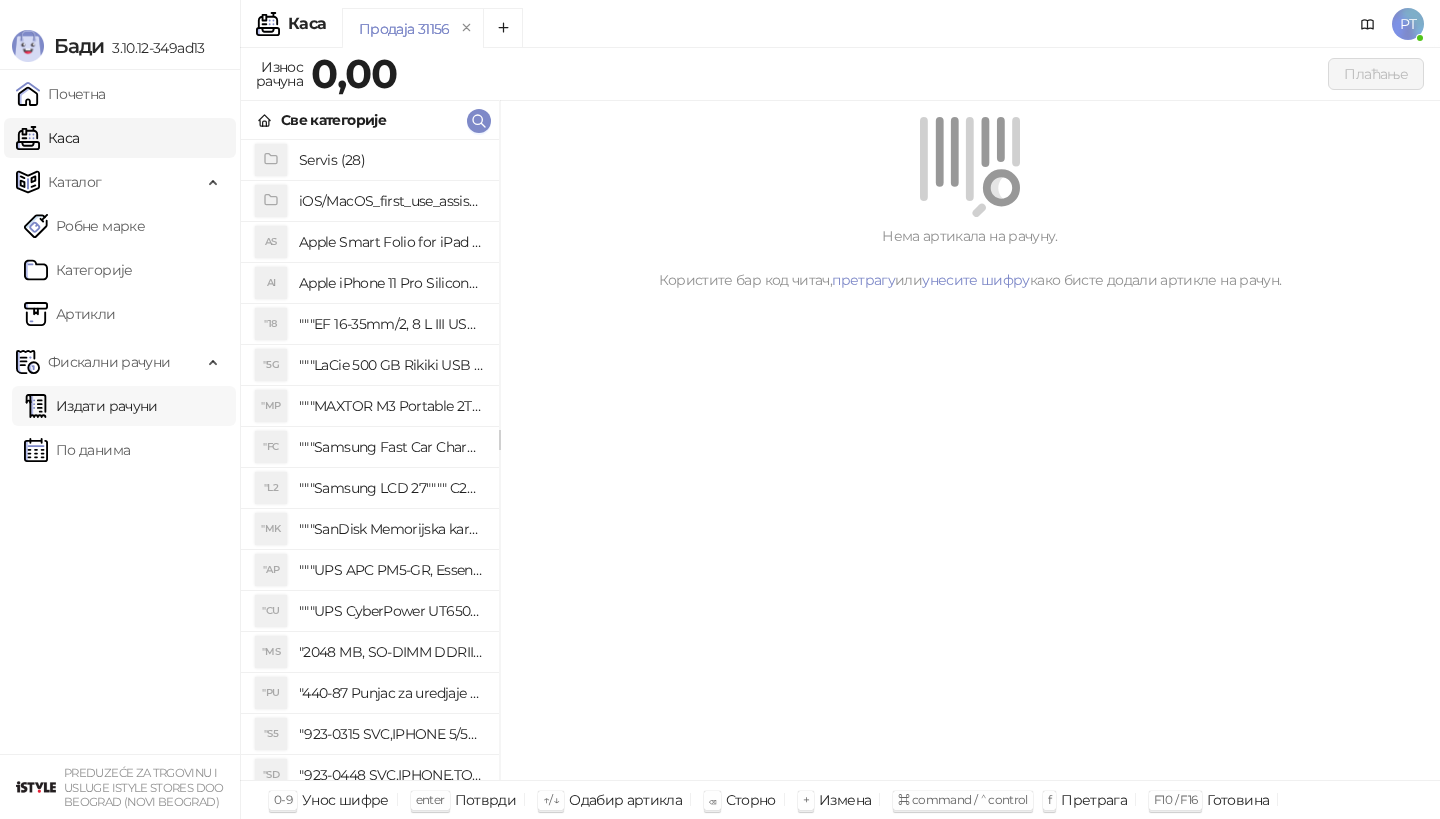 click on "Издати рачуни" at bounding box center [91, 406] 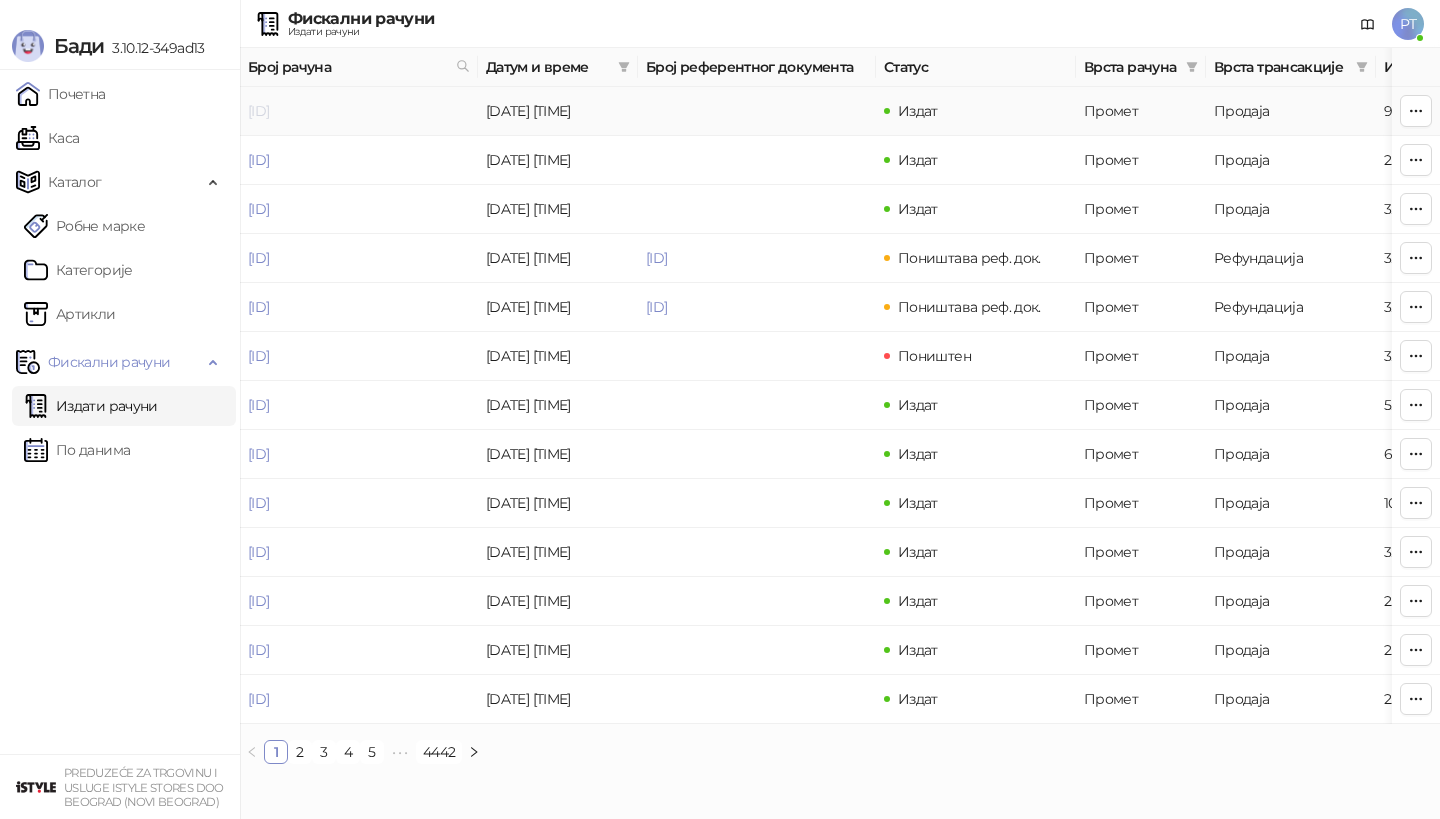 click on "[ID]" at bounding box center [258, 111] 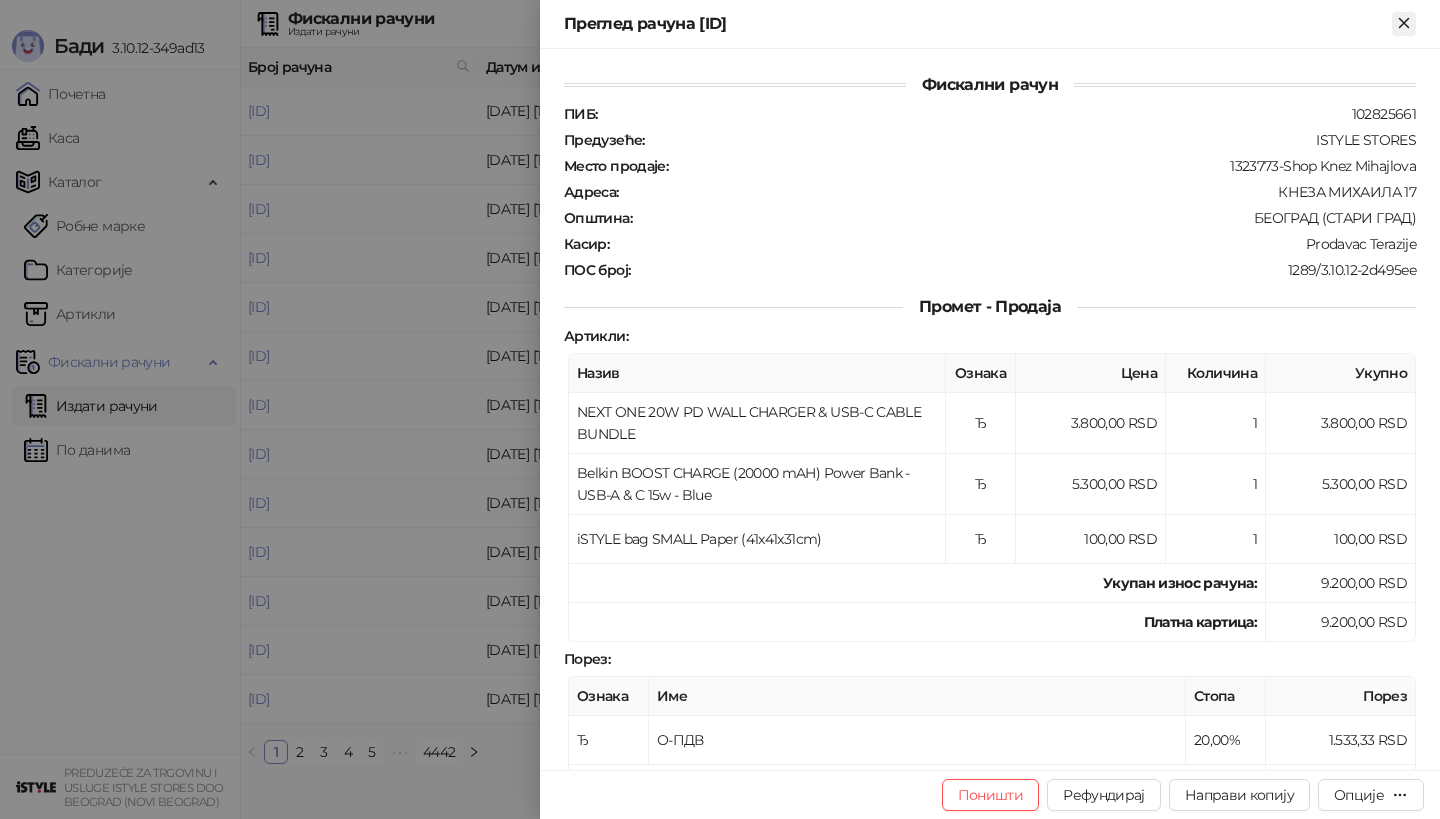click 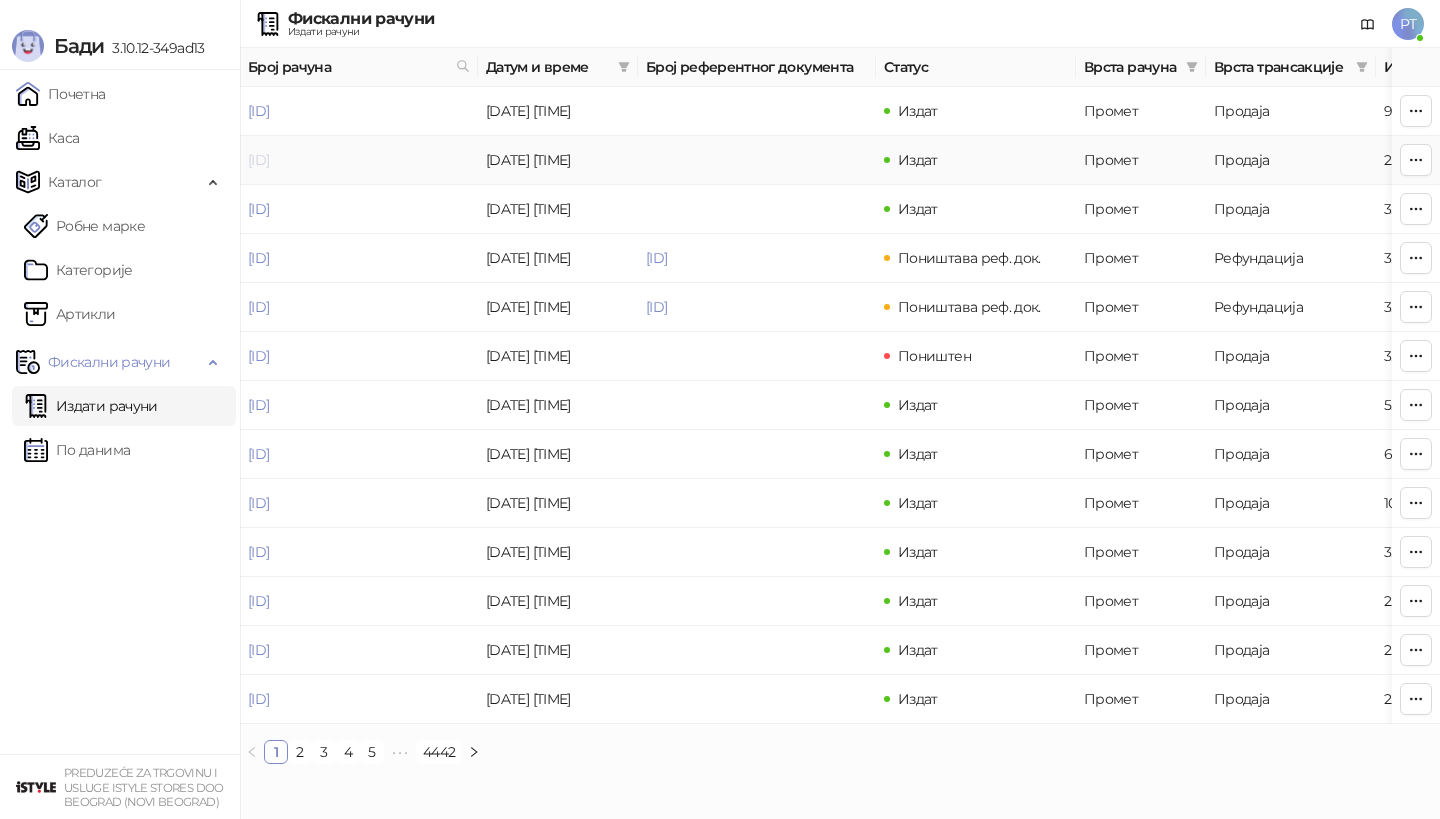 click on "[ID]" at bounding box center (258, 160) 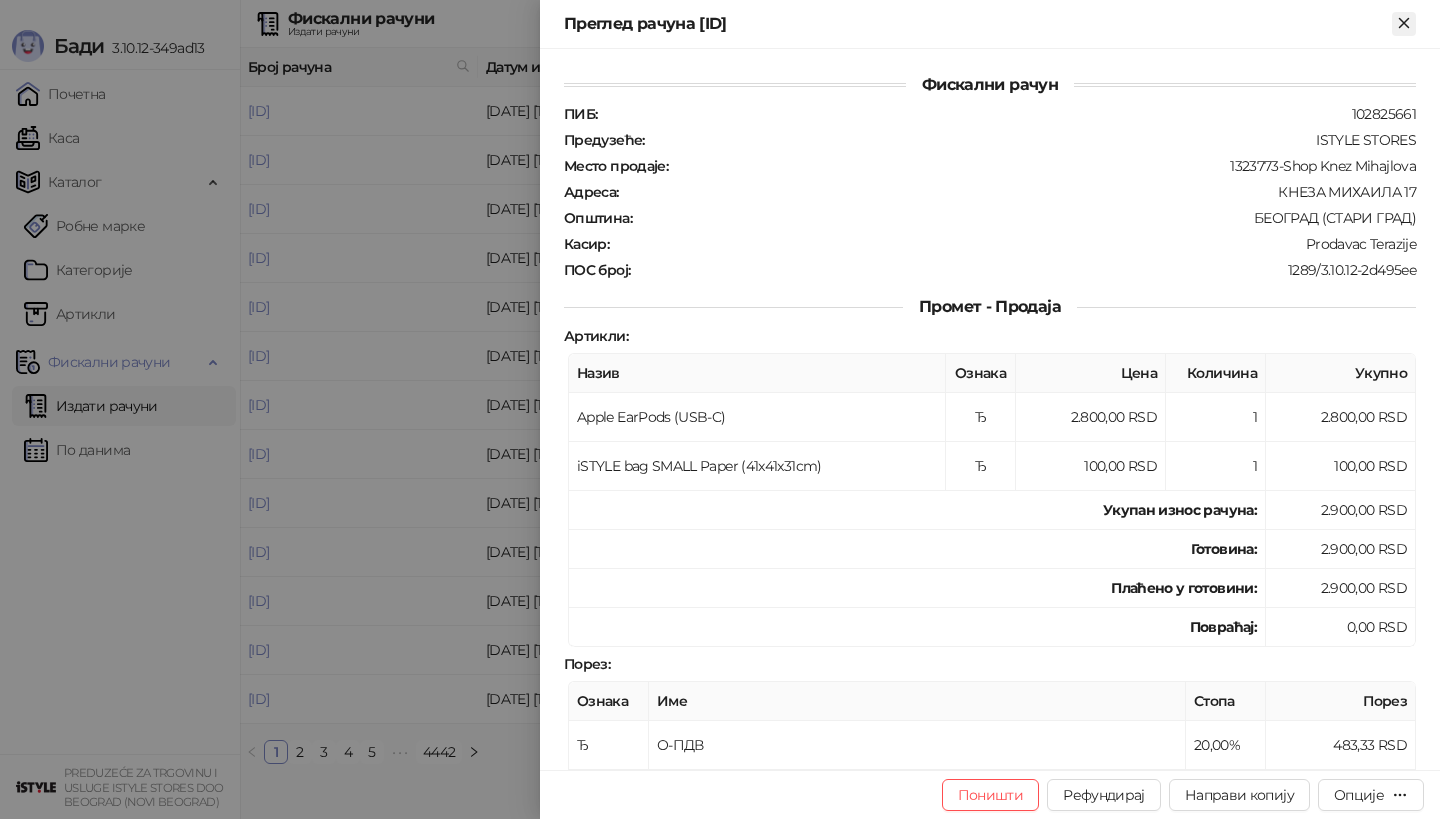 click 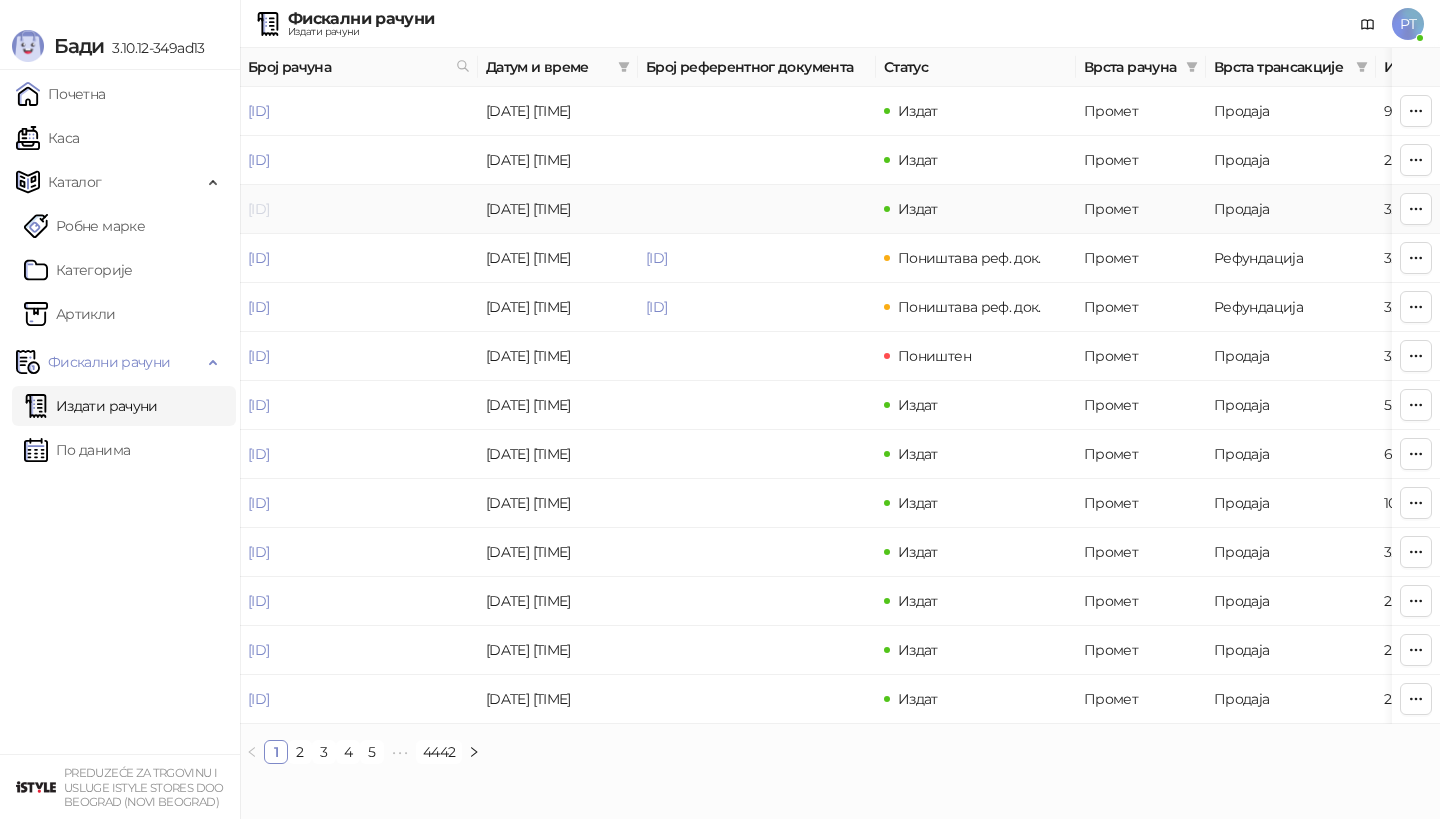 click on "[ID]" at bounding box center [258, 209] 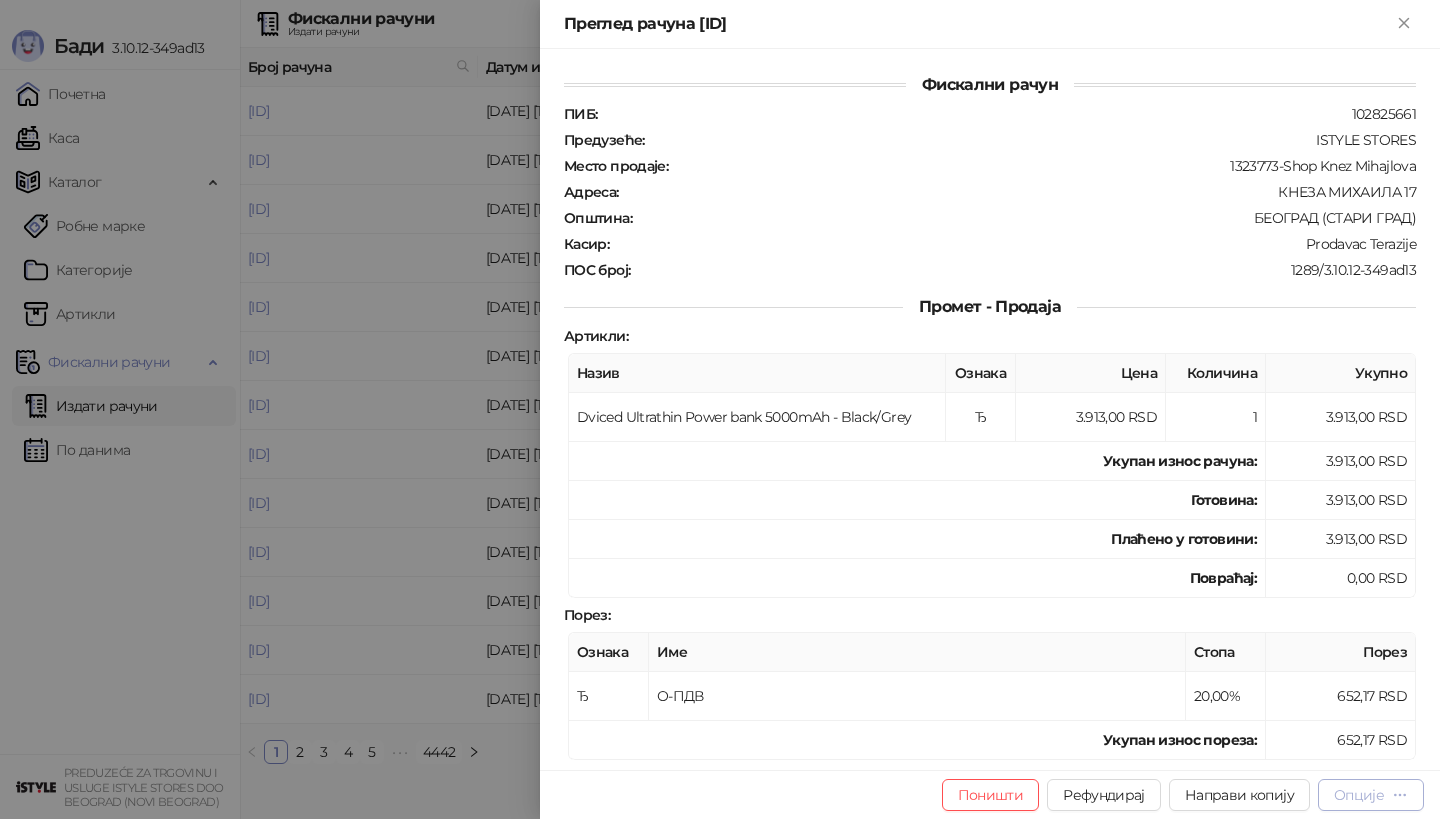 click at bounding box center [1400, 794] 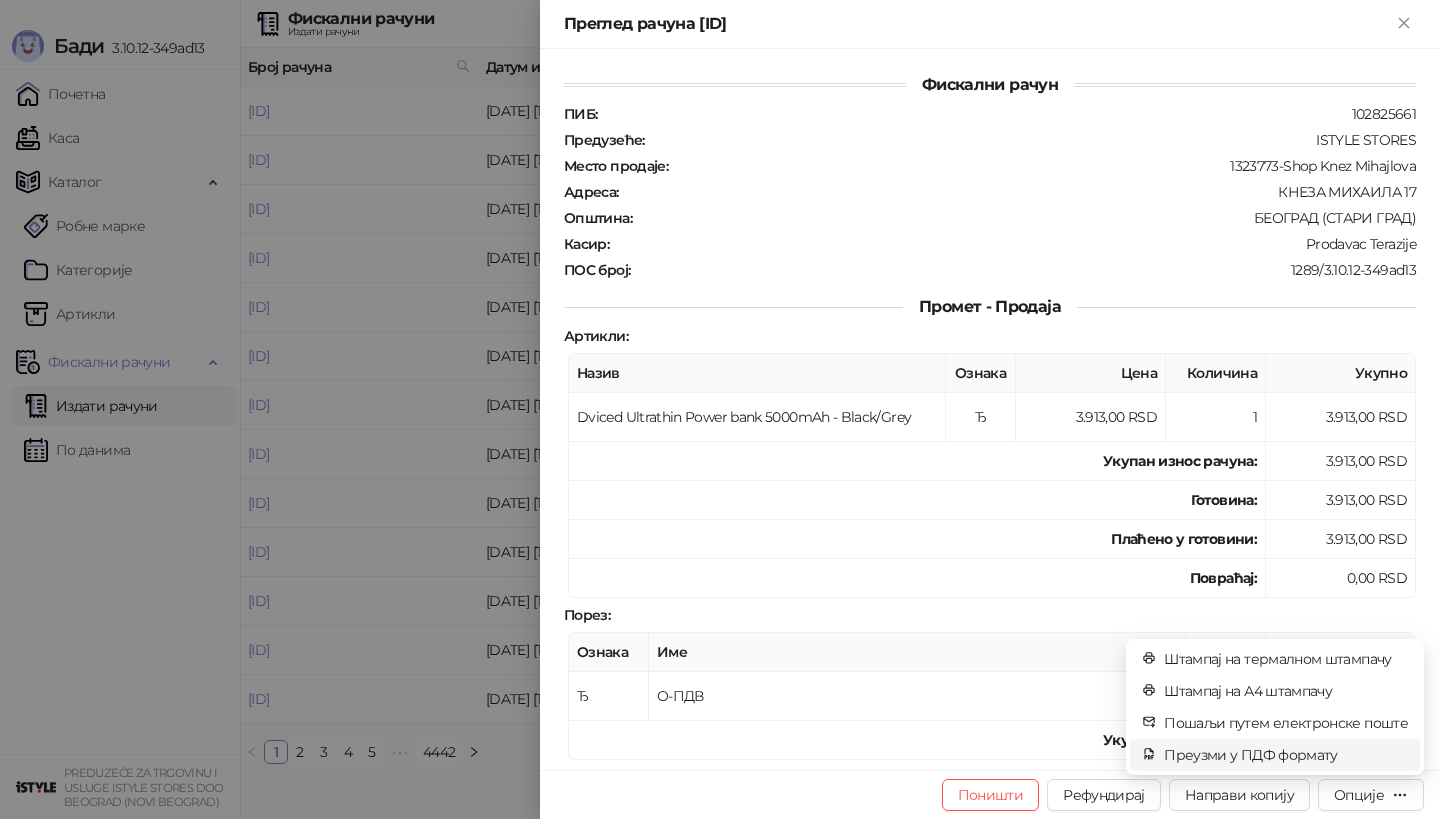 click on "Преузми у ПДФ формату" at bounding box center [1286, 755] 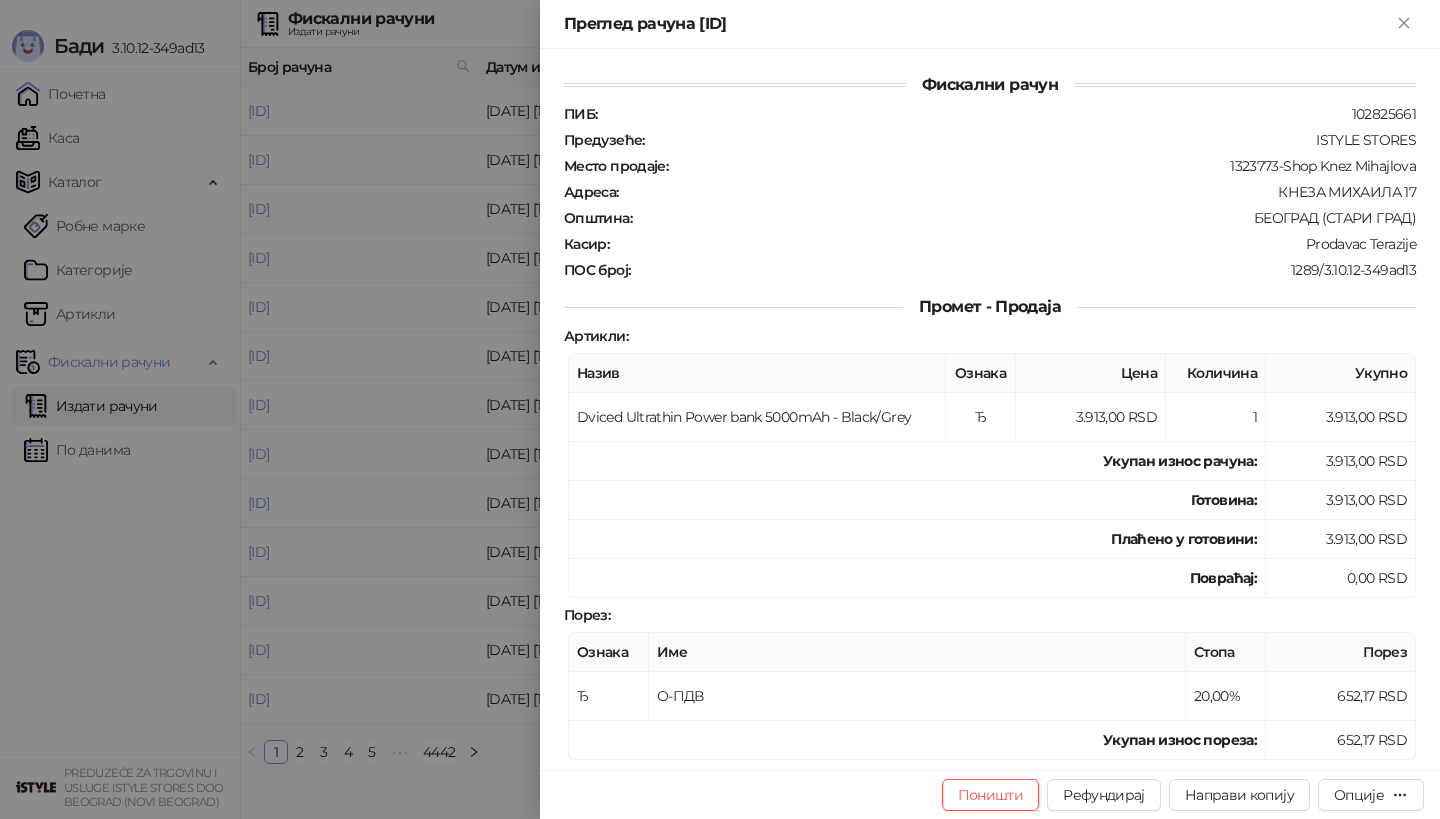 click at bounding box center [720, 409] 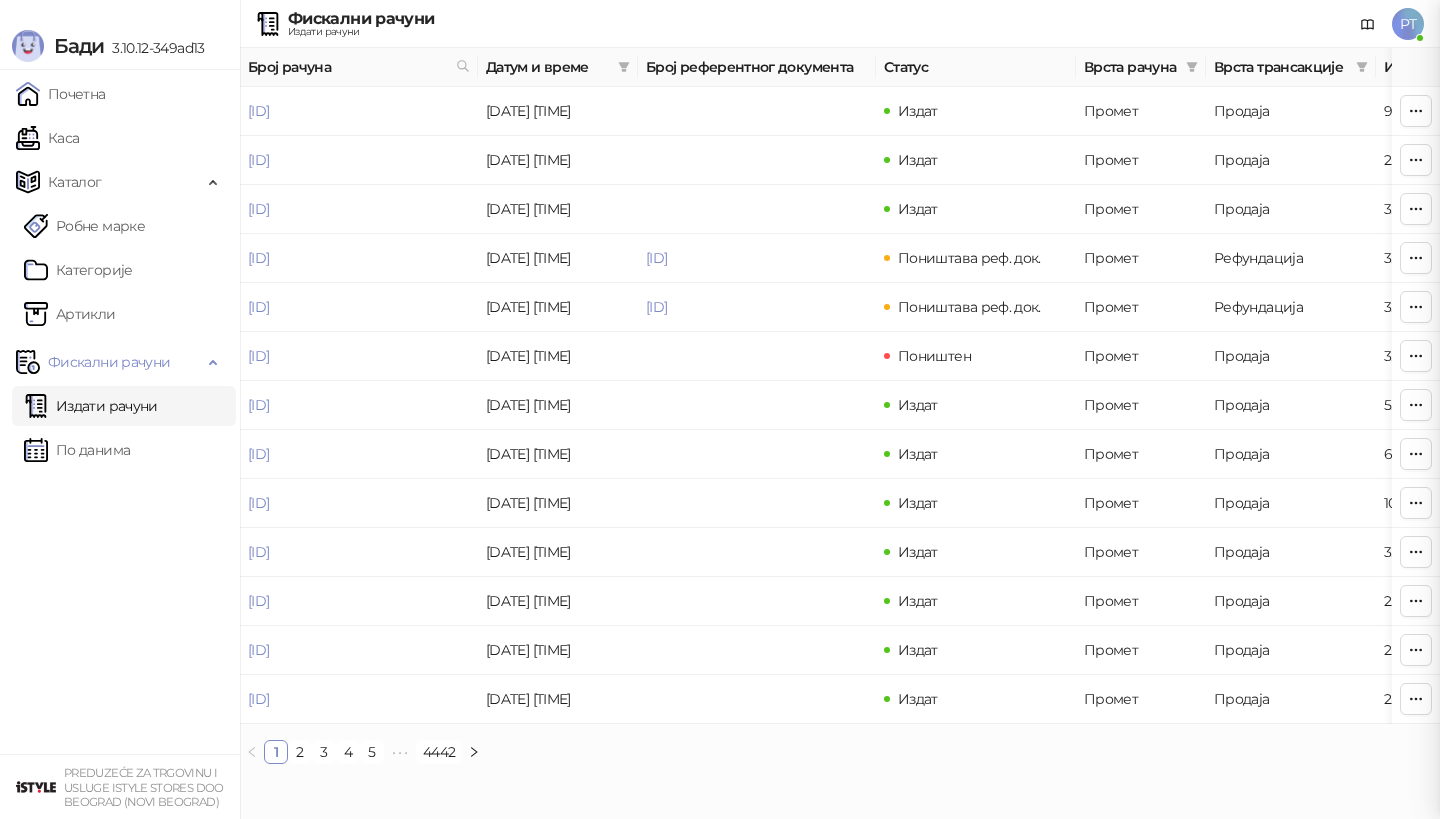 click at bounding box center (720, 409) 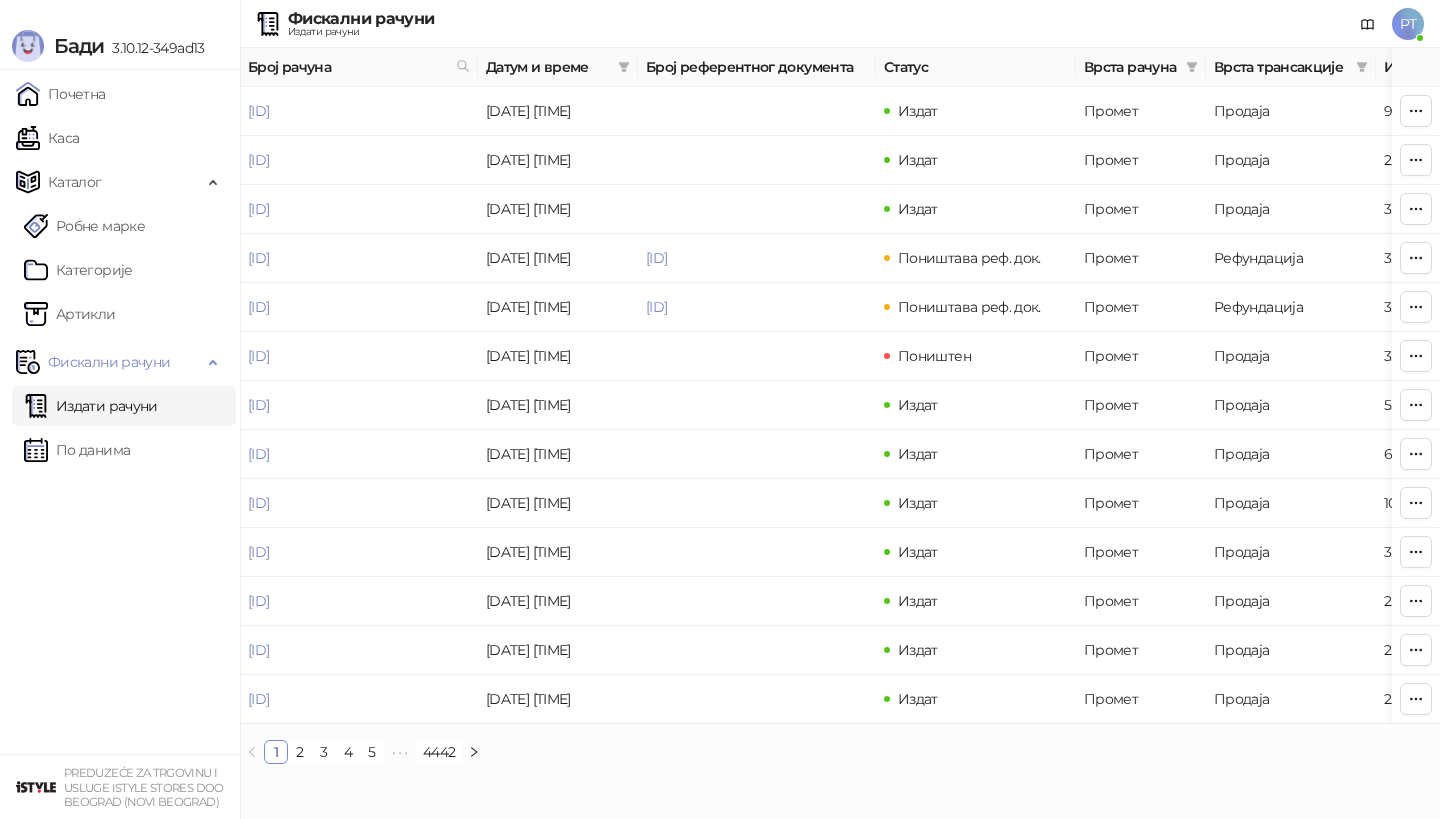 click on "Каса" at bounding box center (47, 138) 